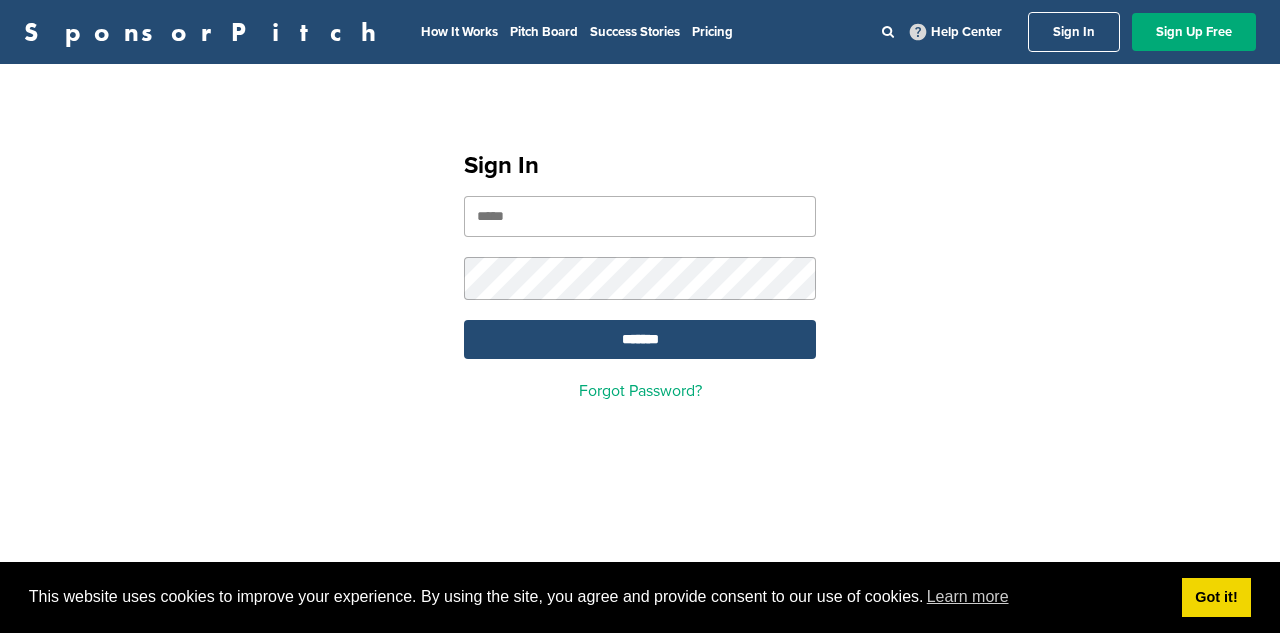 scroll, scrollTop: 0, scrollLeft: 0, axis: both 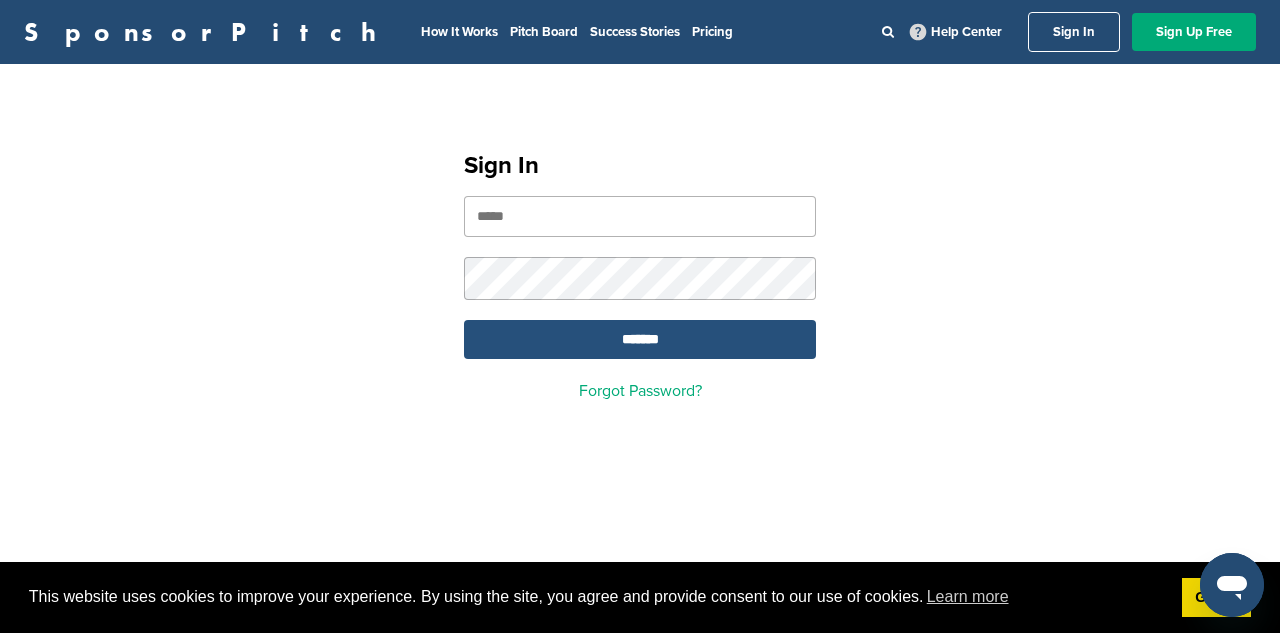 type on "**********" 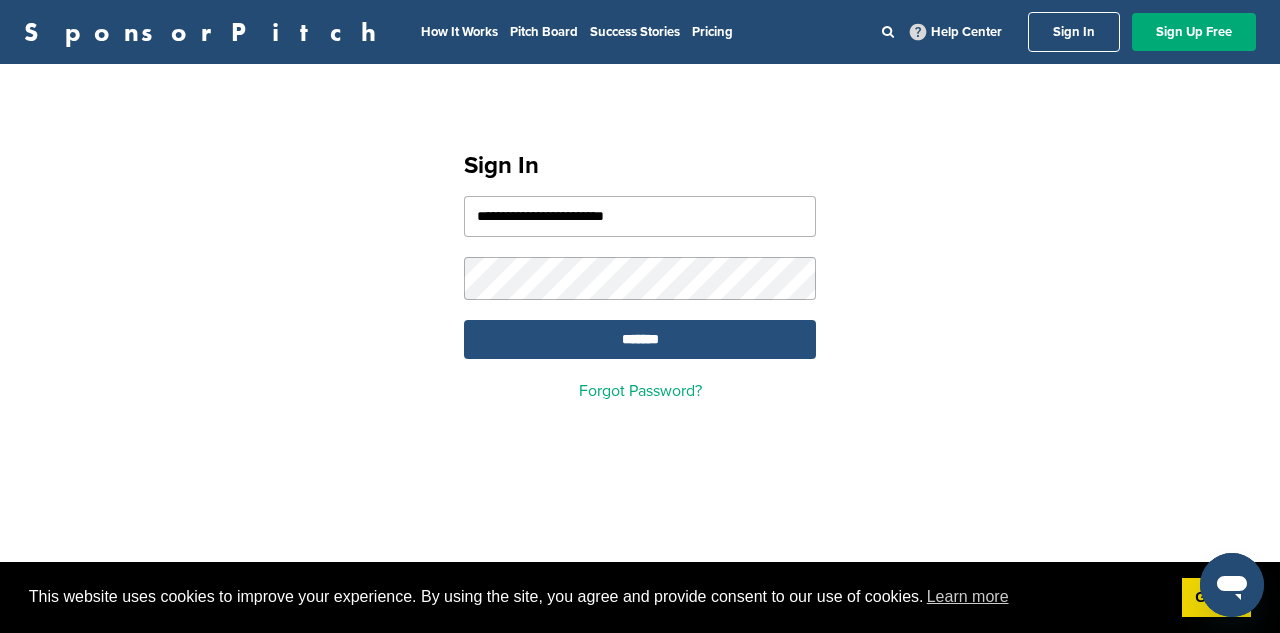 click on "*******" at bounding box center [640, 339] 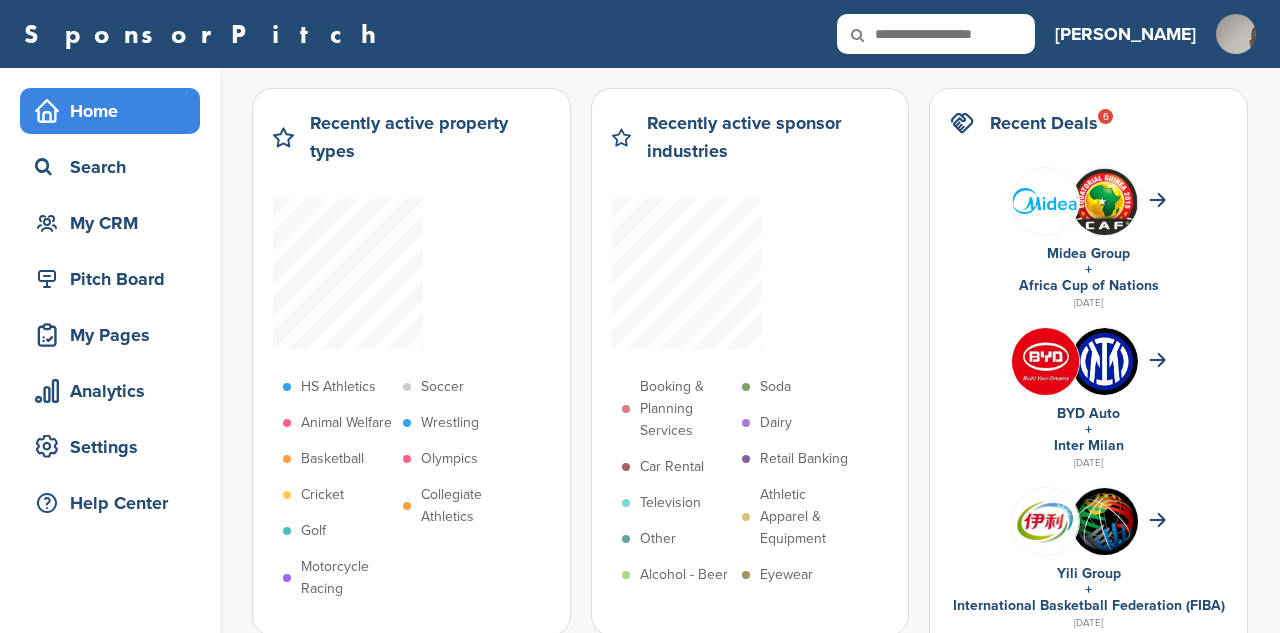 scroll, scrollTop: 0, scrollLeft: 0, axis: both 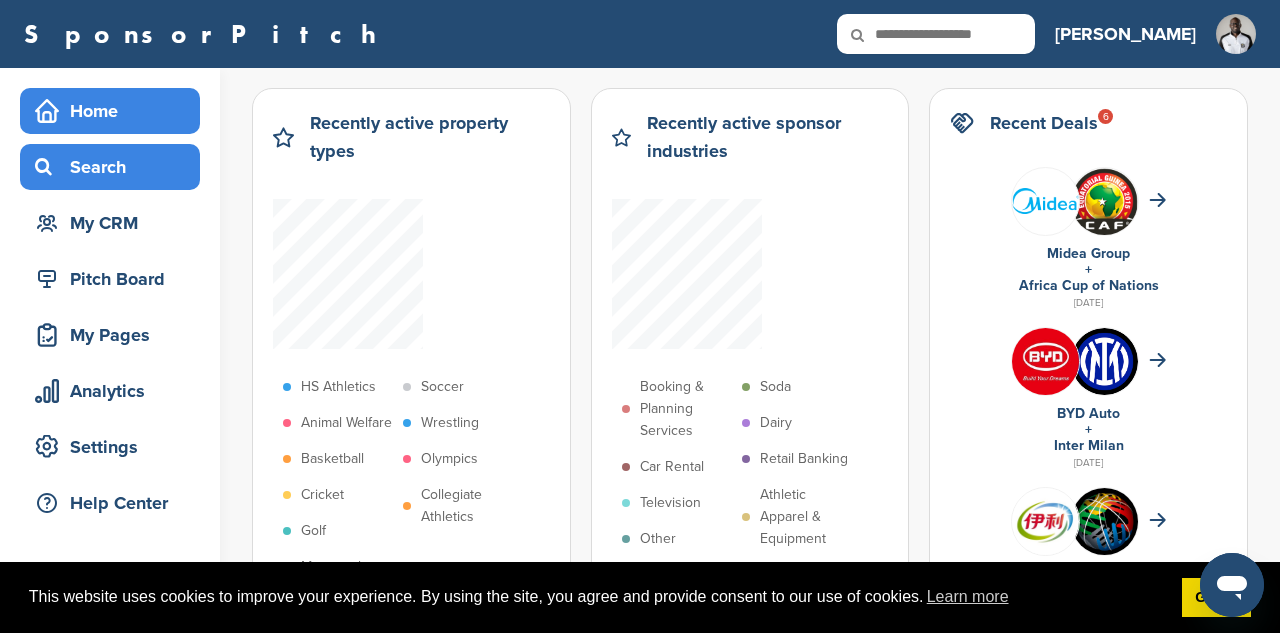 click on "Search" at bounding box center [115, 167] 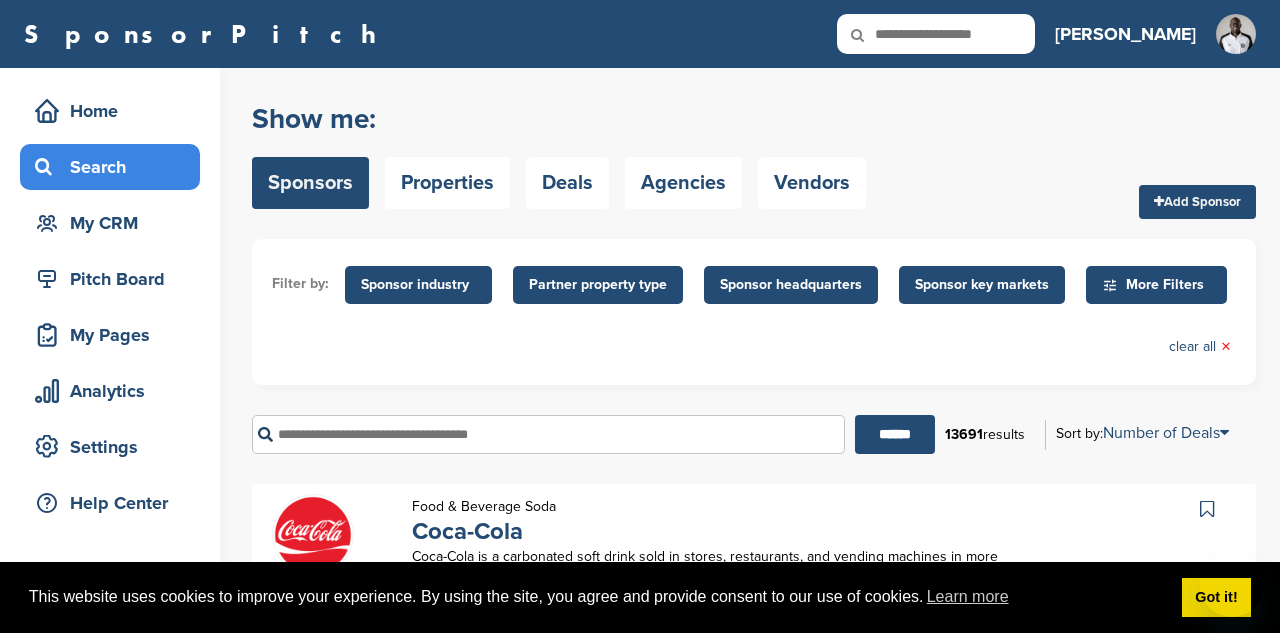 scroll, scrollTop: 34, scrollLeft: 0, axis: vertical 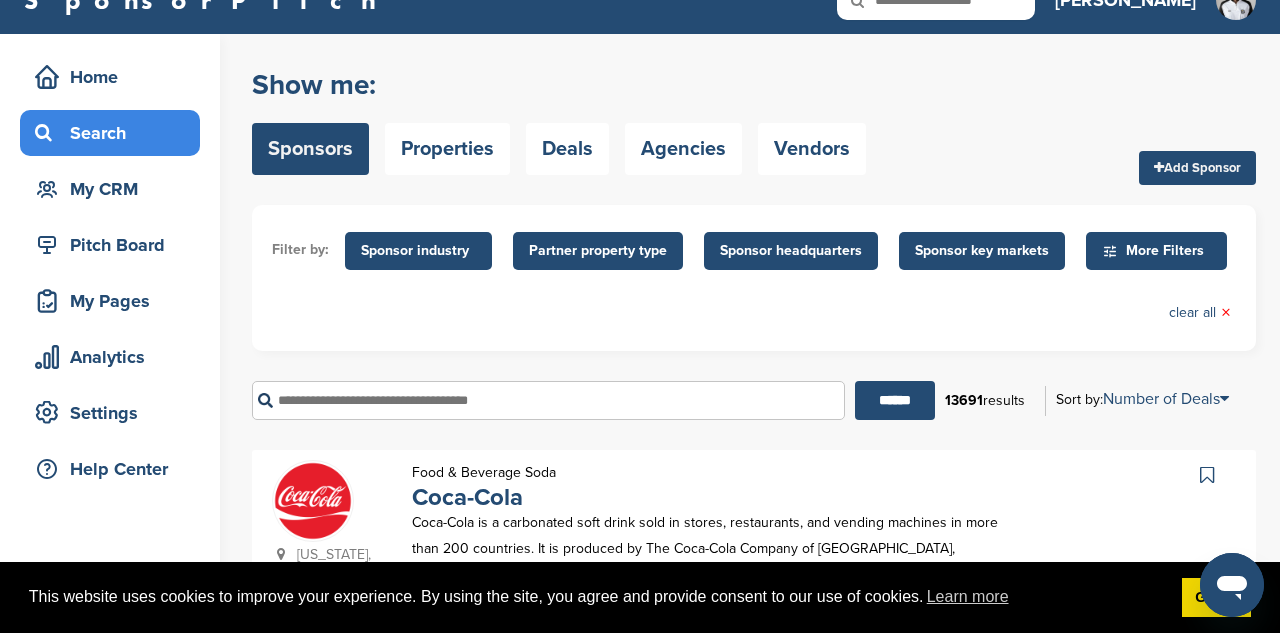 click on "Sponsor industry" at bounding box center (418, 251) 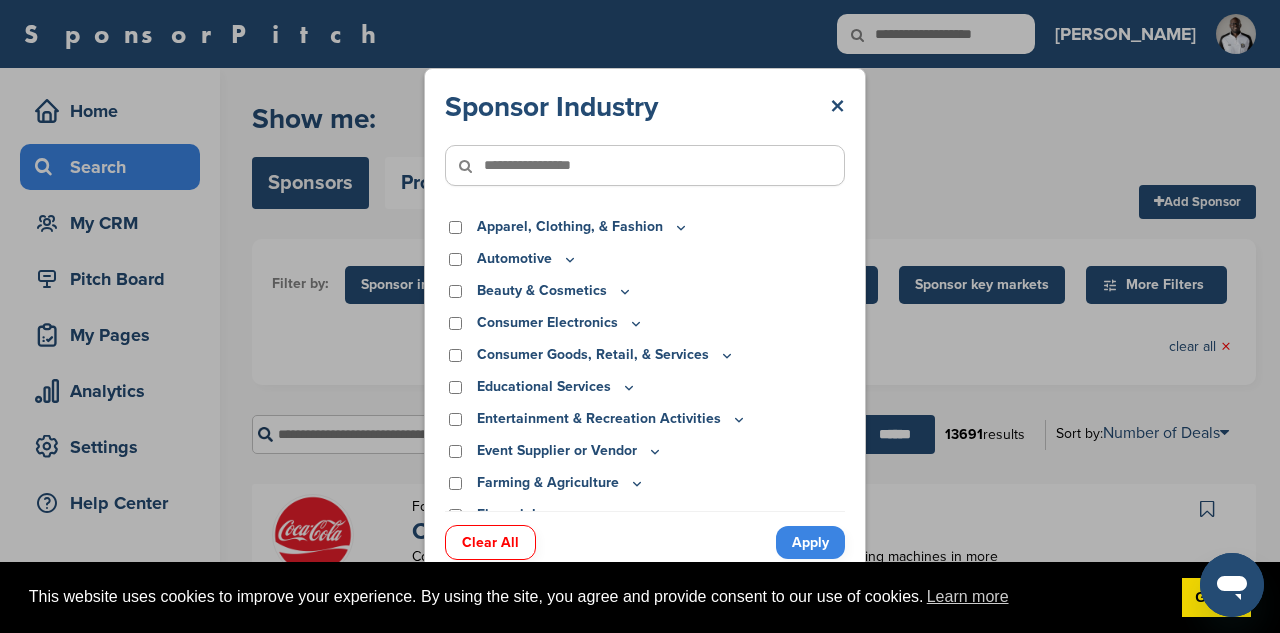 scroll, scrollTop: 0, scrollLeft: 0, axis: both 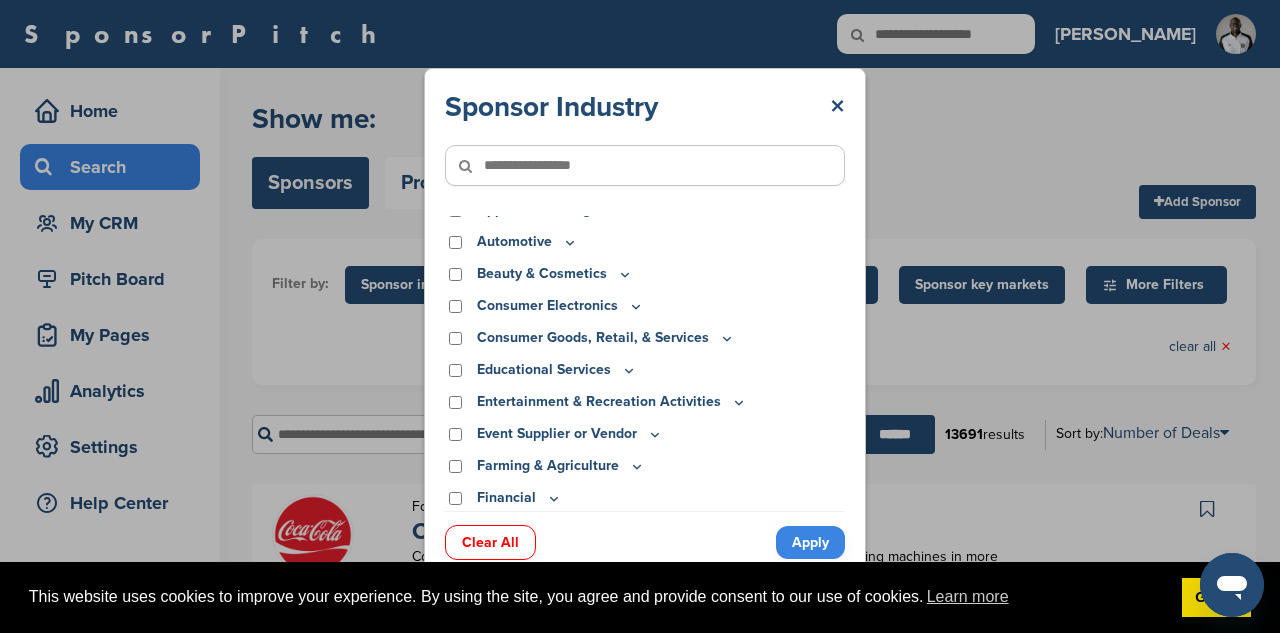click at bounding box center (645, 165) 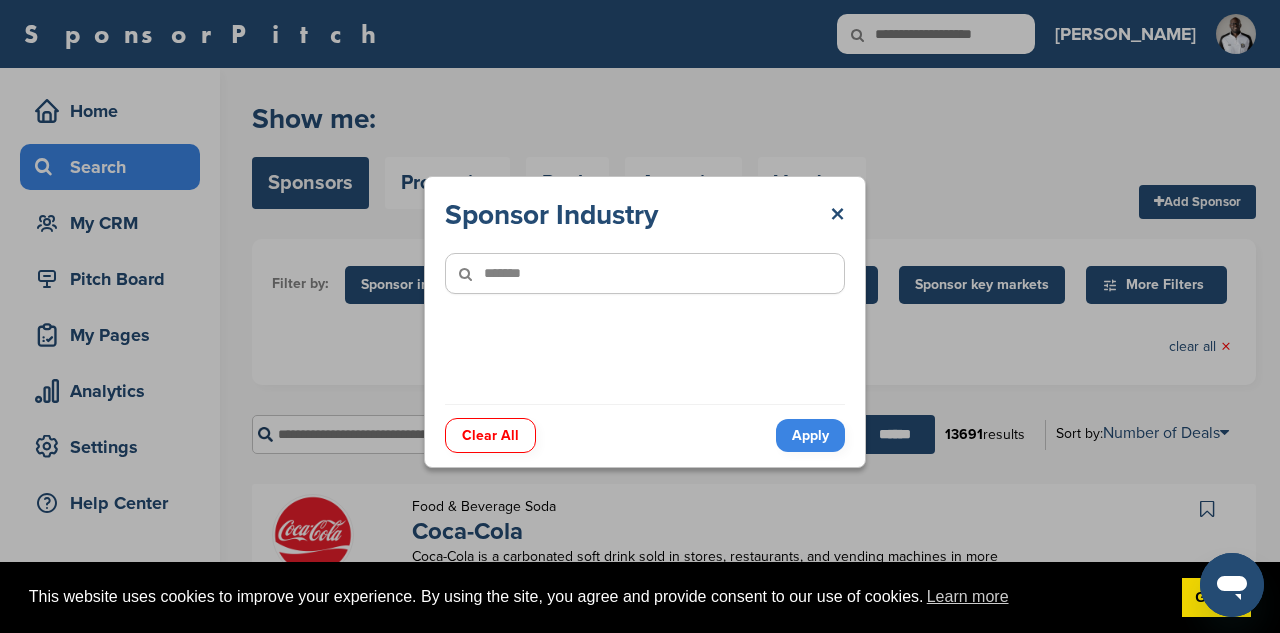 scroll, scrollTop: 0, scrollLeft: 0, axis: both 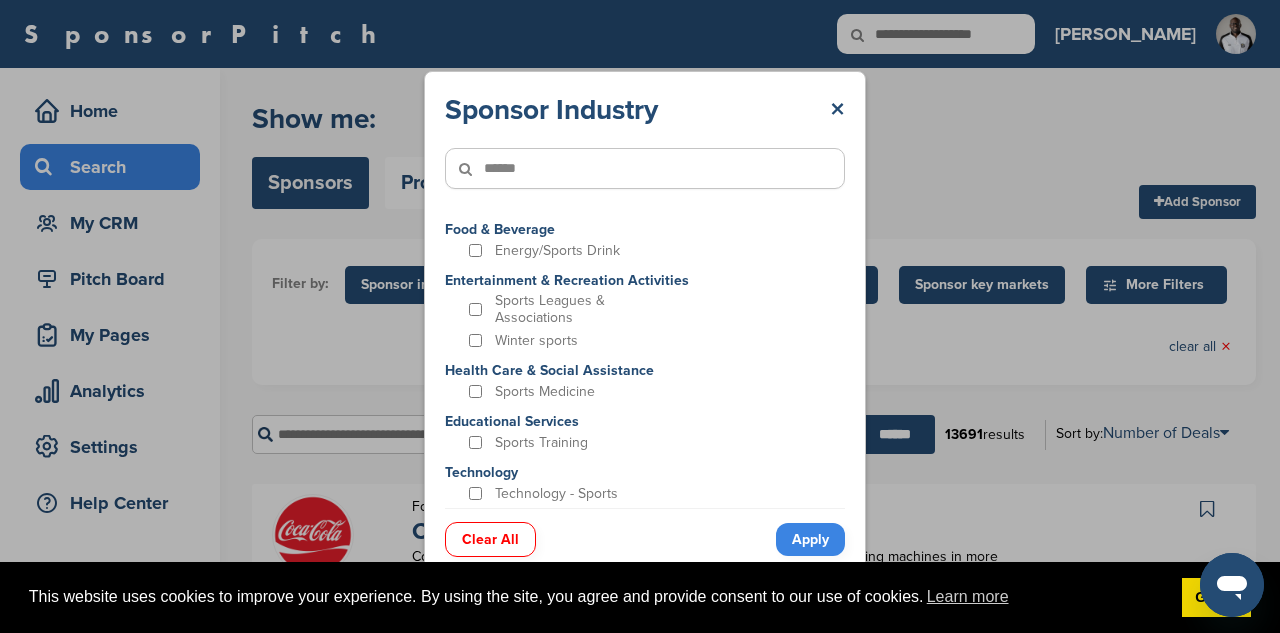 click on "Energy/Sports Drink" at bounding box center [559, 250] 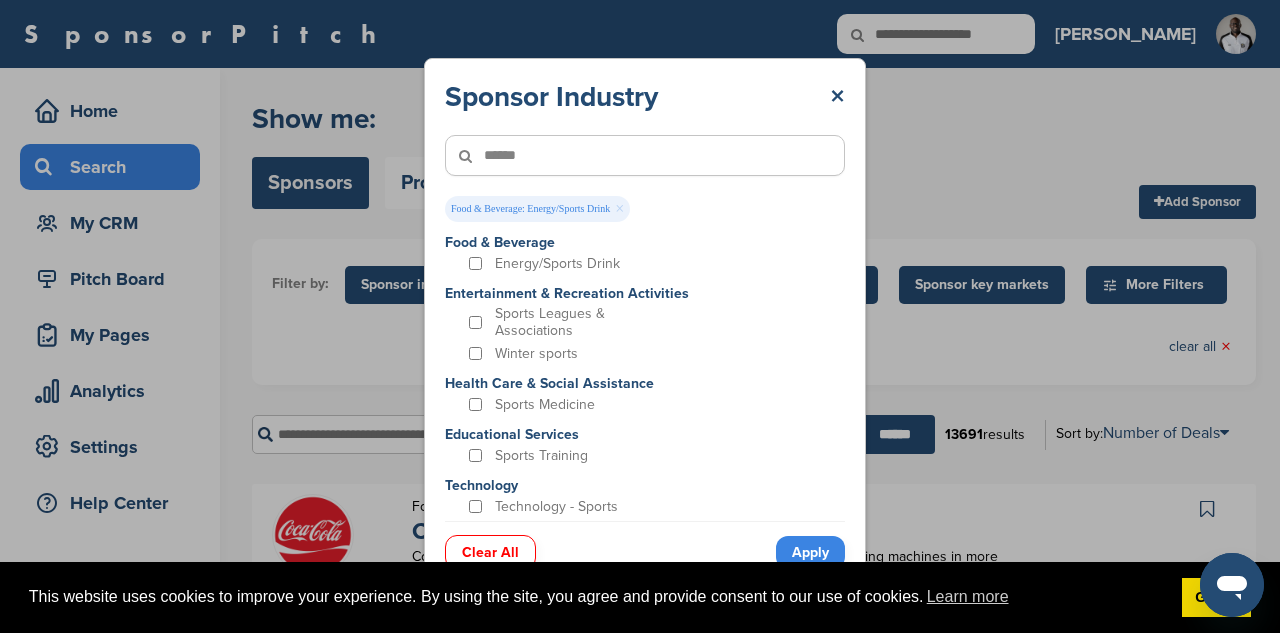 click on "Apply" at bounding box center (810, 552) 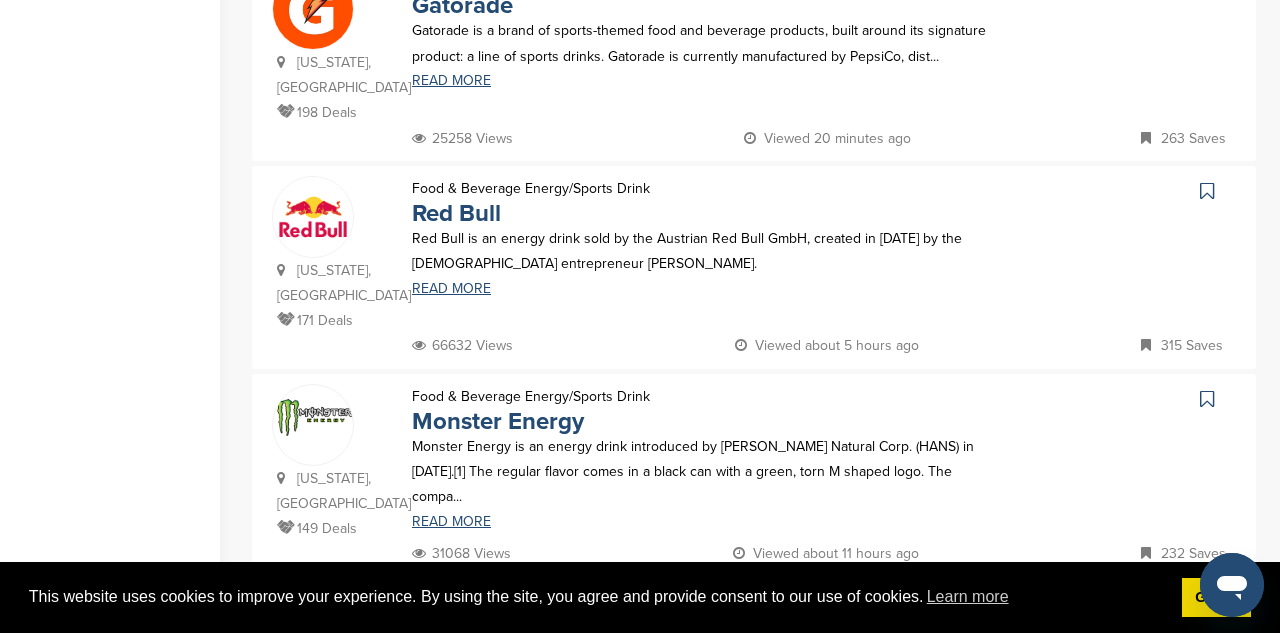 scroll, scrollTop: 0, scrollLeft: 0, axis: both 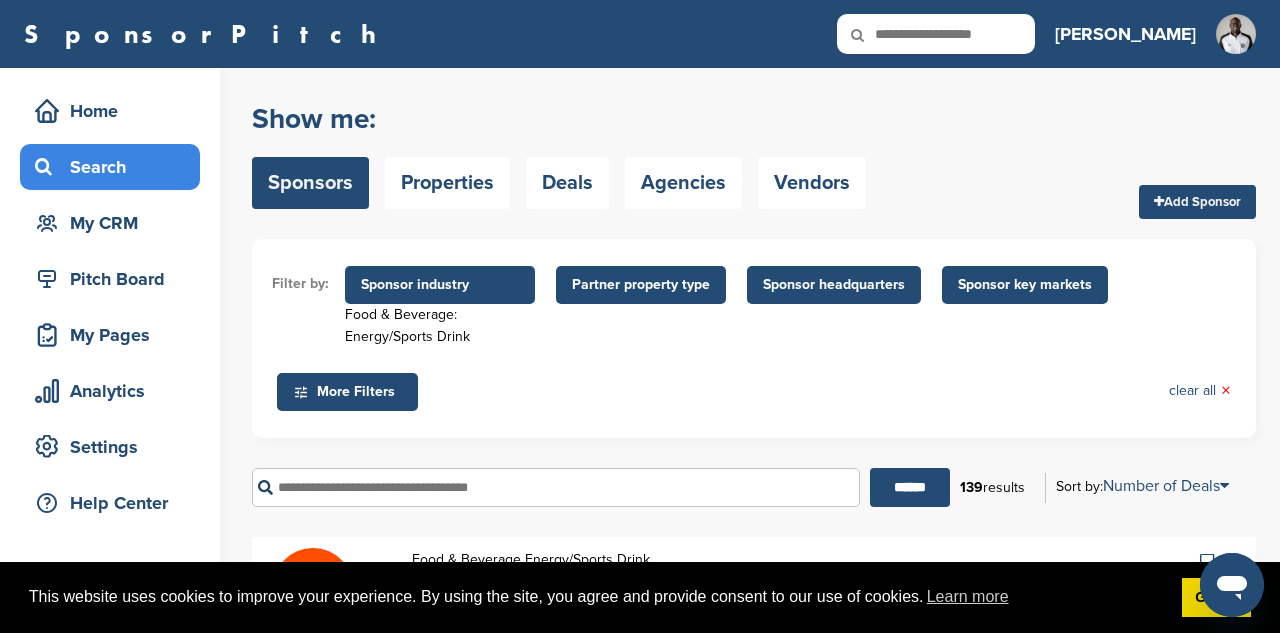 click on "Sponsor key markets" at bounding box center [1025, 285] 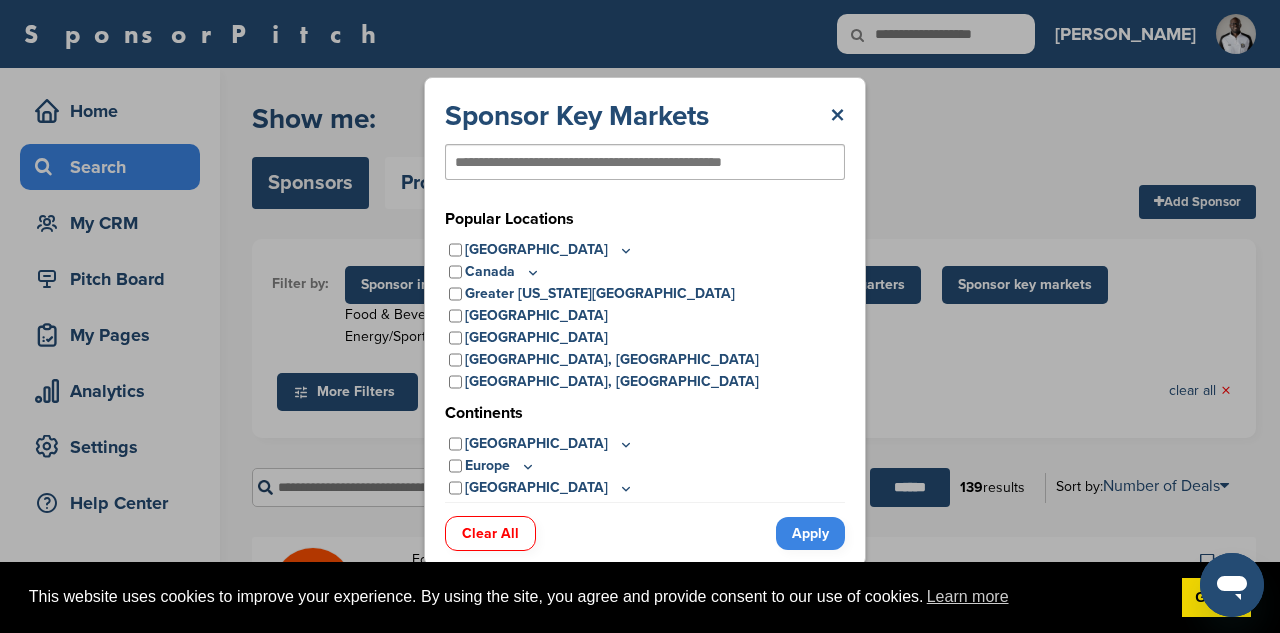 click 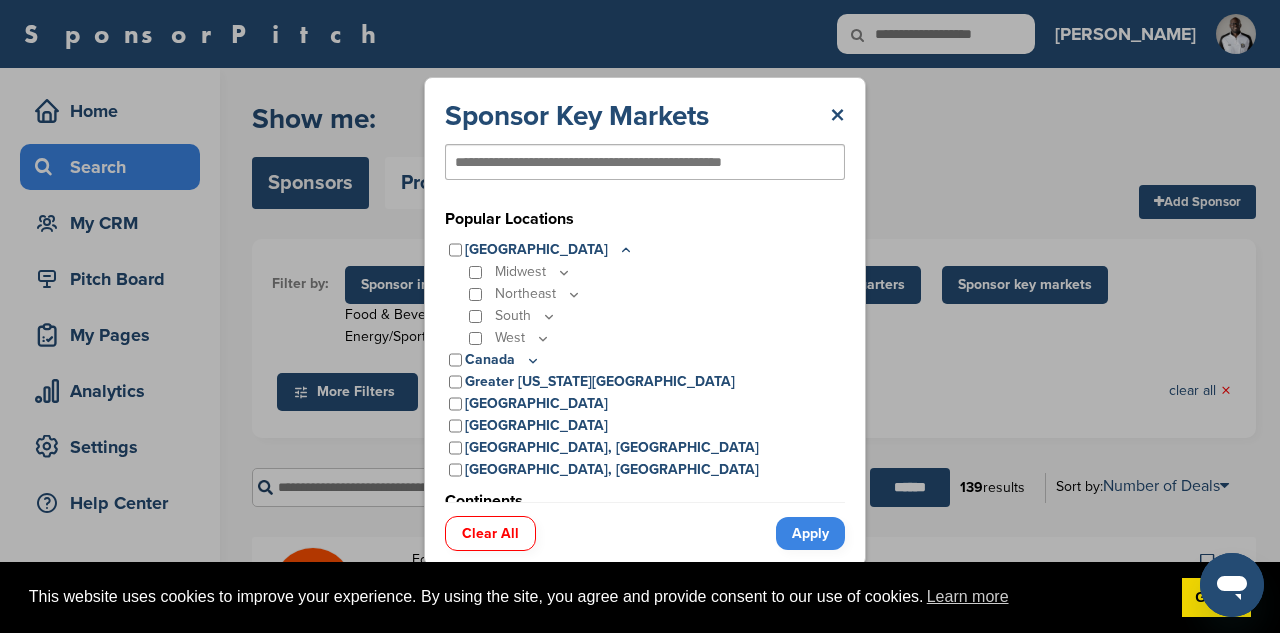 click 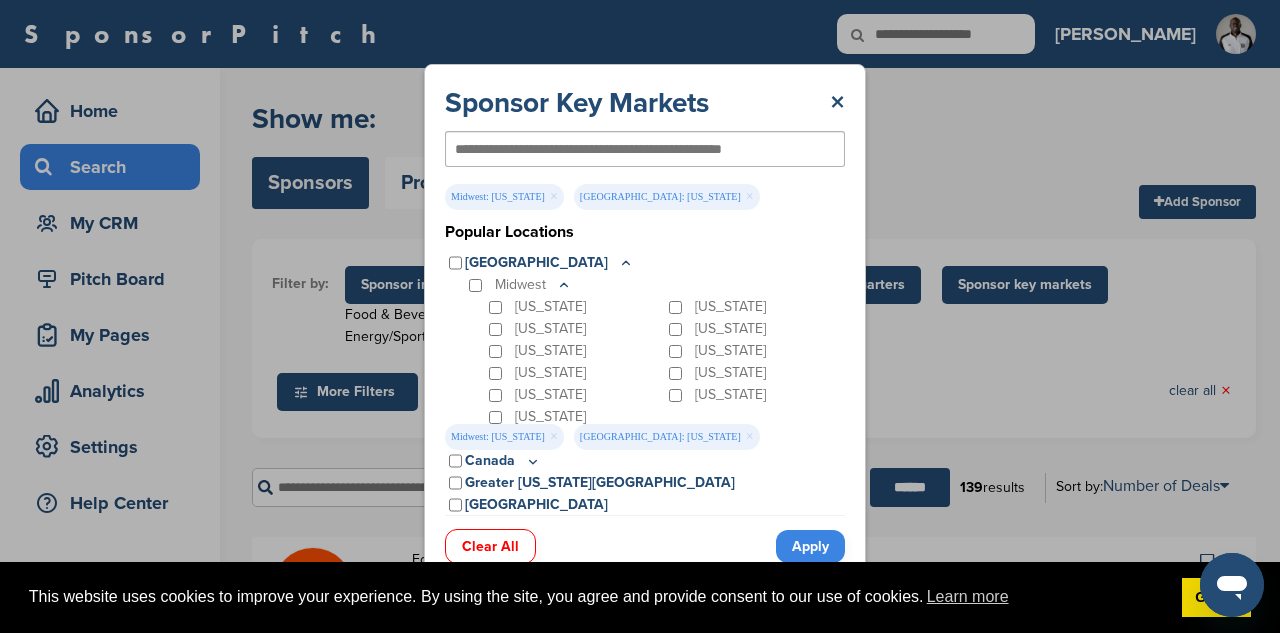 click on "Apply" at bounding box center (810, 546) 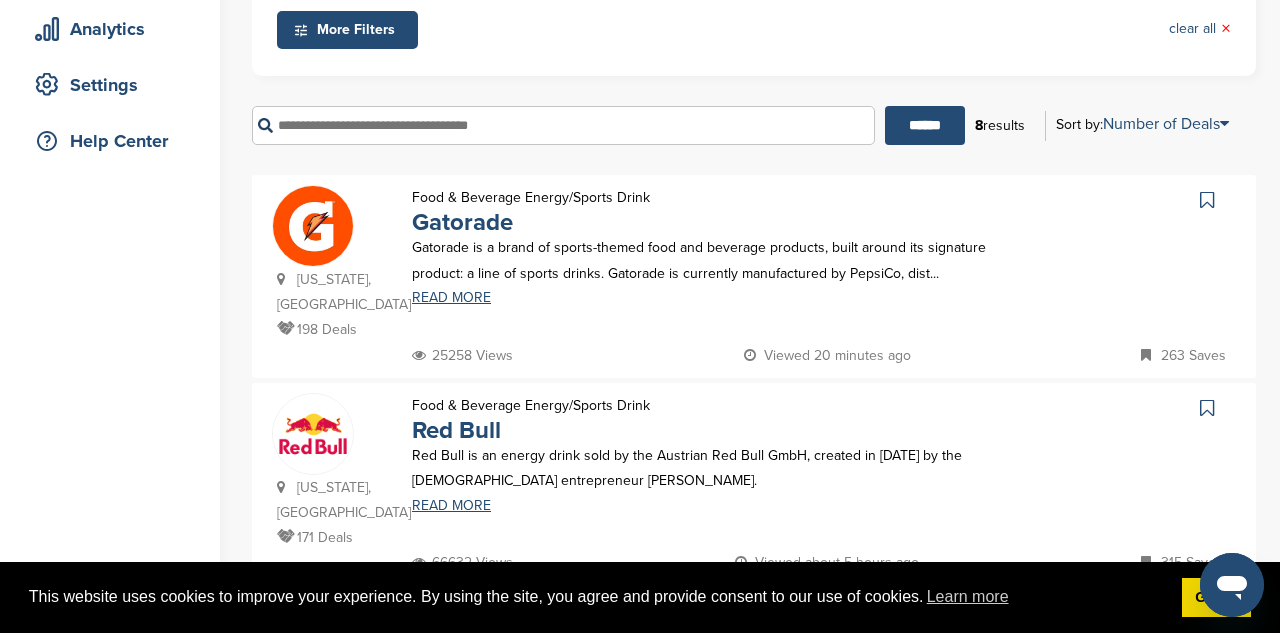 scroll, scrollTop: 365, scrollLeft: 0, axis: vertical 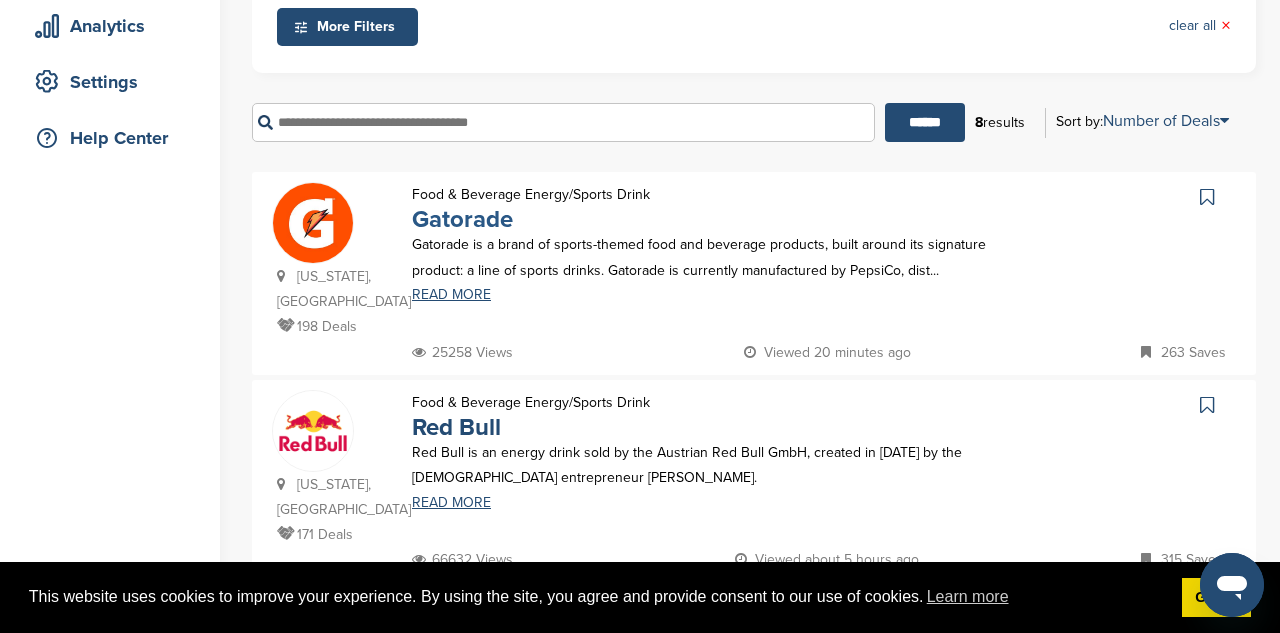 click on "Gatorade" at bounding box center (462, 219) 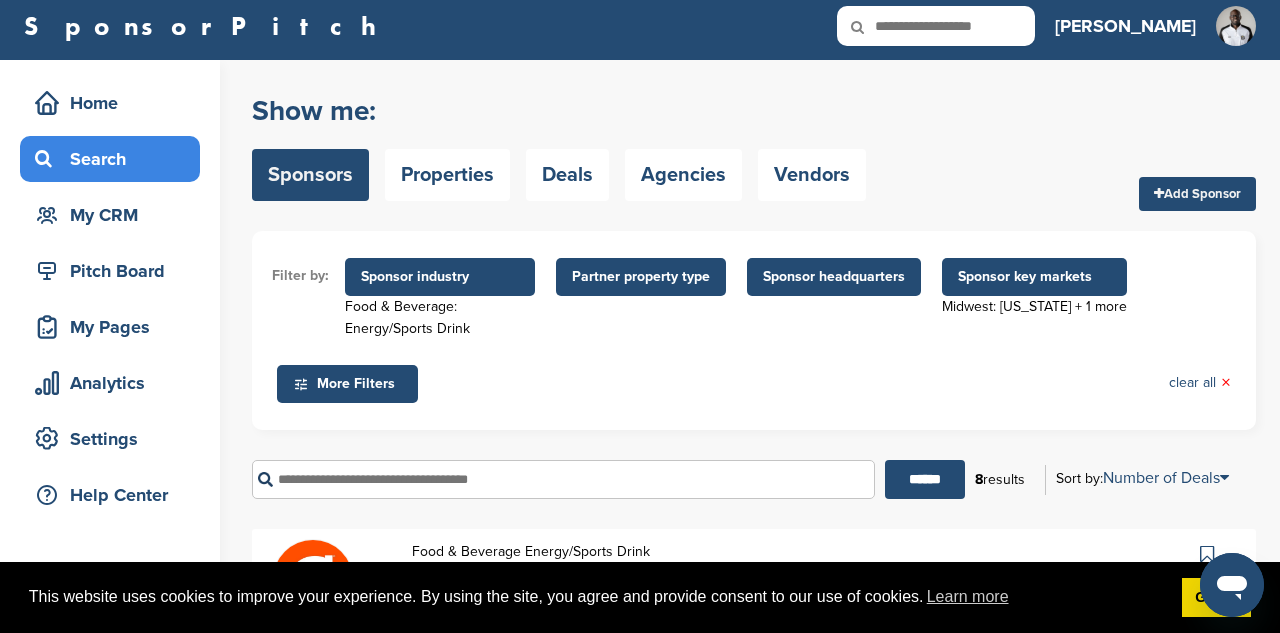 scroll, scrollTop: 0, scrollLeft: 0, axis: both 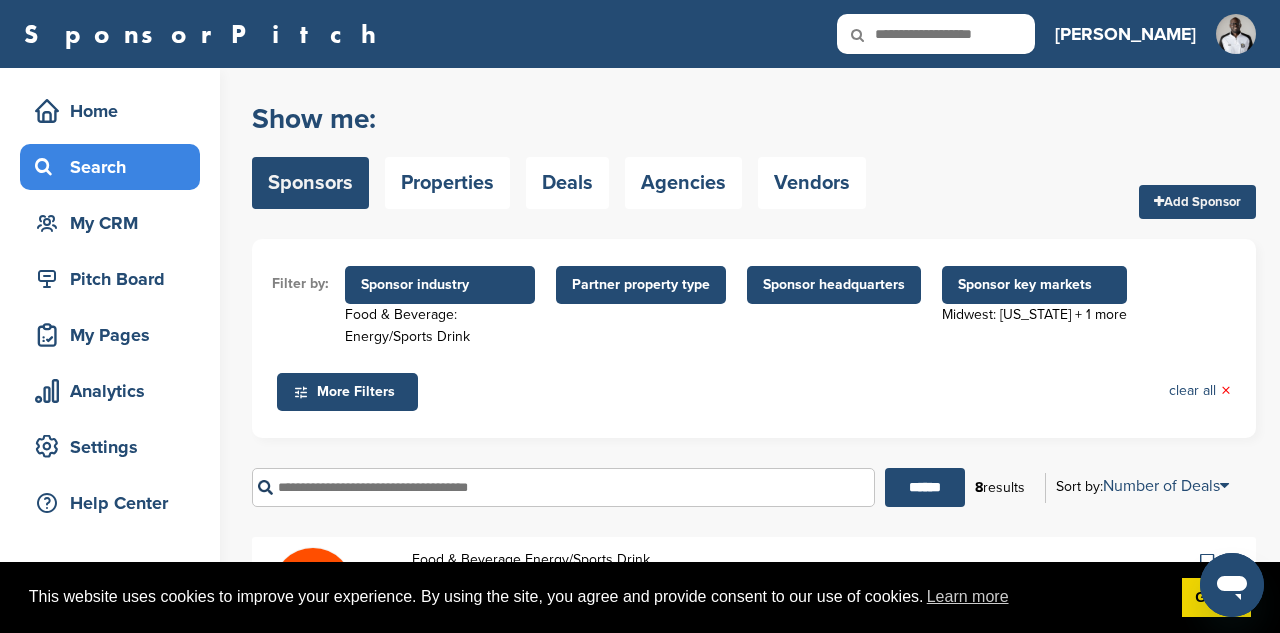 click on "Sponsor industry" at bounding box center (440, 285) 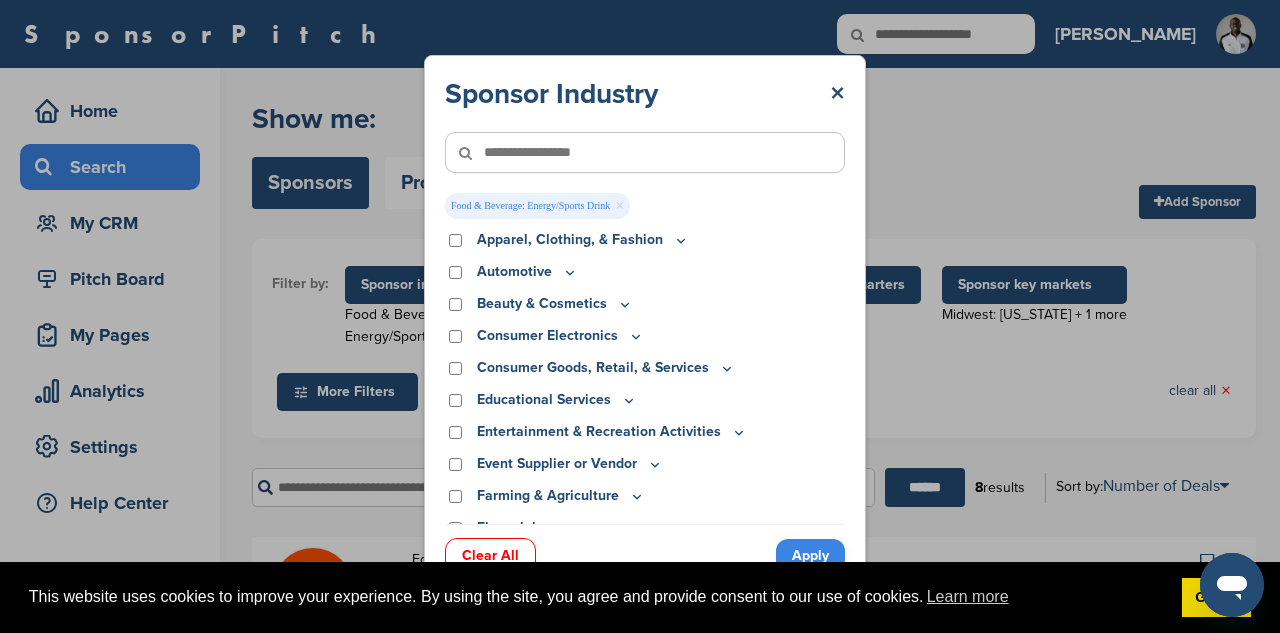 click on "×" at bounding box center (619, 206) 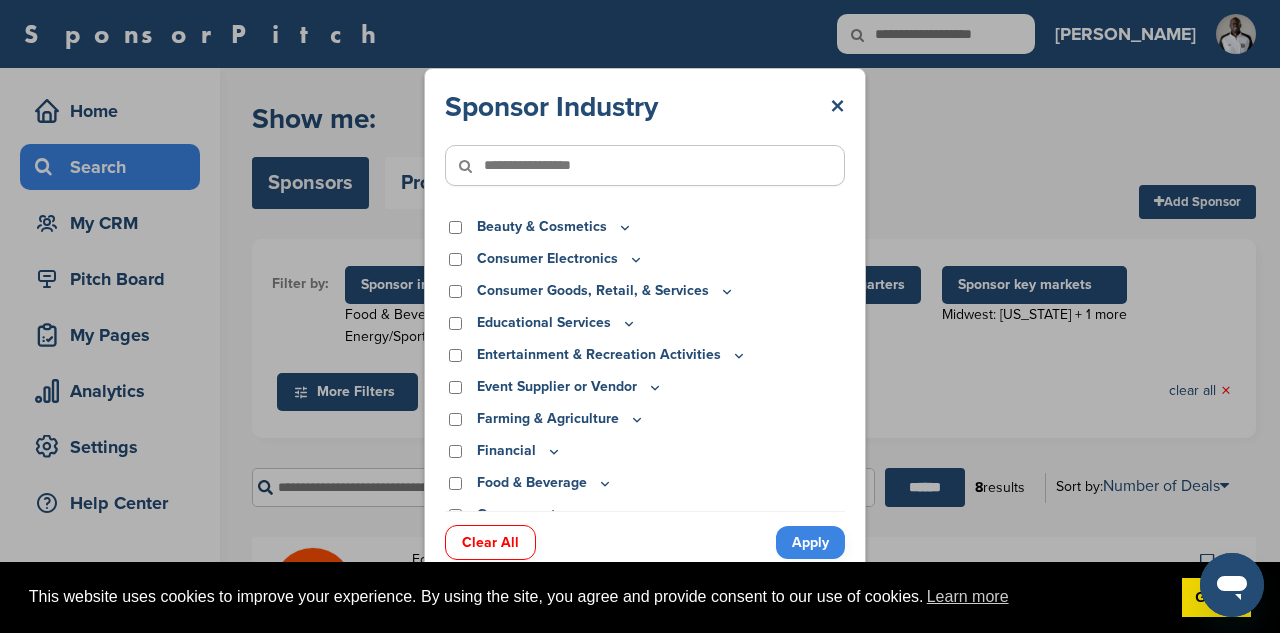 scroll, scrollTop: 62, scrollLeft: 0, axis: vertical 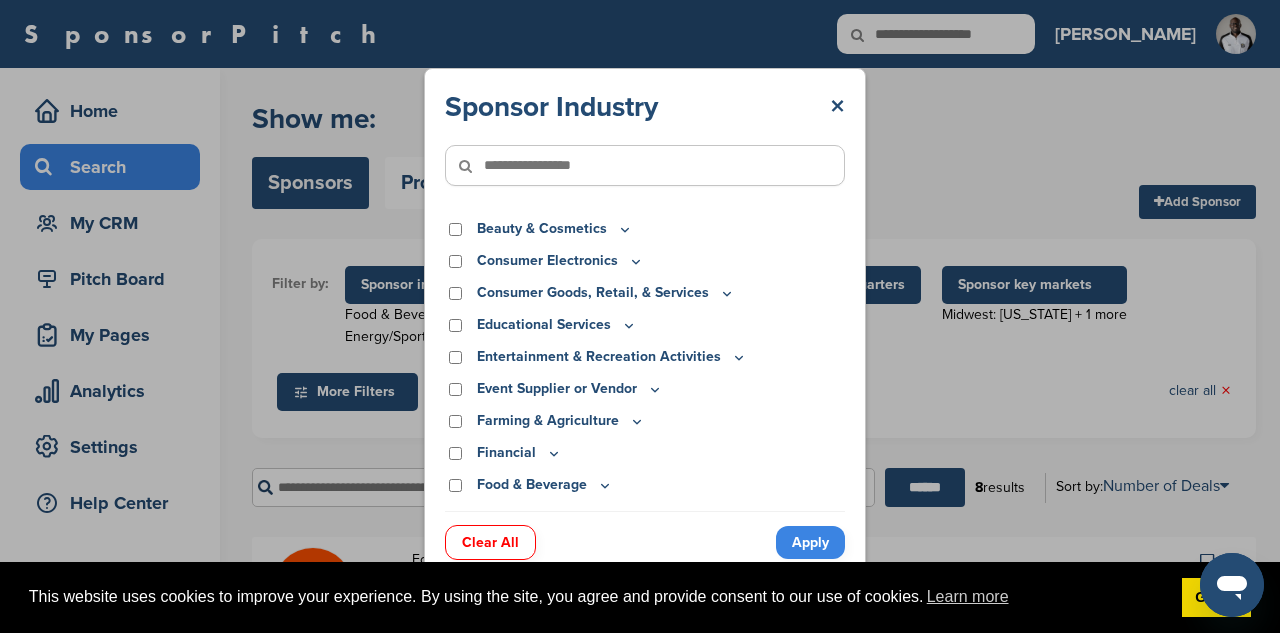 click 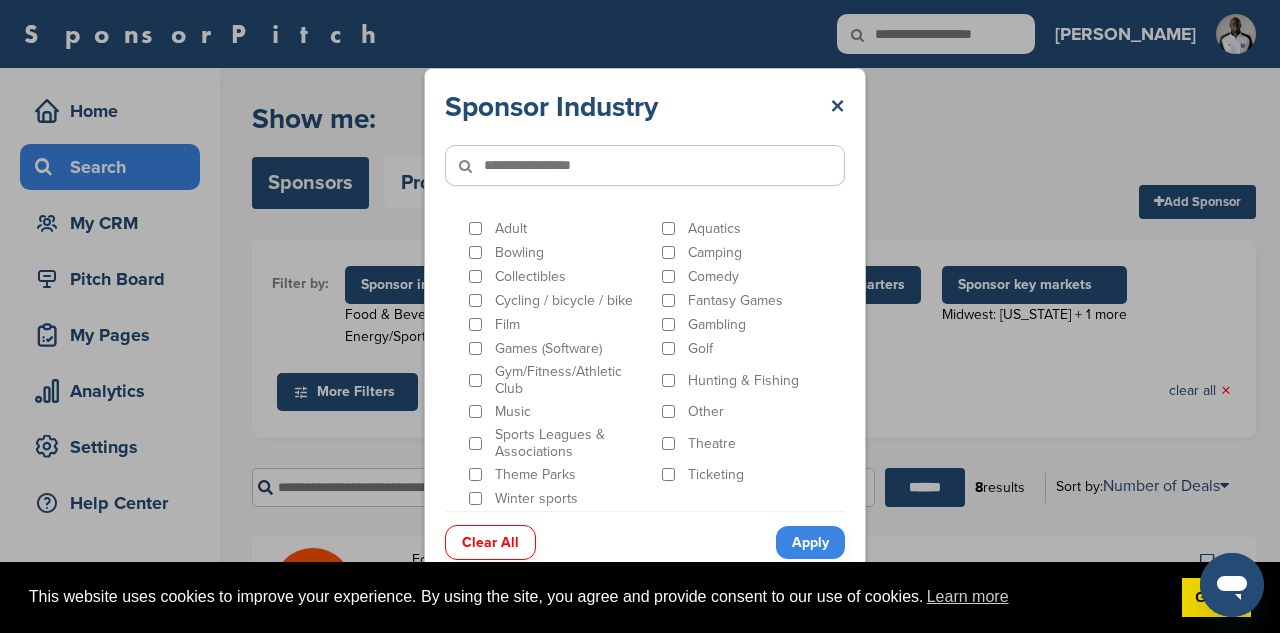 scroll, scrollTop: 206, scrollLeft: 0, axis: vertical 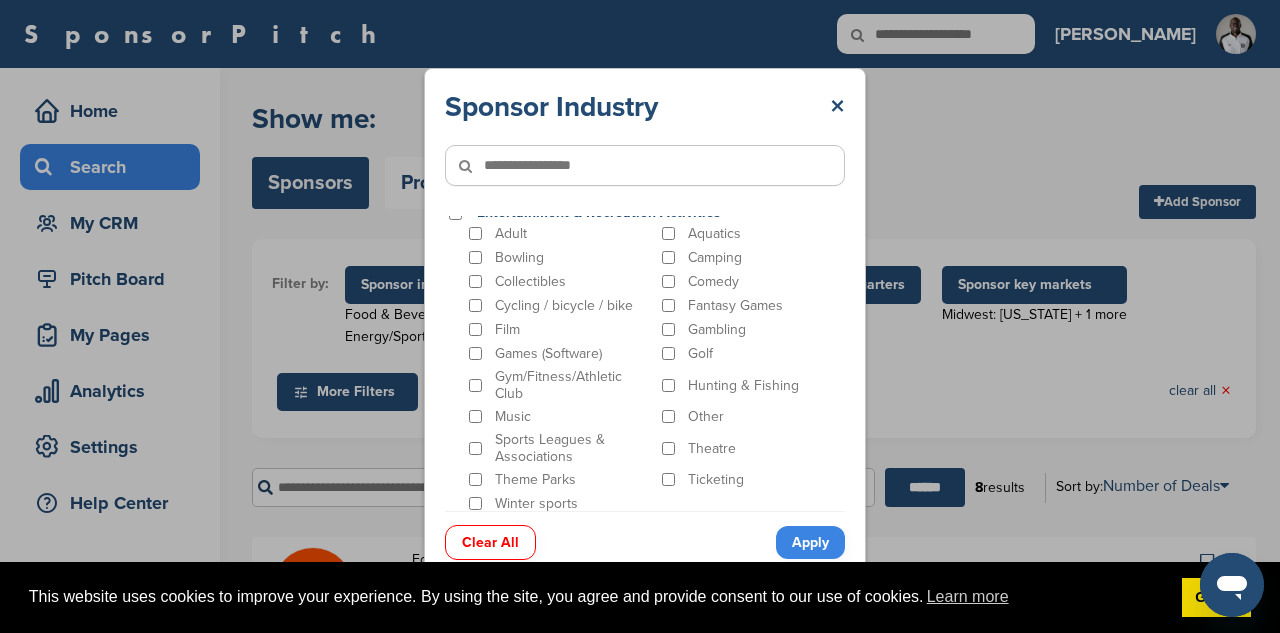 click at bounding box center (645, 165) 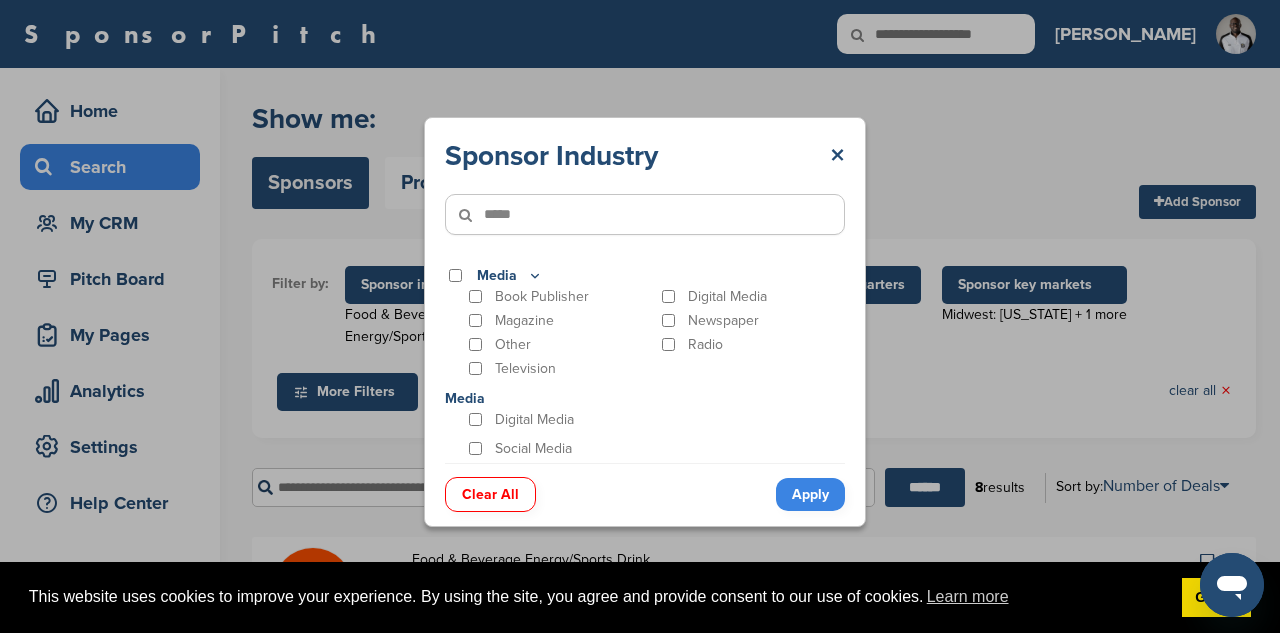 scroll, scrollTop: 0, scrollLeft: 0, axis: both 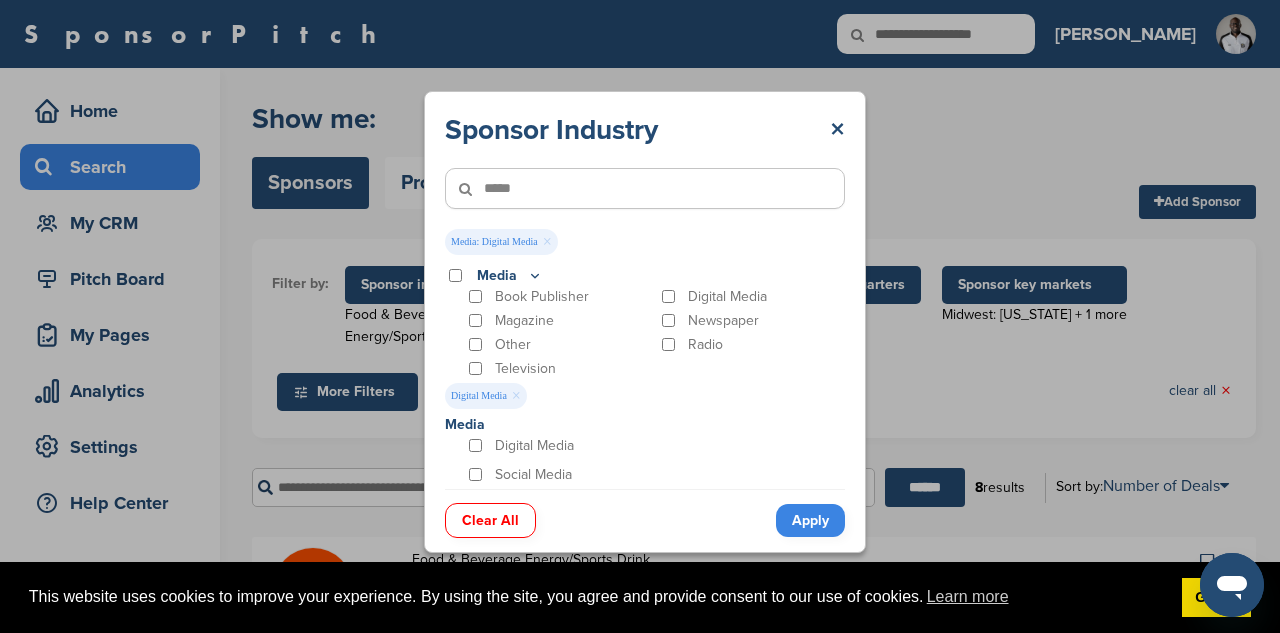 click on "Apply" at bounding box center (810, 520) 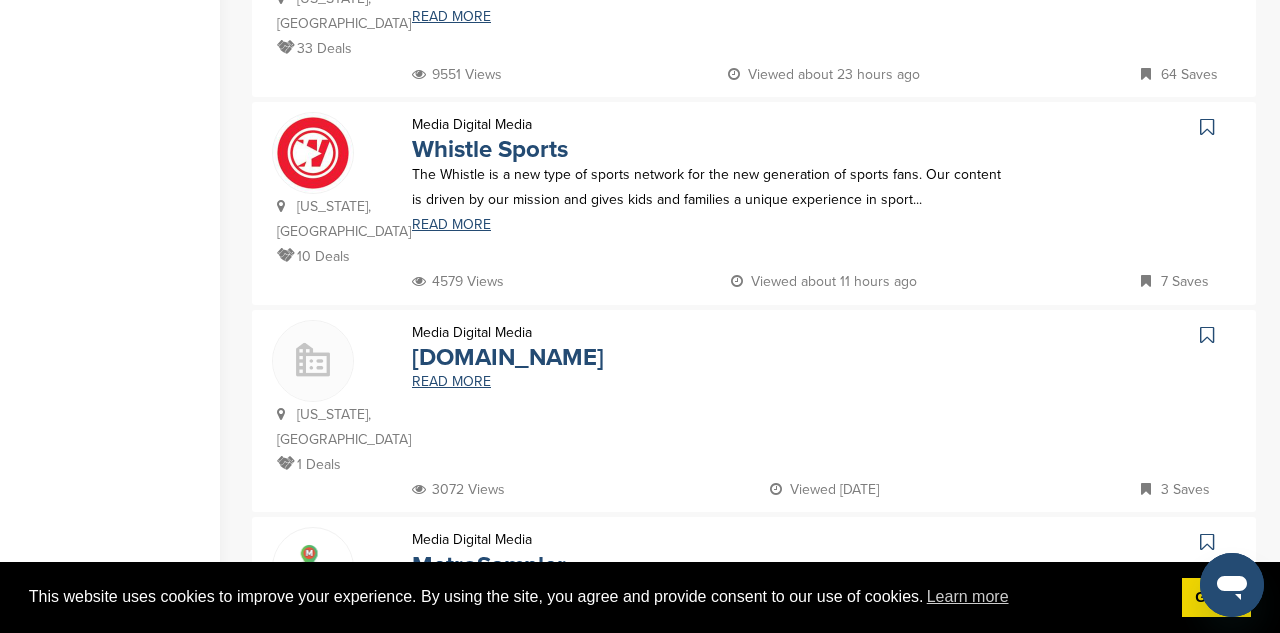 scroll, scrollTop: 622, scrollLeft: 0, axis: vertical 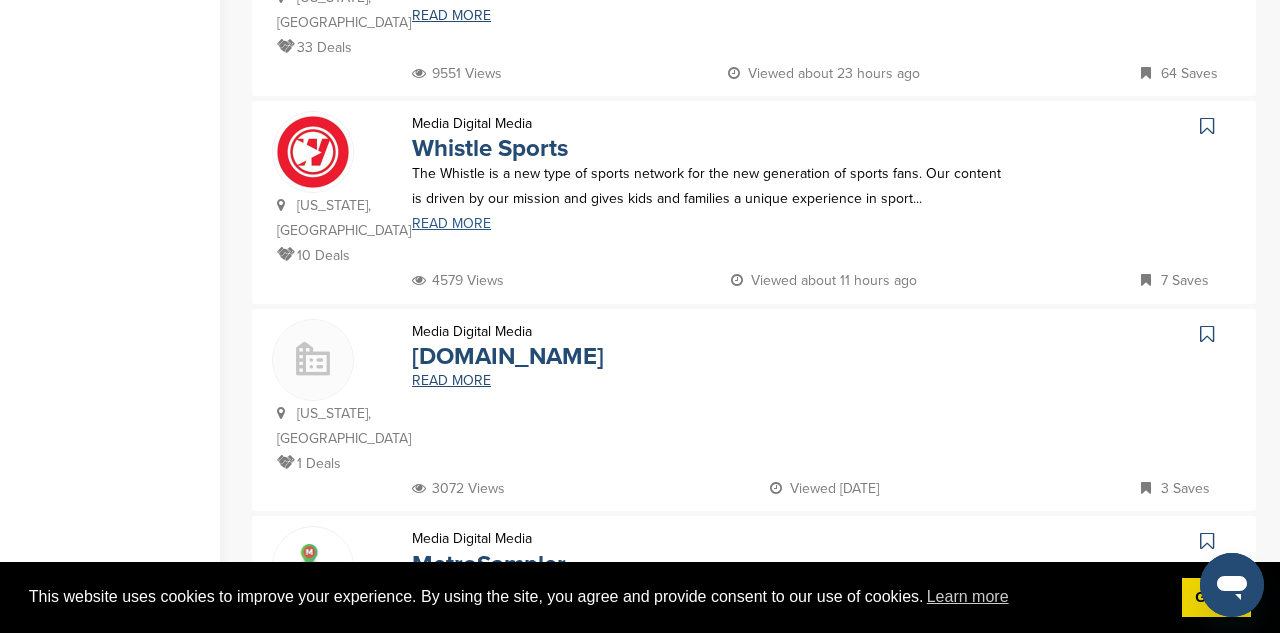 click on "READ MORE" at bounding box center [708, 224] 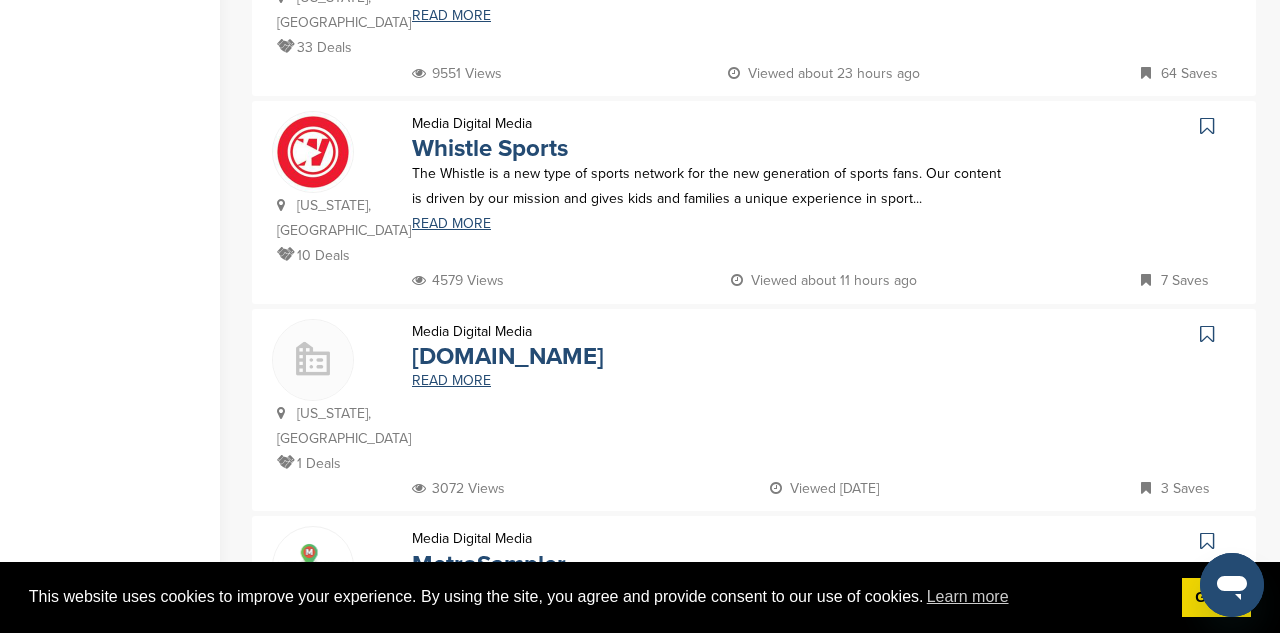 click on "The Whistle is a new type of sports network for the new generation of sports fans.
Our content is driven by our mission and gives kids and families a unique experience in sport..." at bounding box center [708, 186] 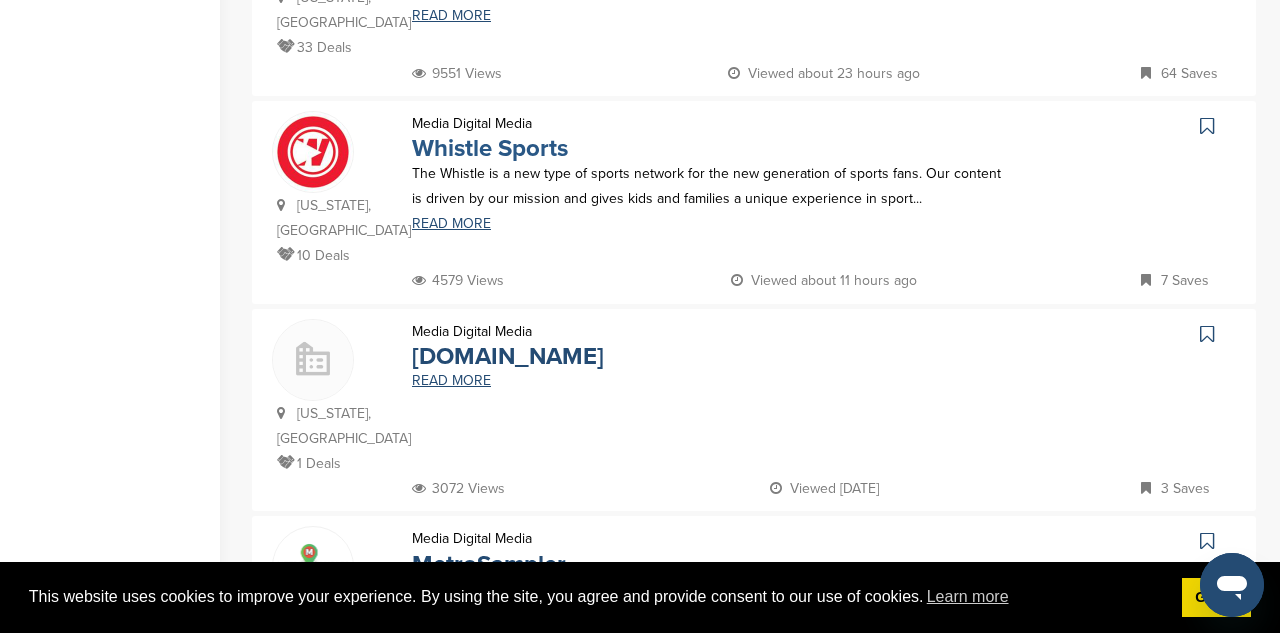 click on "Whistle Sports" at bounding box center [490, 148] 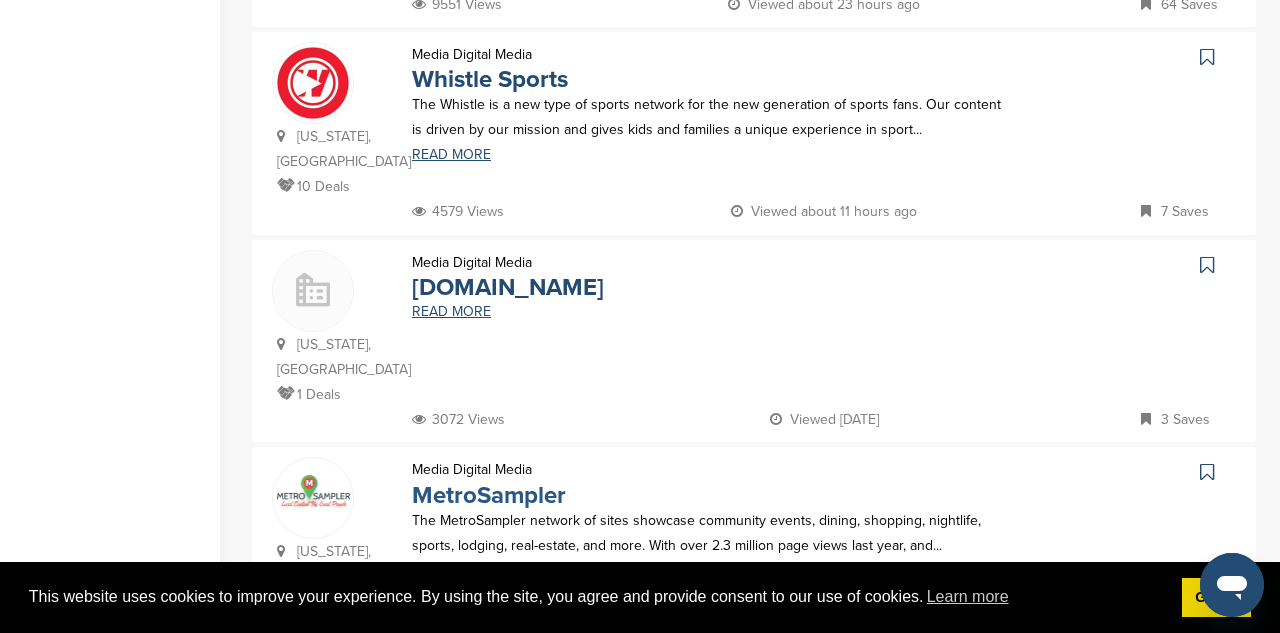 scroll, scrollTop: 0, scrollLeft: 0, axis: both 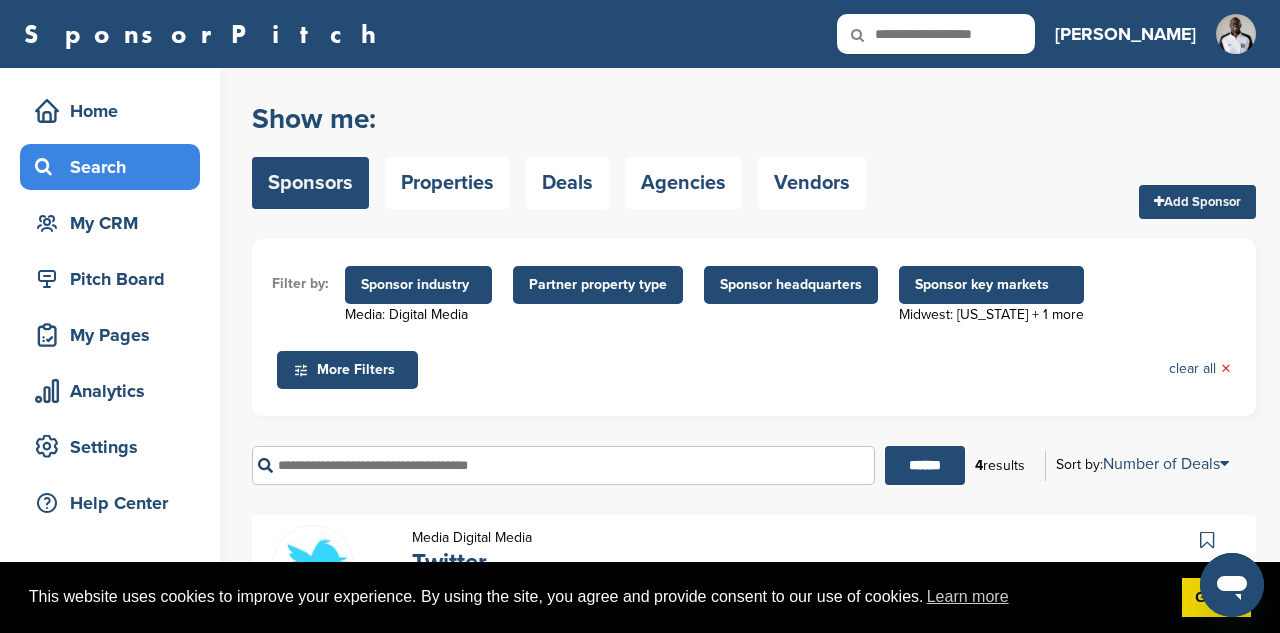 click on "Sponsor industry" at bounding box center [418, 285] 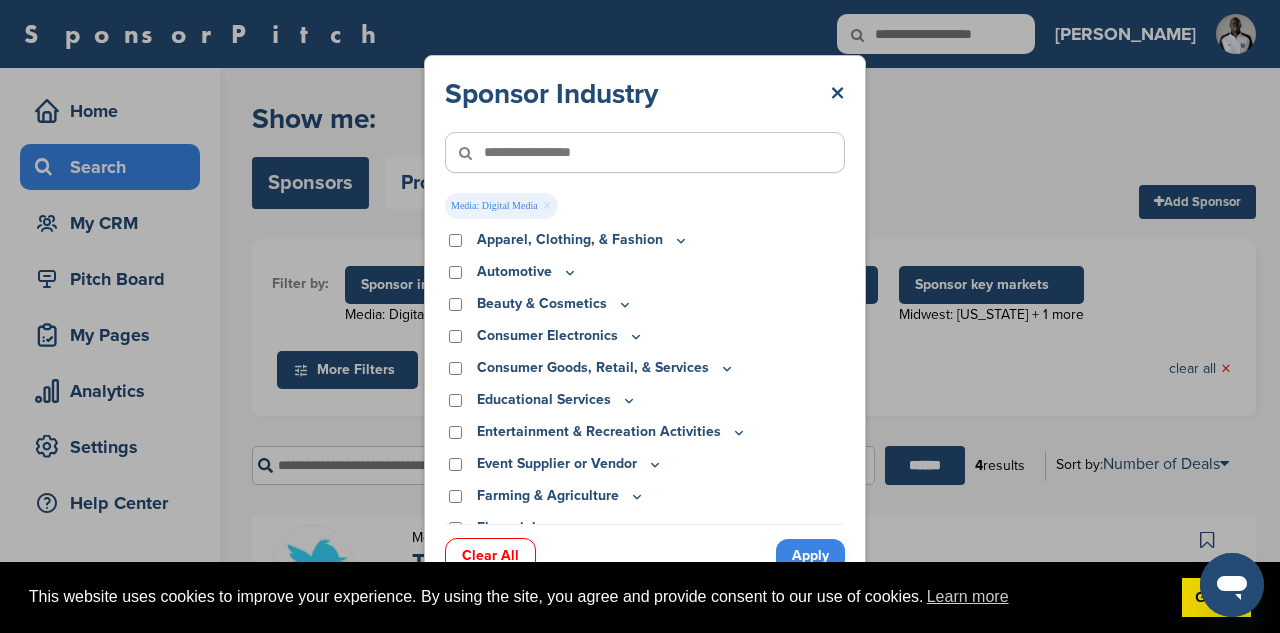 click on "×" at bounding box center (547, 206) 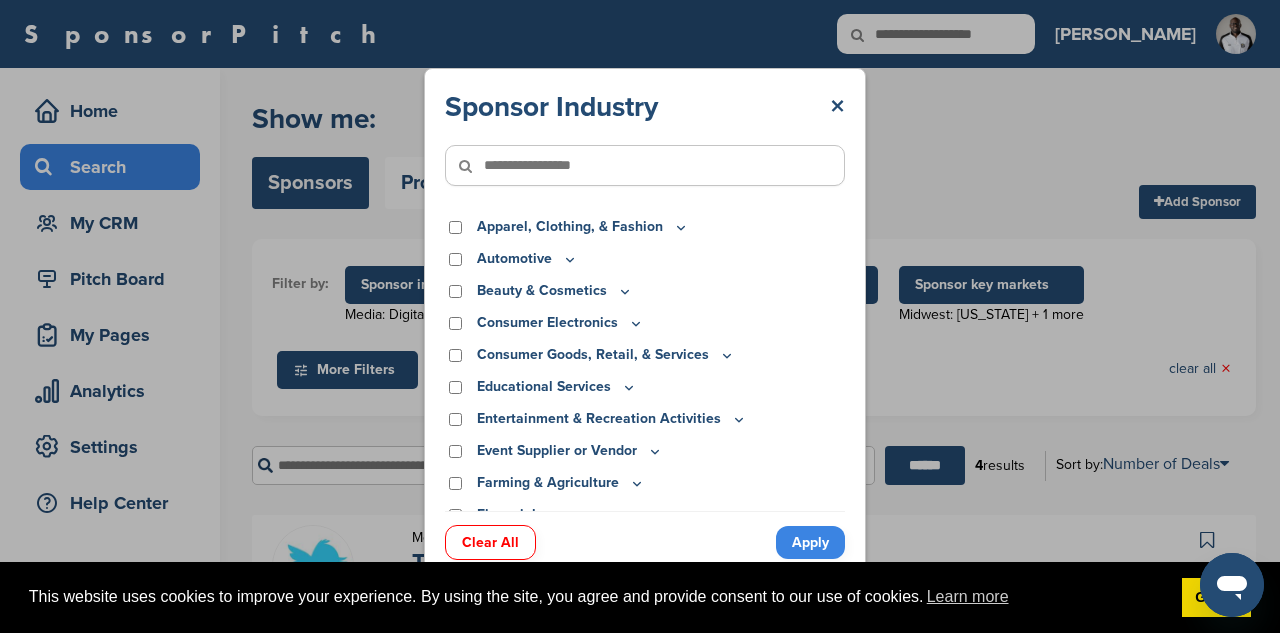 click at bounding box center [645, 165] 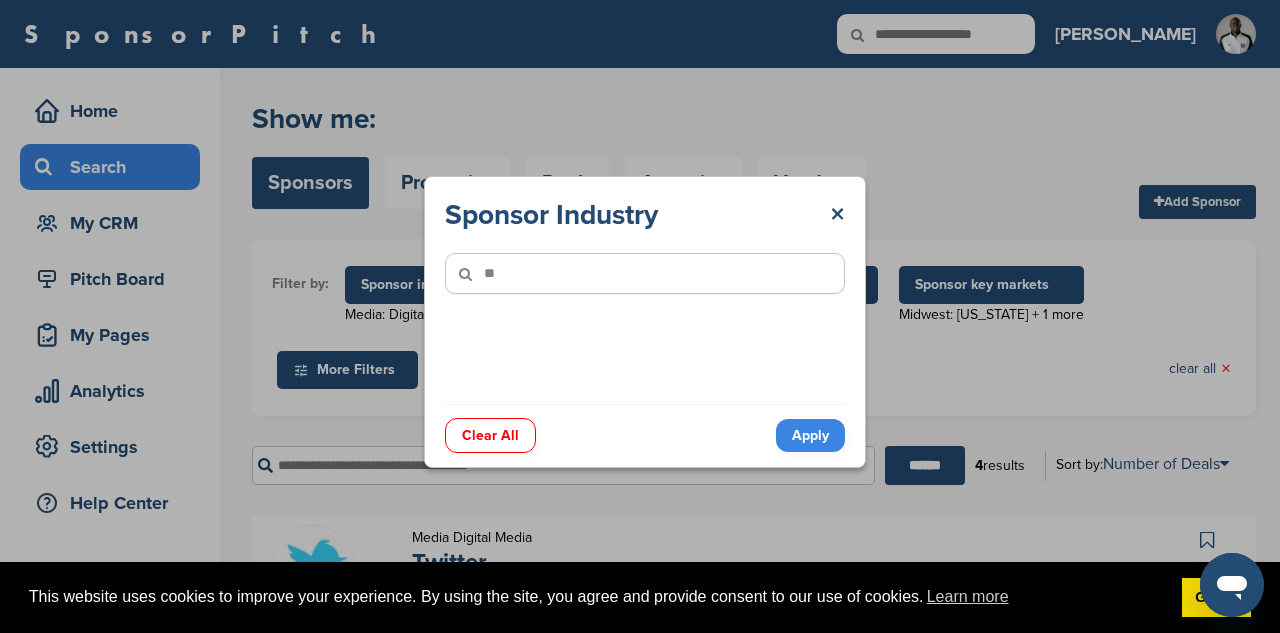 type on "*" 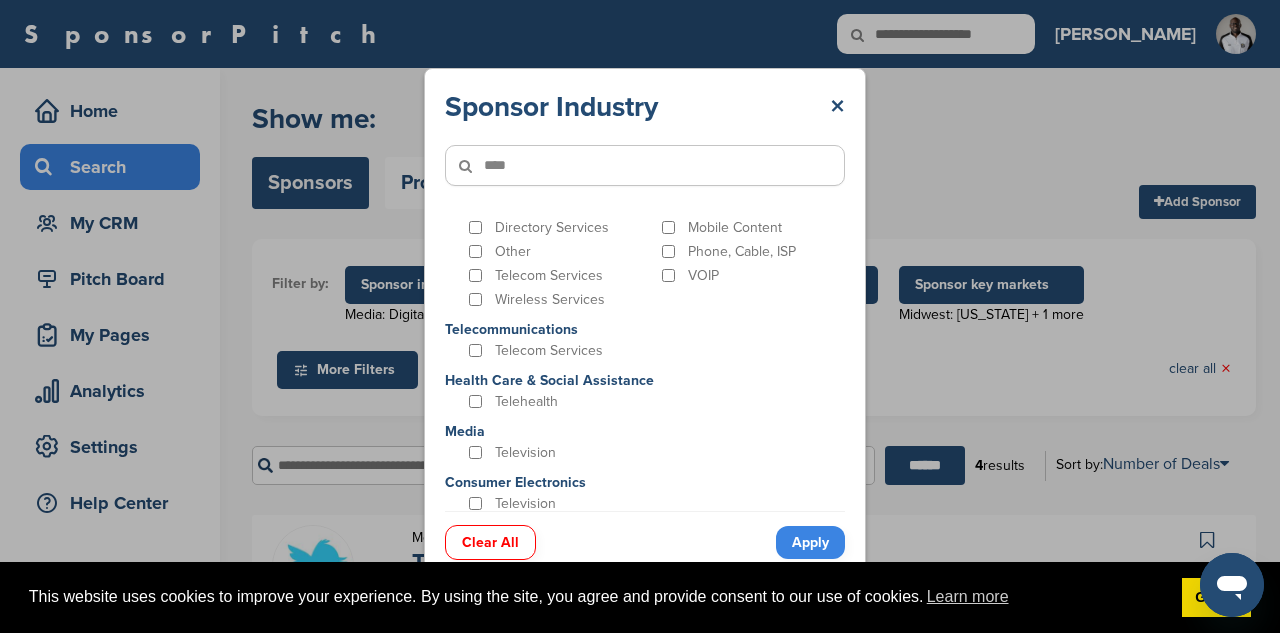 scroll, scrollTop: 19, scrollLeft: 0, axis: vertical 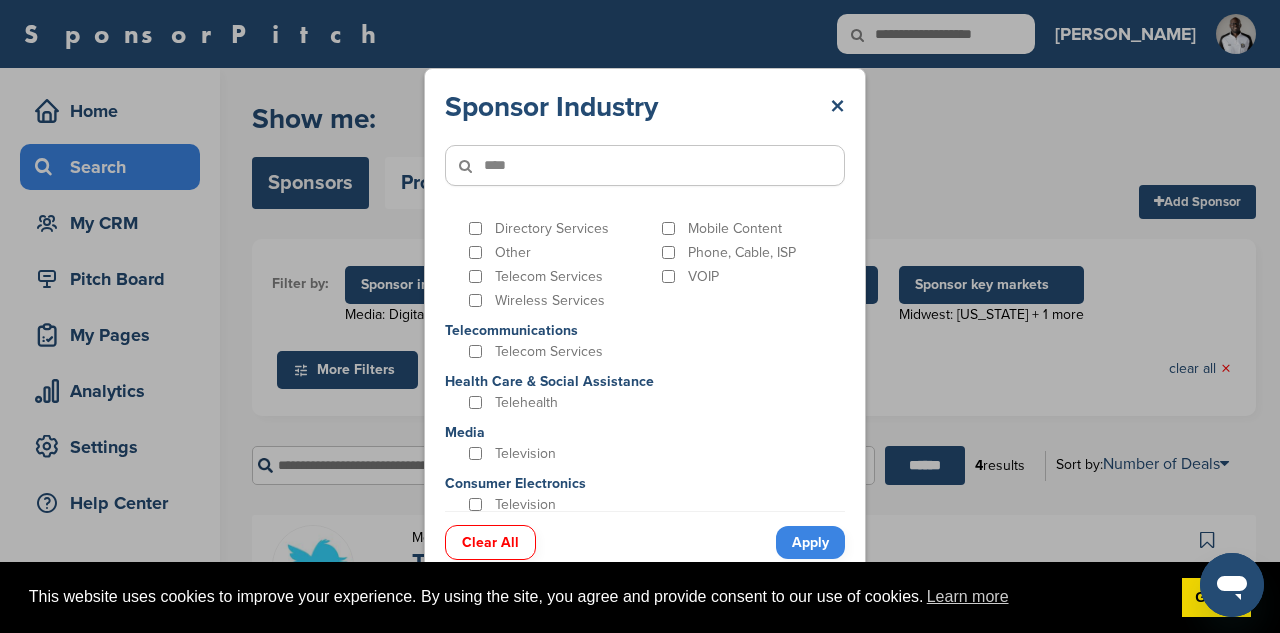 type on "****" 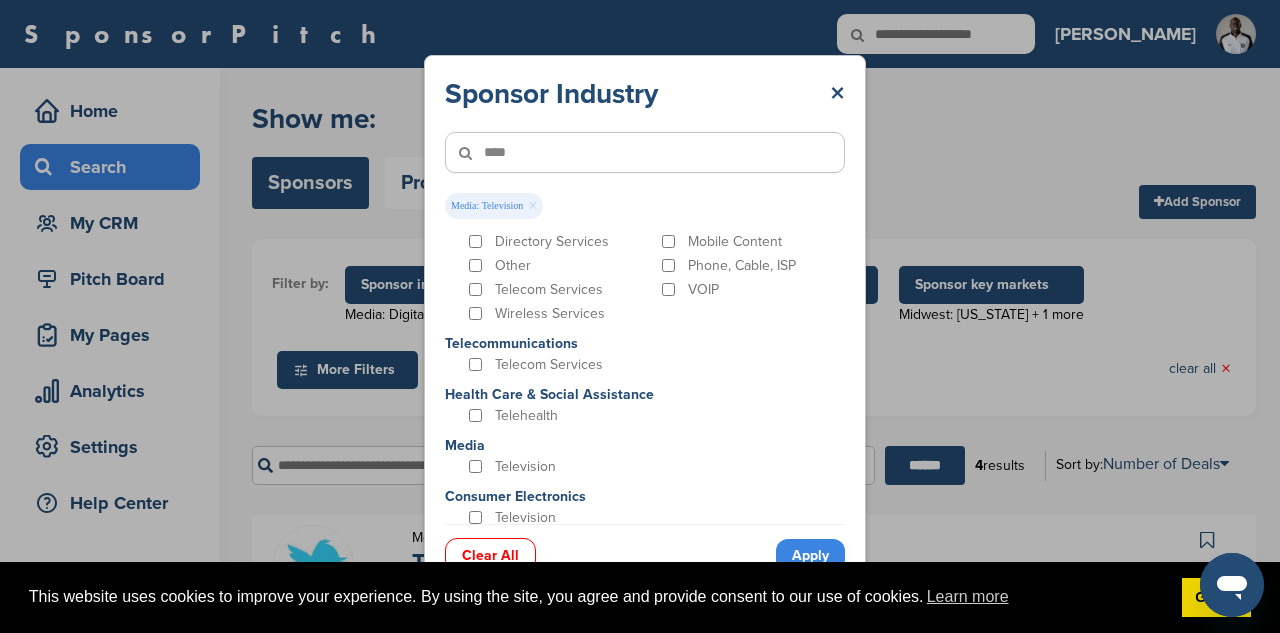click on "Apply" at bounding box center (810, 555) 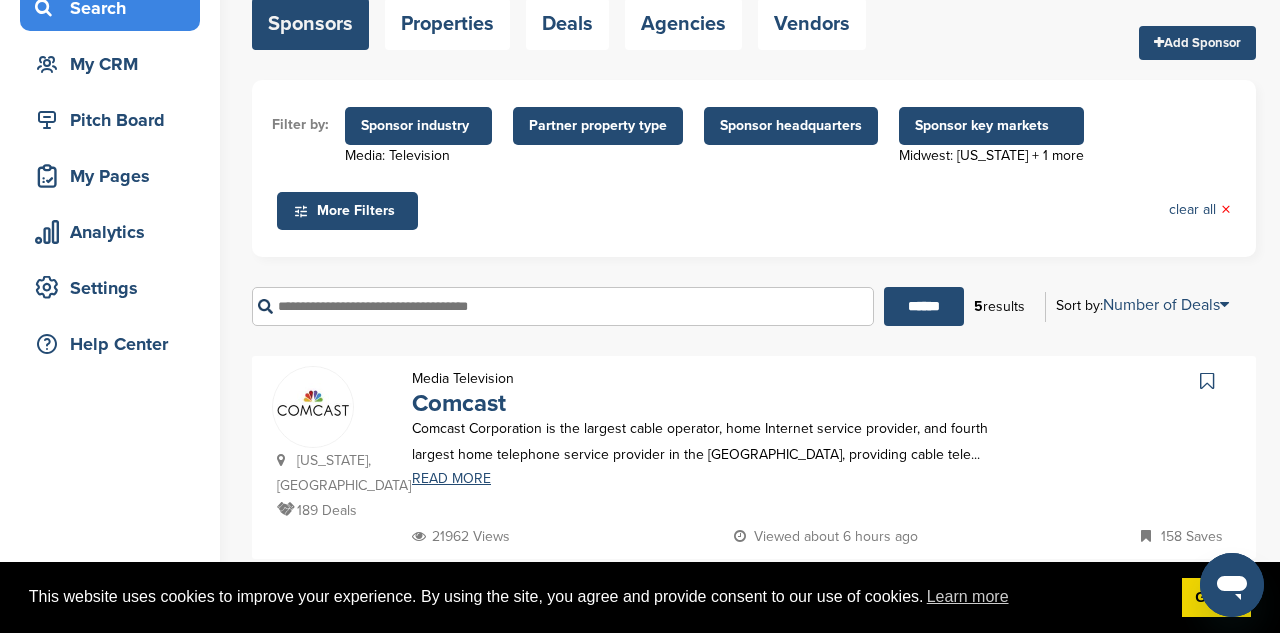 scroll, scrollTop: 0, scrollLeft: 0, axis: both 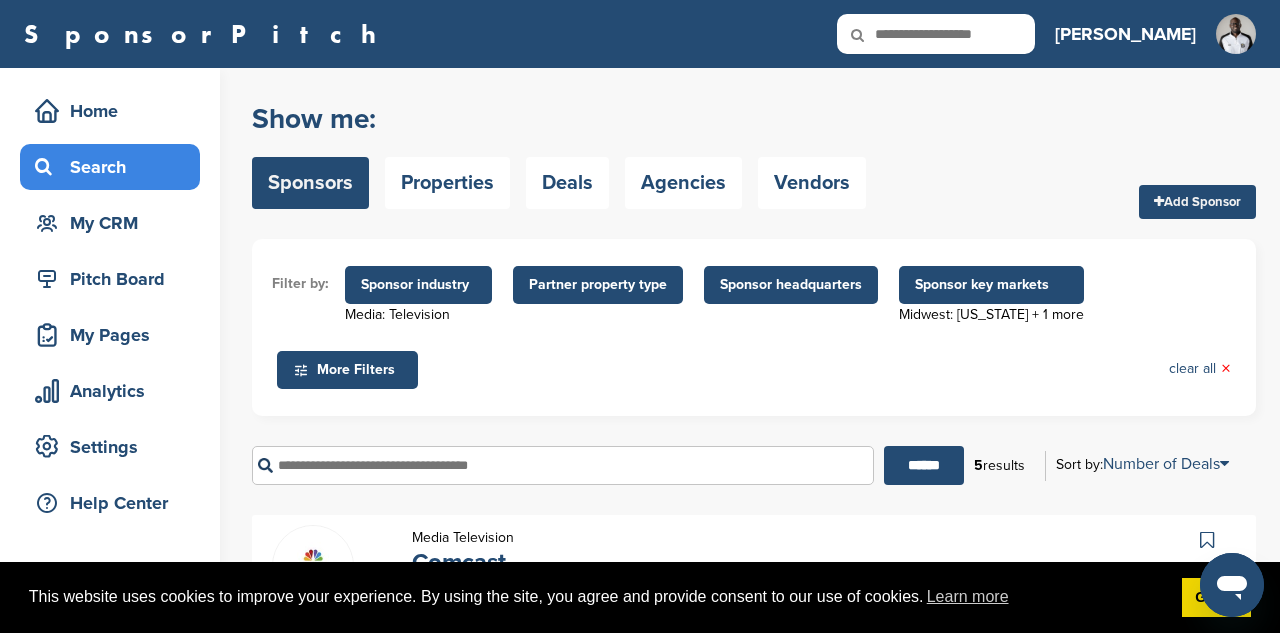 click on "Sponsor industry" at bounding box center (418, 285) 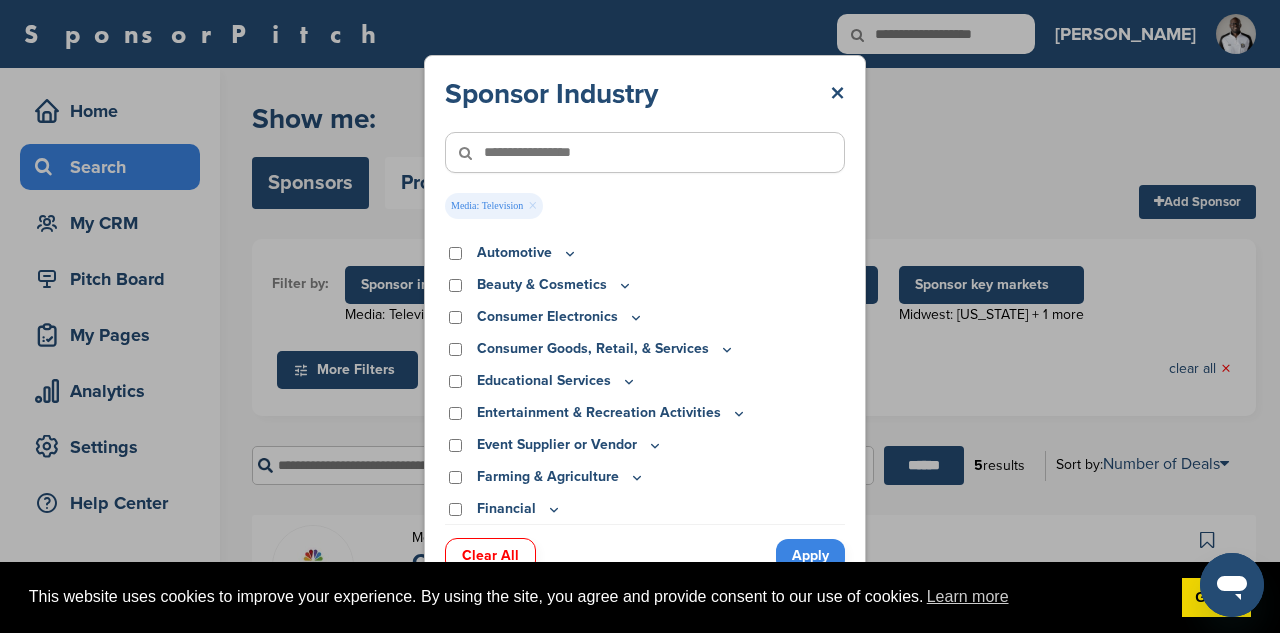 click on "×" at bounding box center [532, 206] 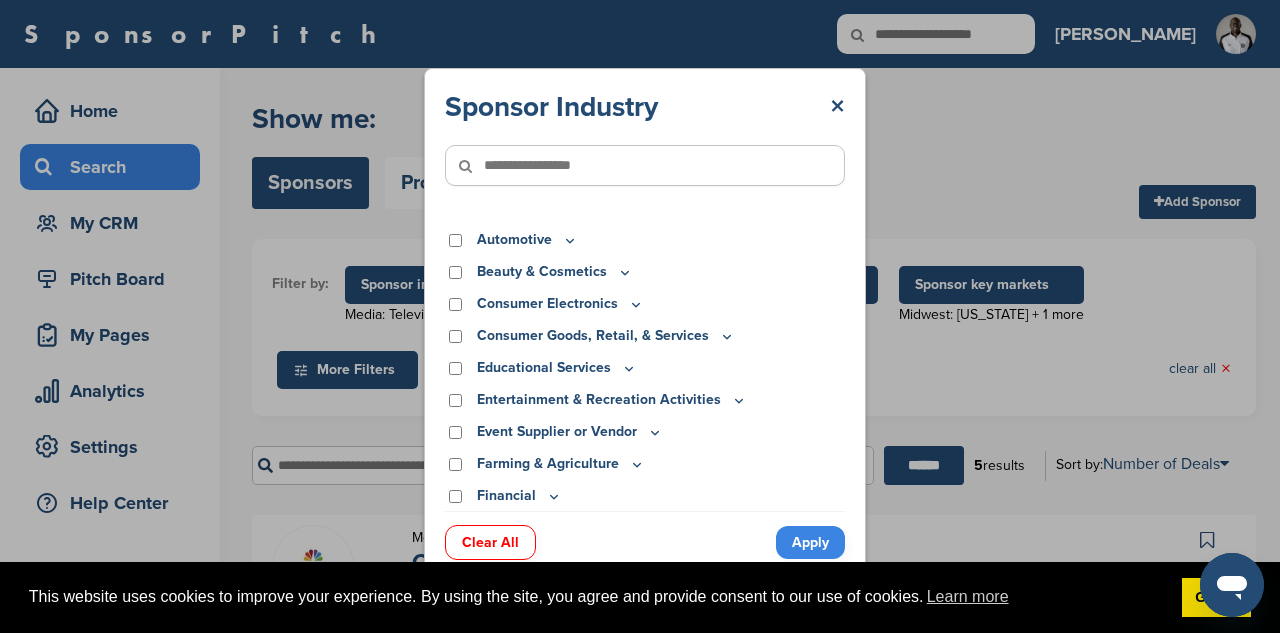 click 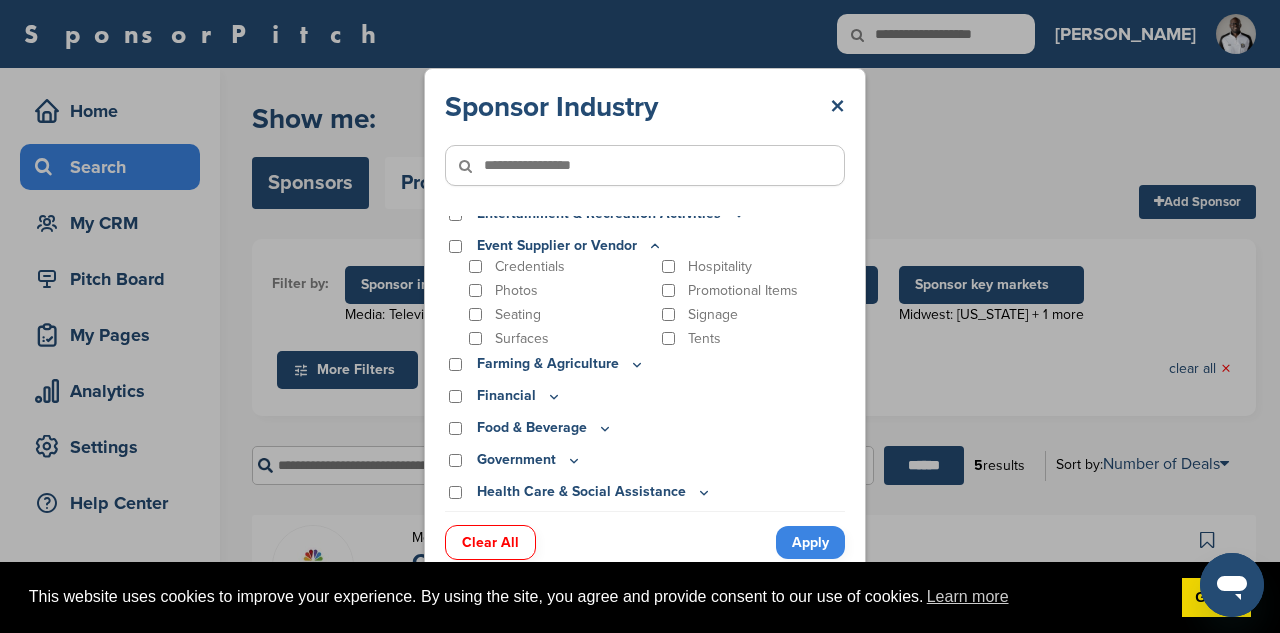 scroll, scrollTop: 211, scrollLeft: 0, axis: vertical 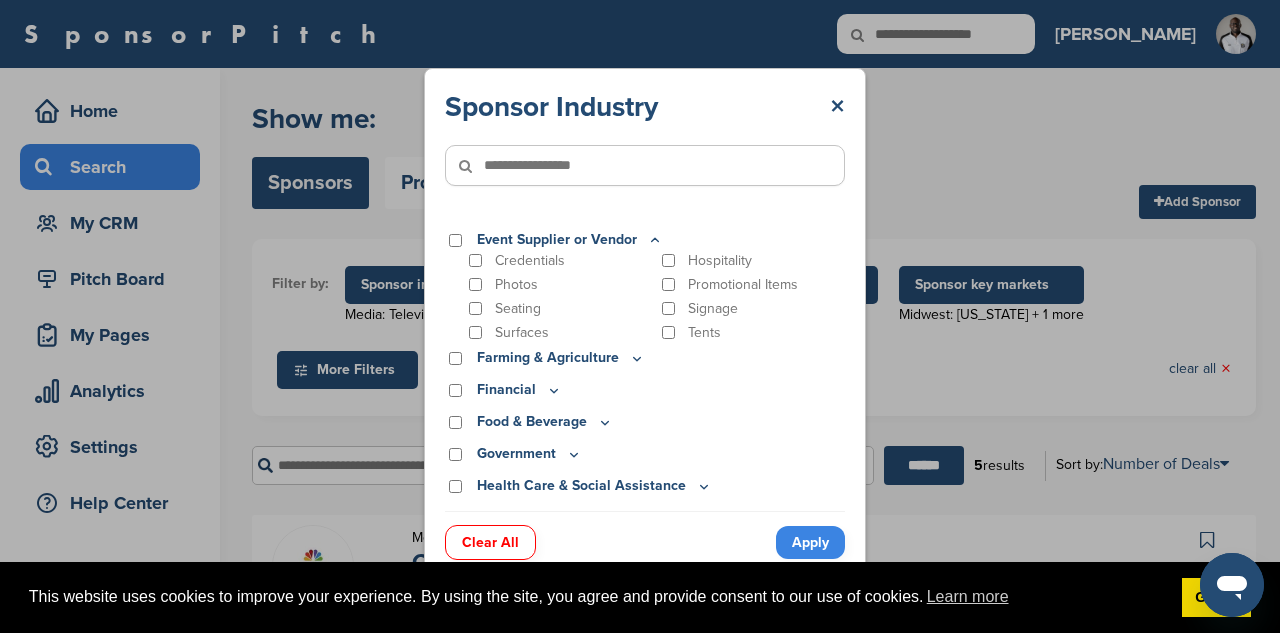 click 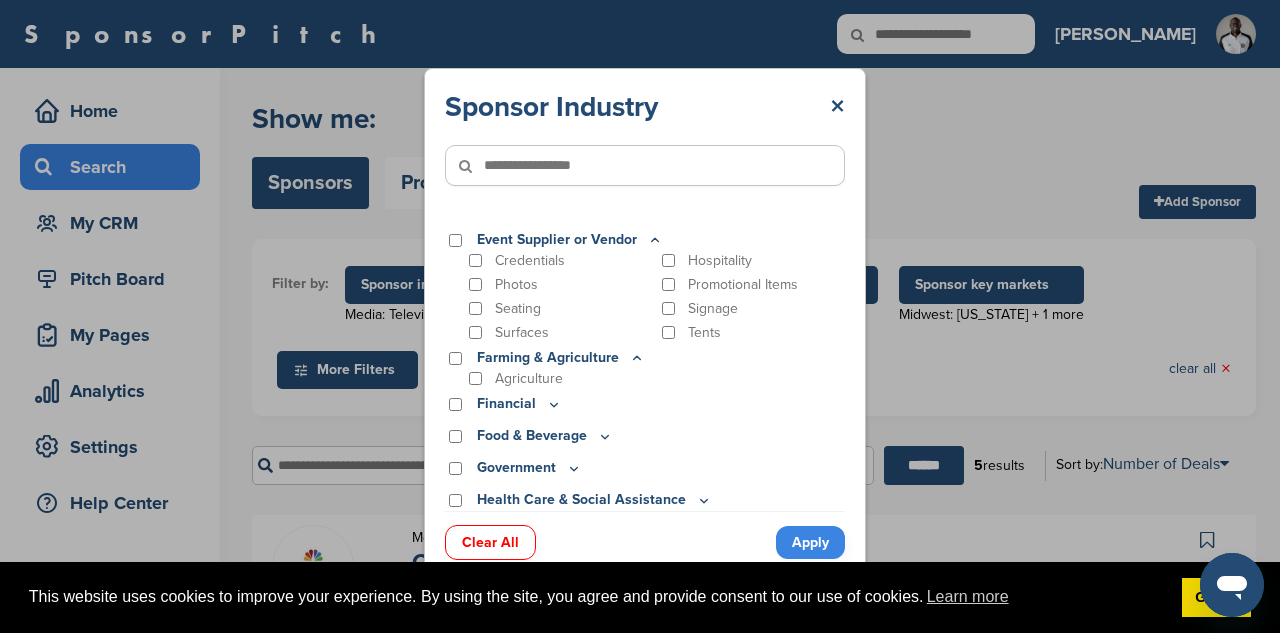 click 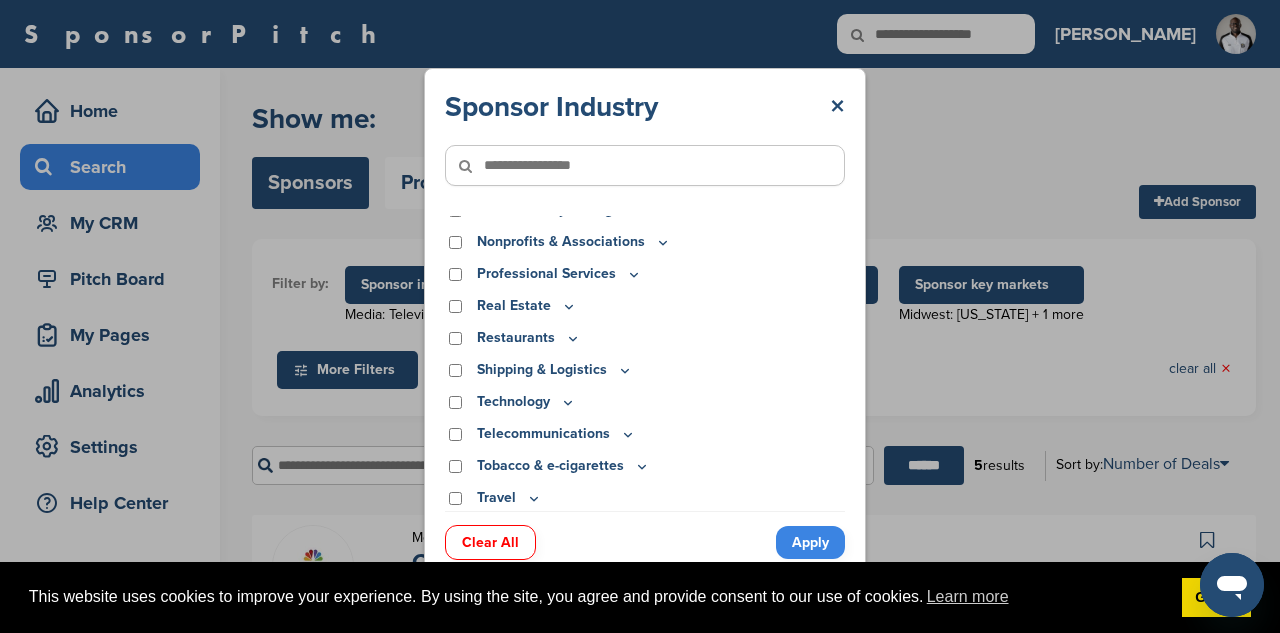 scroll, scrollTop: 714, scrollLeft: 0, axis: vertical 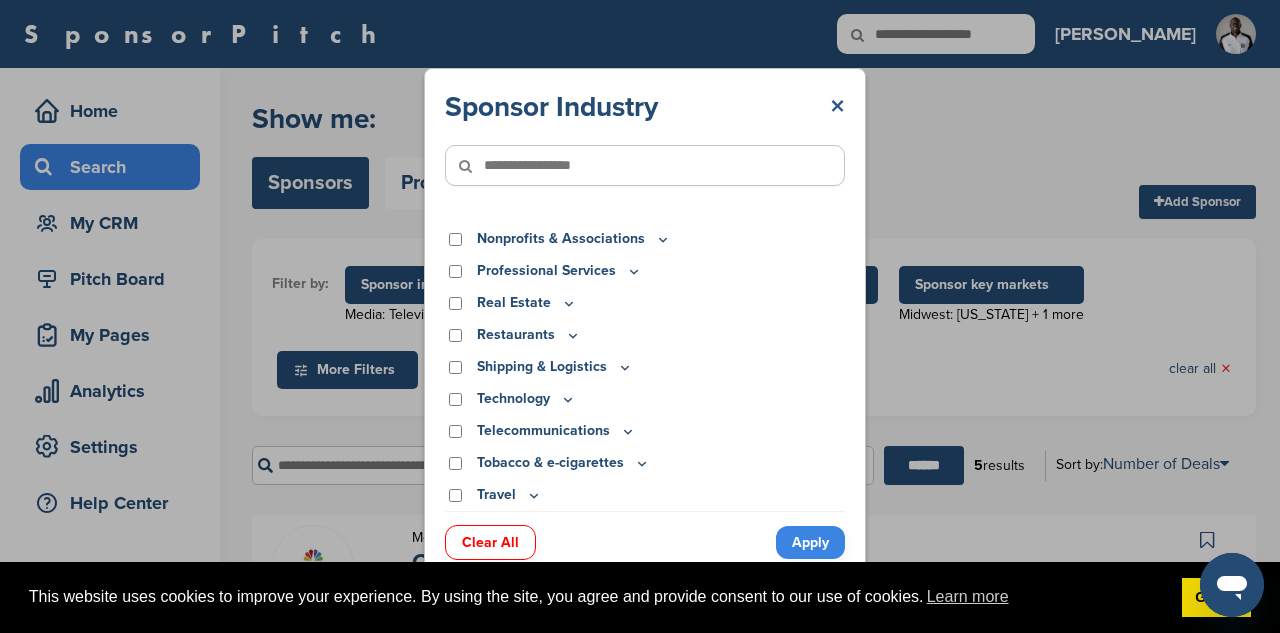 click on "×" at bounding box center [837, 107] 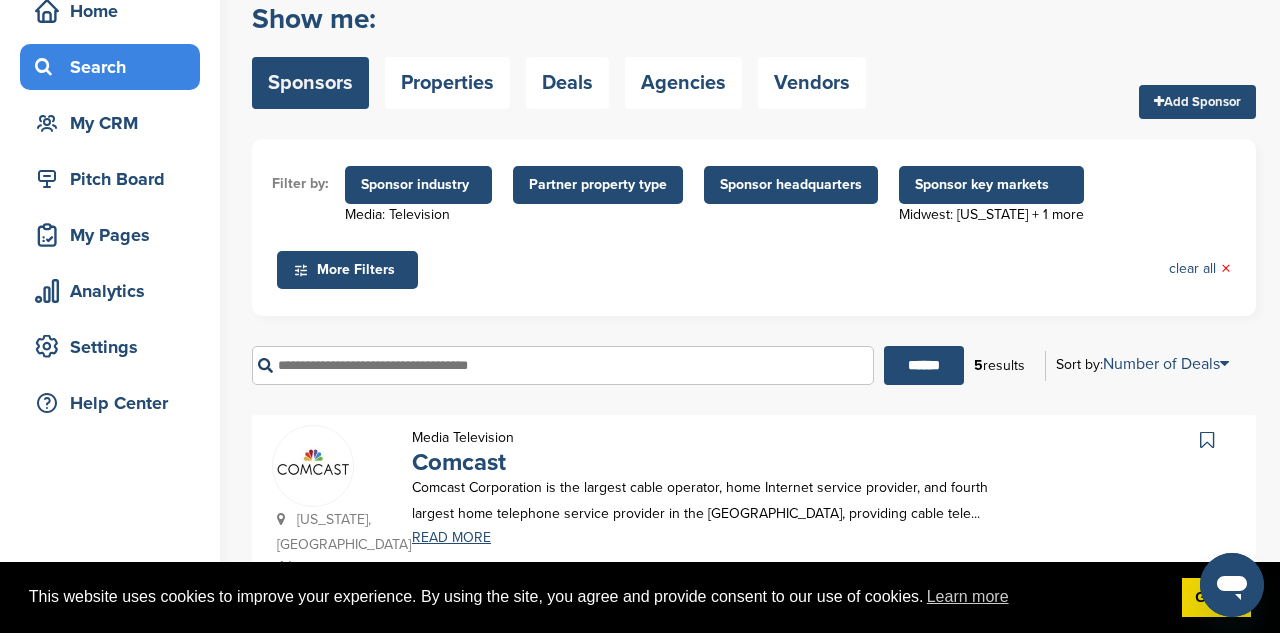 scroll, scrollTop: 0, scrollLeft: 0, axis: both 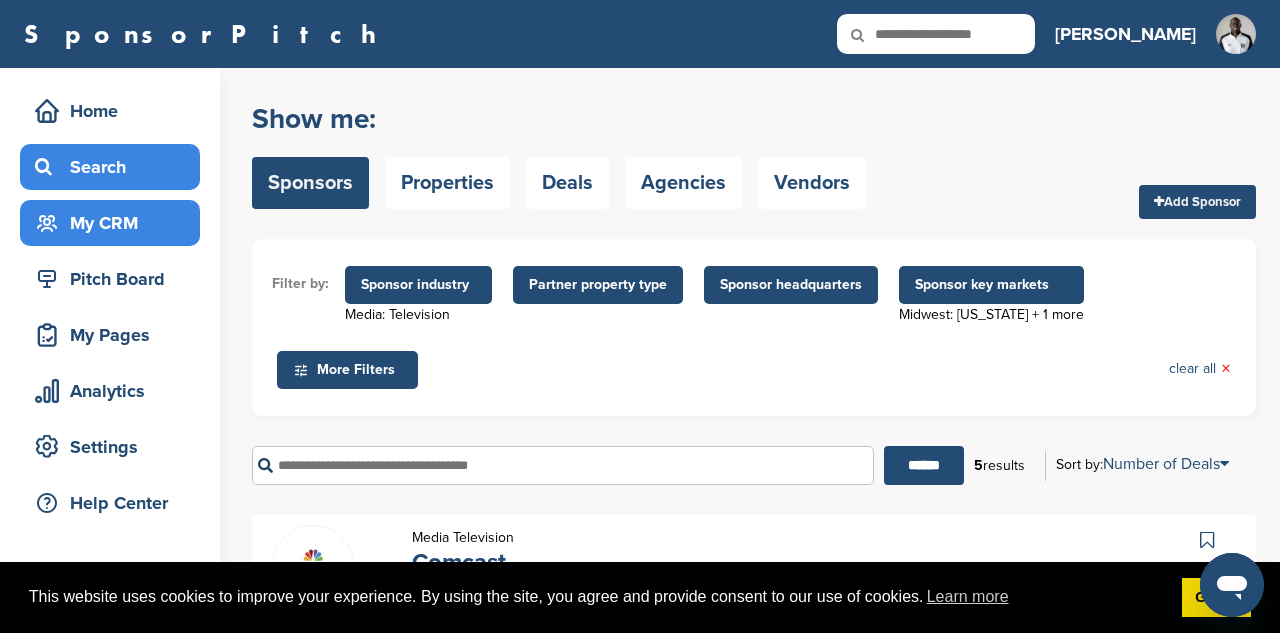 click on "My CRM" at bounding box center (115, 223) 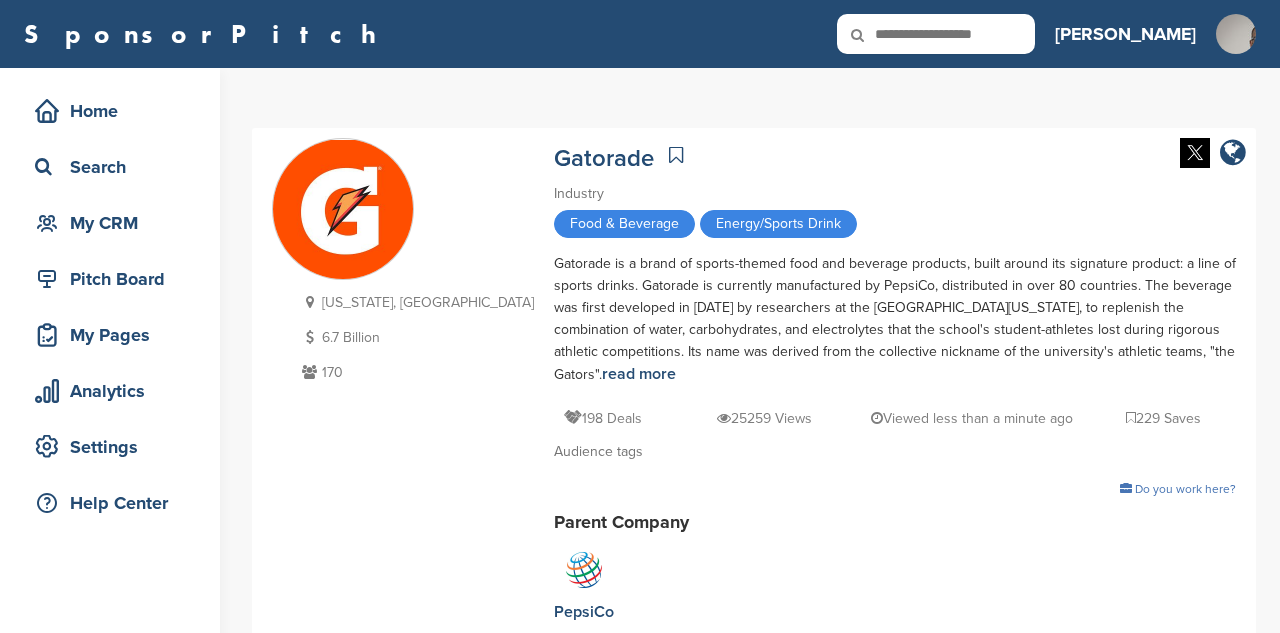 scroll, scrollTop: 0, scrollLeft: 0, axis: both 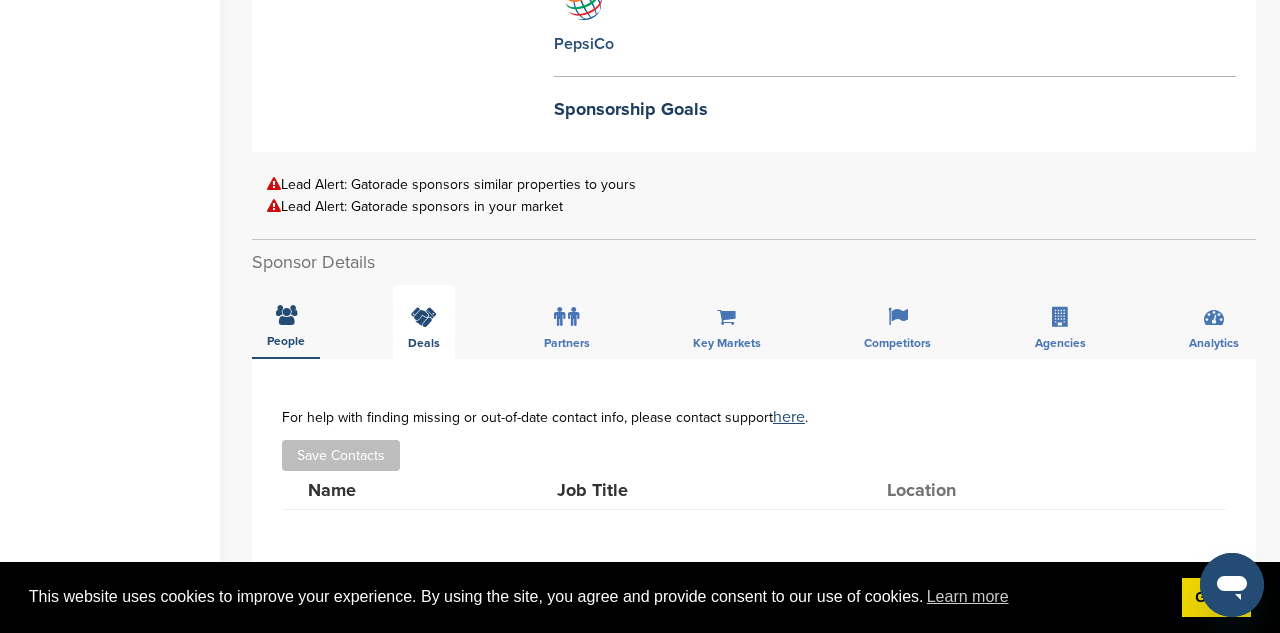 click on "Deals" at bounding box center (424, 322) 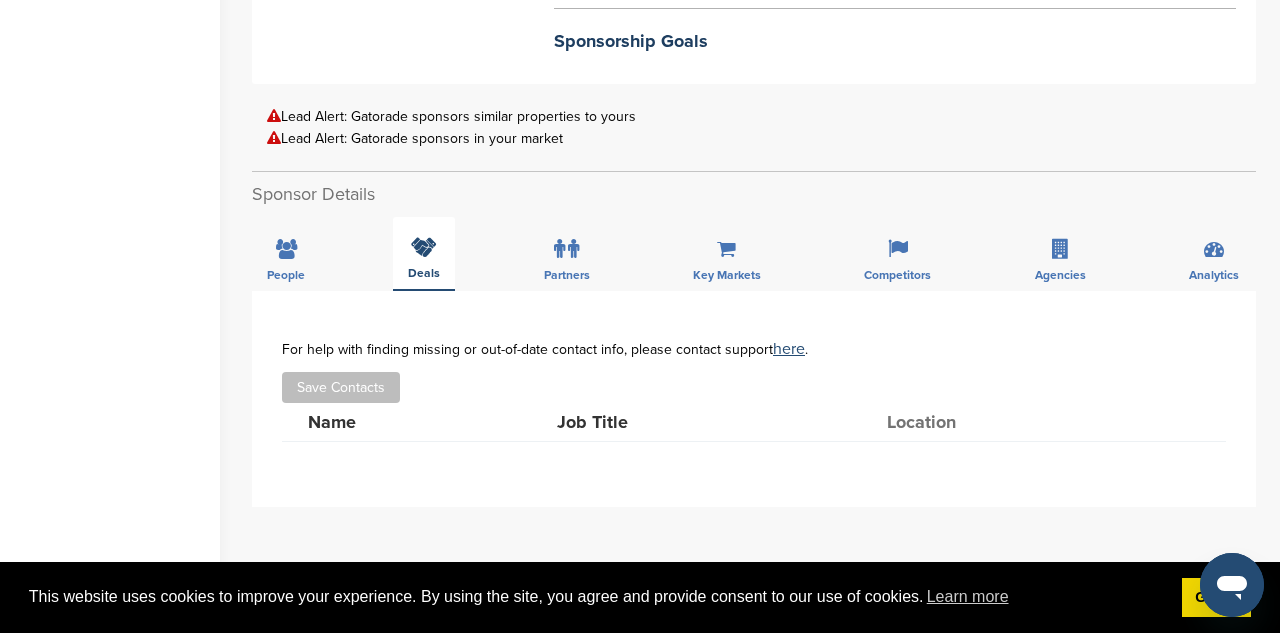 scroll, scrollTop: 648, scrollLeft: 0, axis: vertical 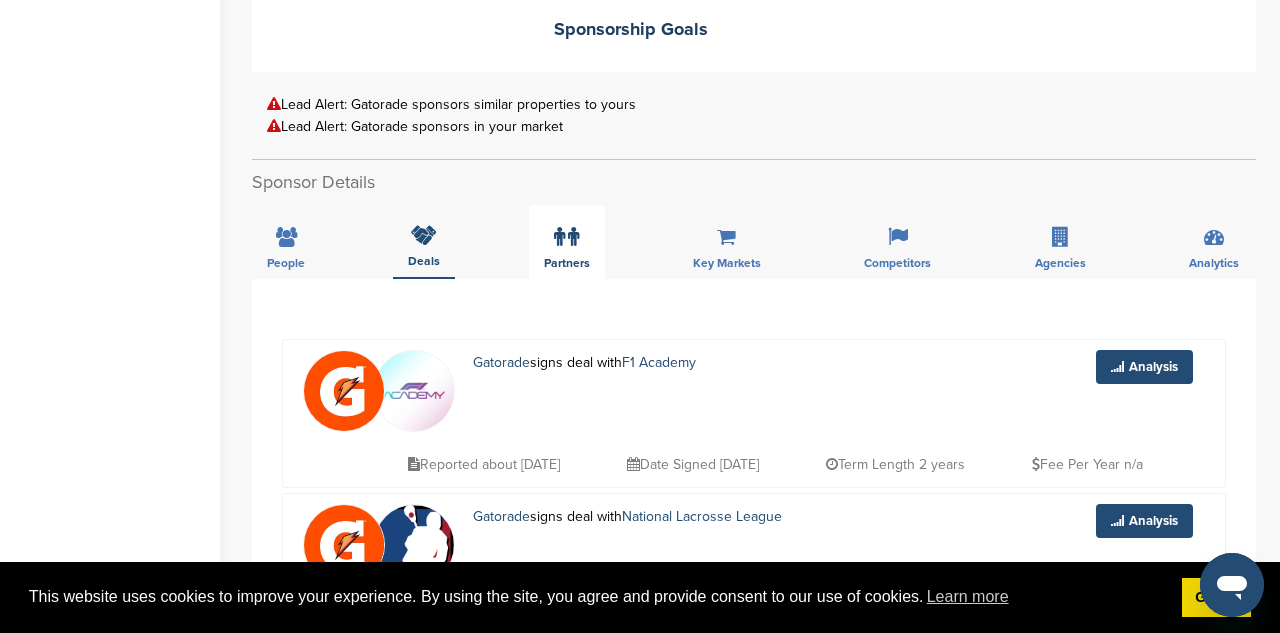 click on "Partners" at bounding box center (567, 242) 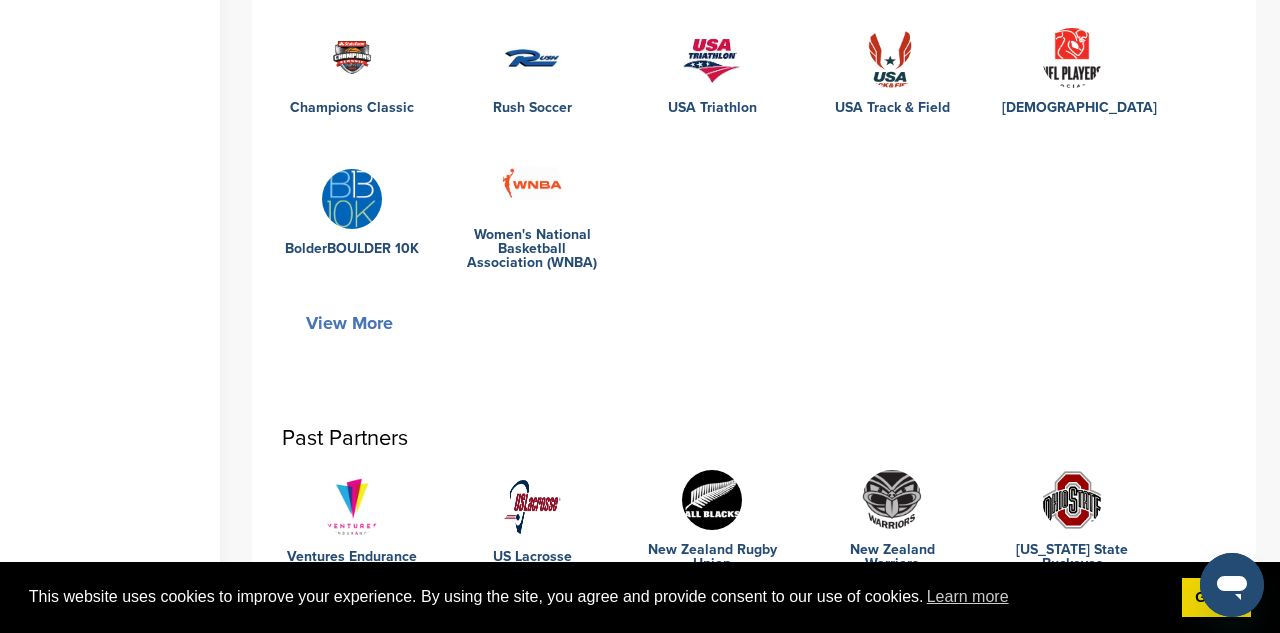 scroll, scrollTop: 1145, scrollLeft: 0, axis: vertical 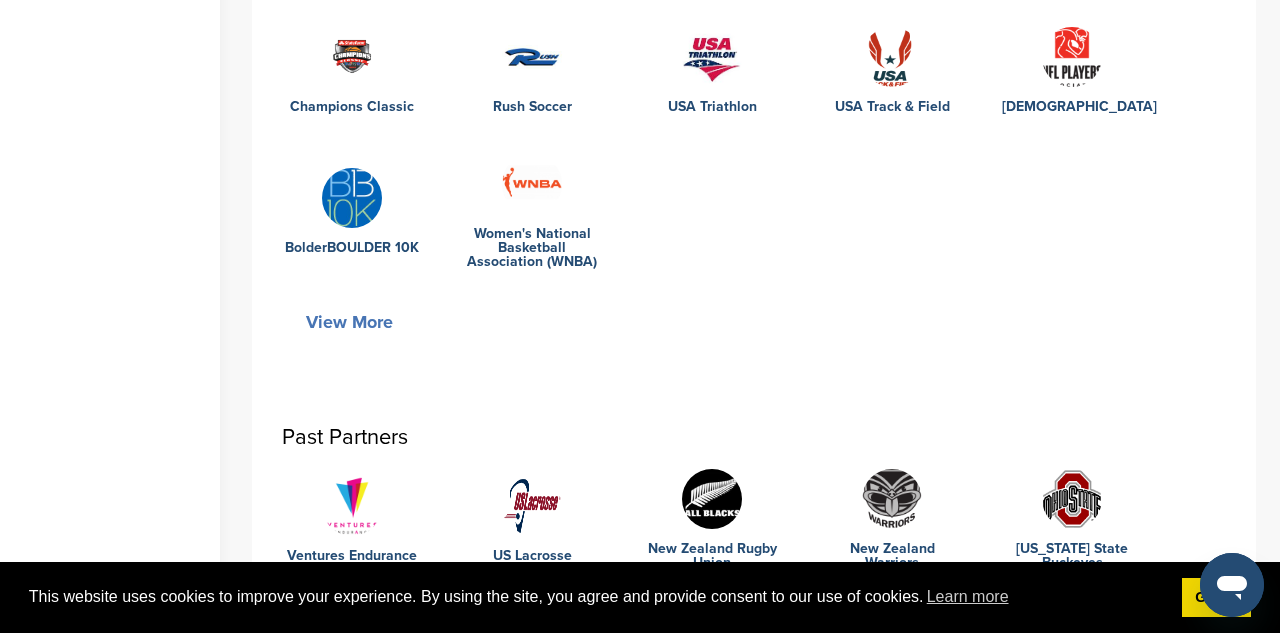 click on "View More" at bounding box center [349, 322] 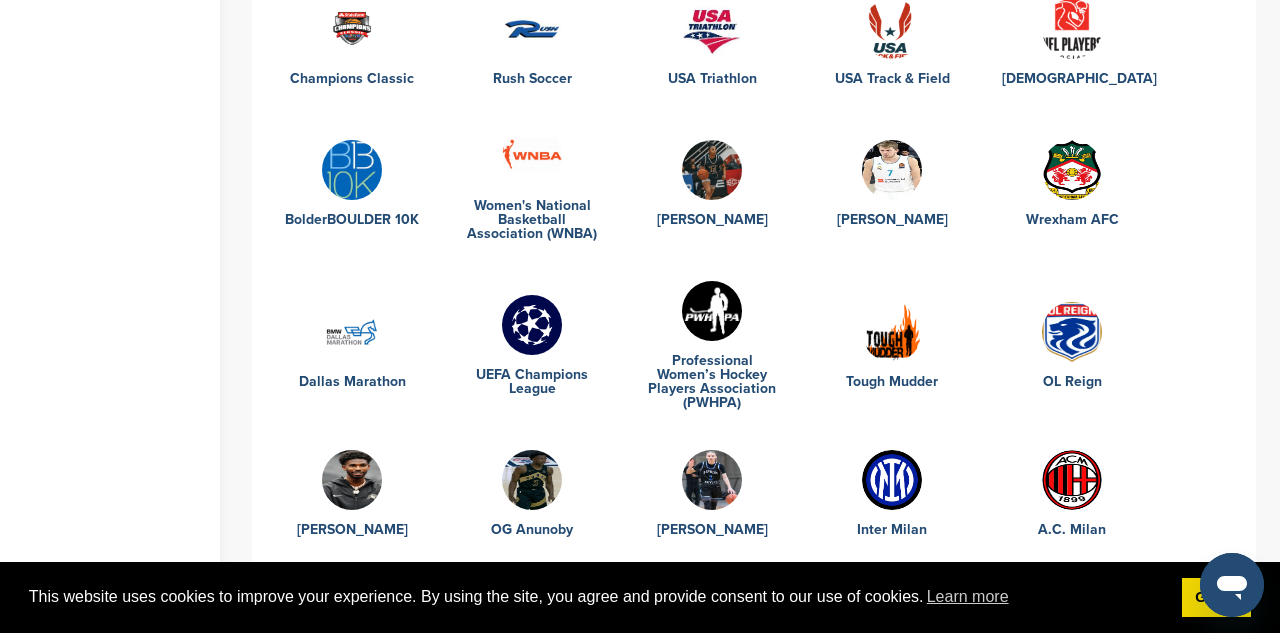 scroll, scrollTop: 0, scrollLeft: 0, axis: both 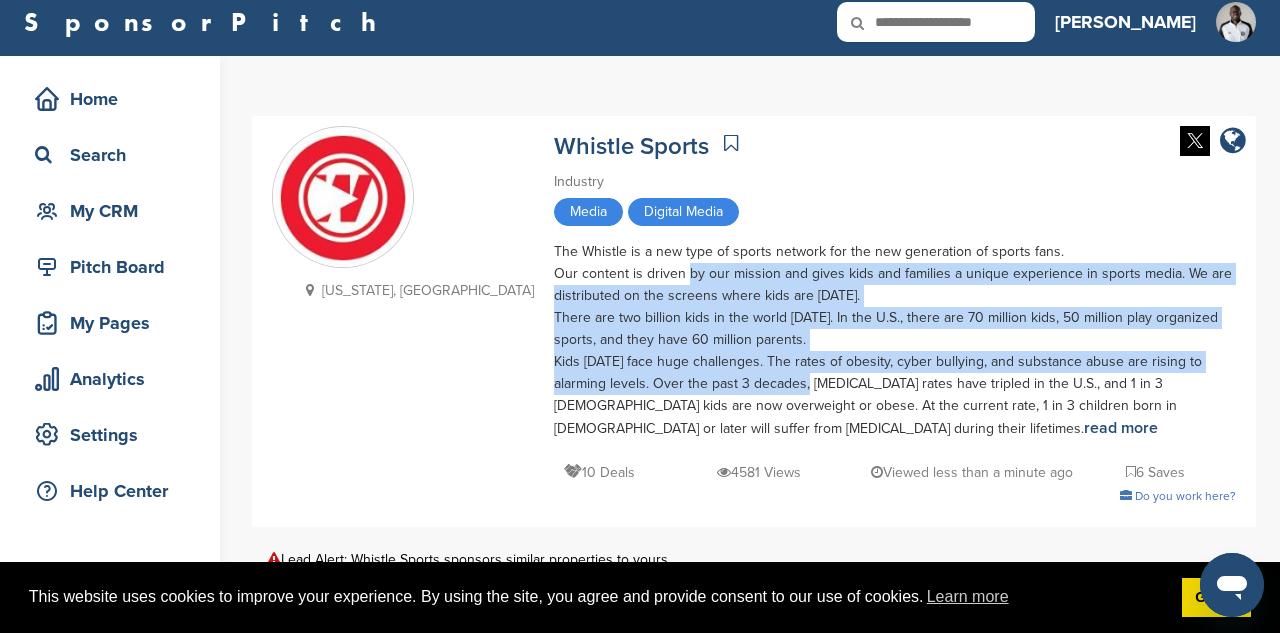 drag, startPoint x: 571, startPoint y: 279, endPoint x: 641, endPoint y: 381, distance: 123.709335 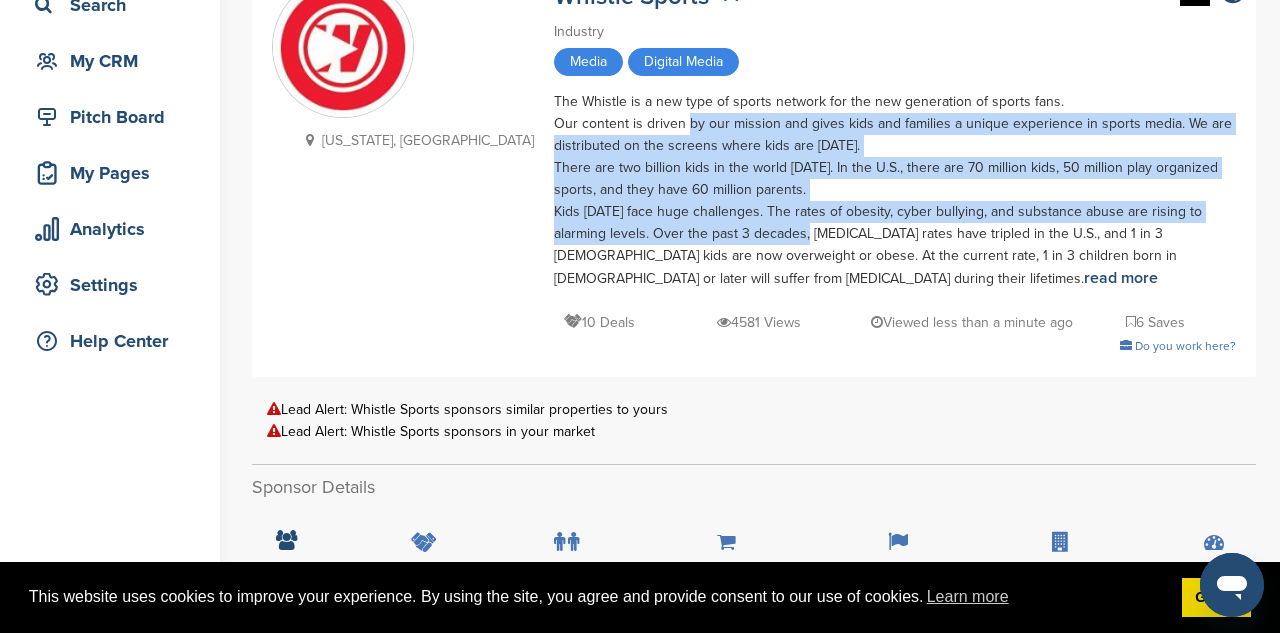 scroll, scrollTop: 106, scrollLeft: 0, axis: vertical 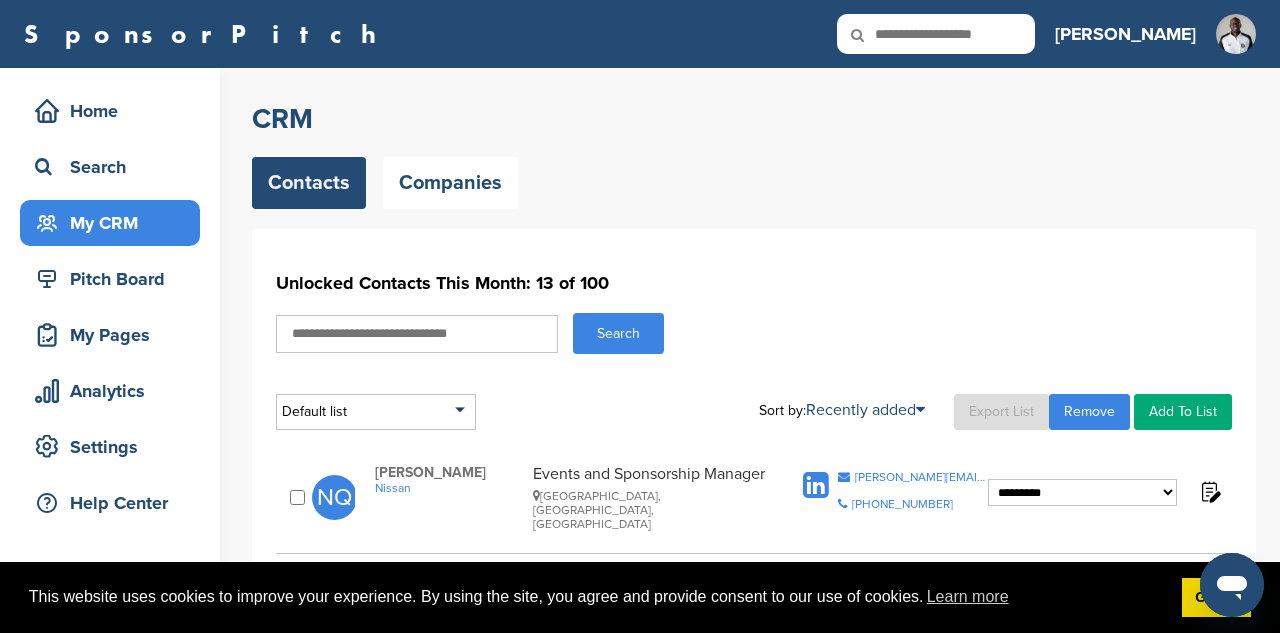 click on "Home
Search
My CRM" at bounding box center [110, 167] 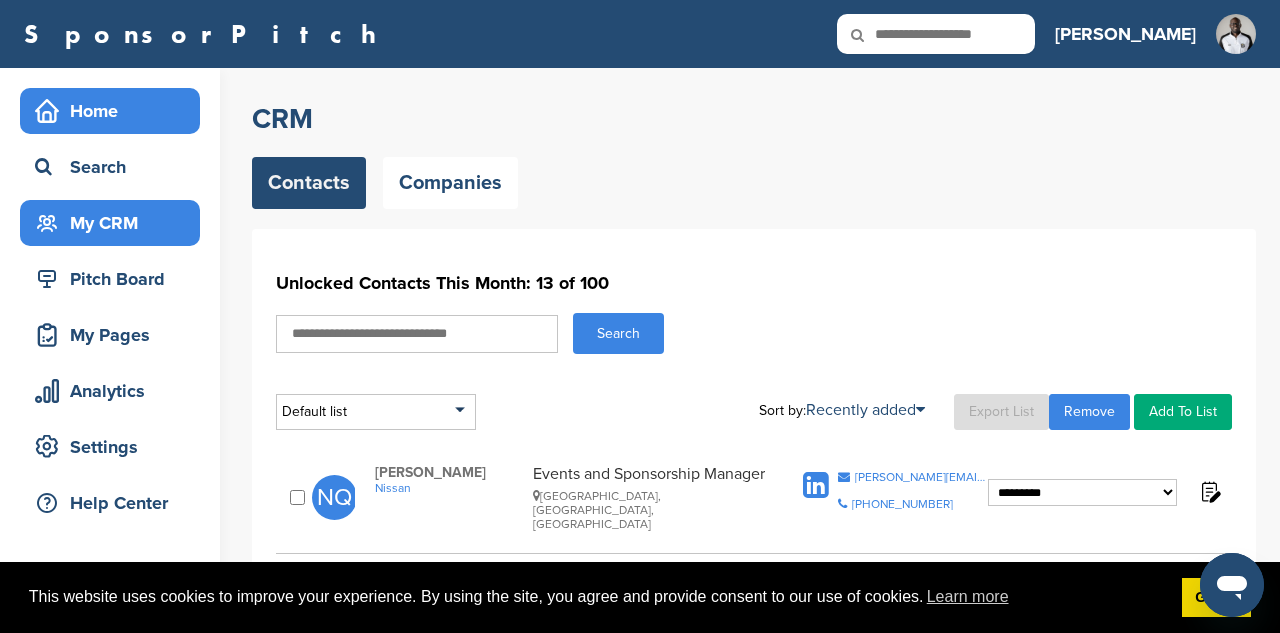 click on "Home" at bounding box center [115, 111] 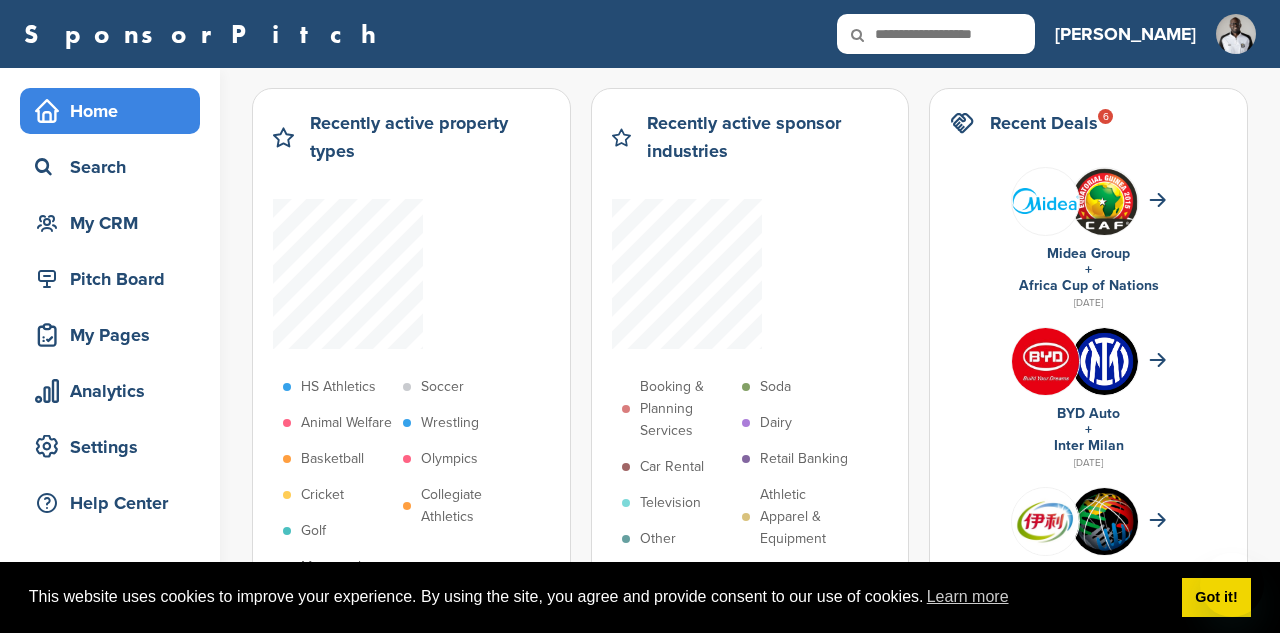scroll, scrollTop: 0, scrollLeft: 0, axis: both 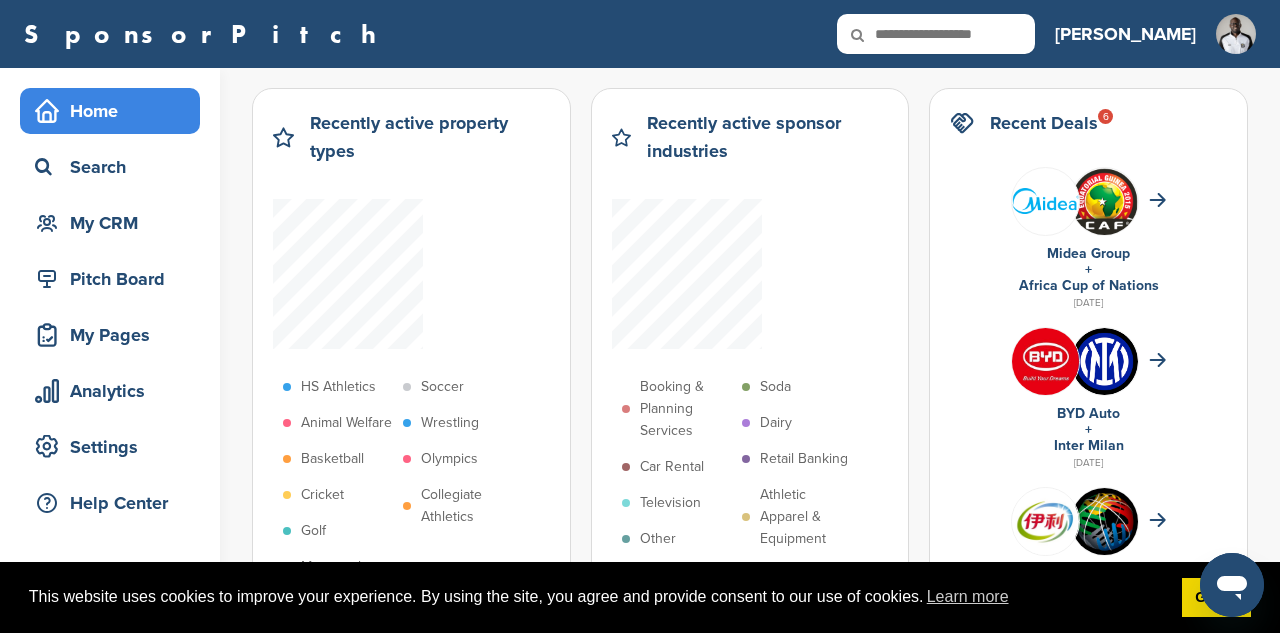 click at bounding box center (936, 34) 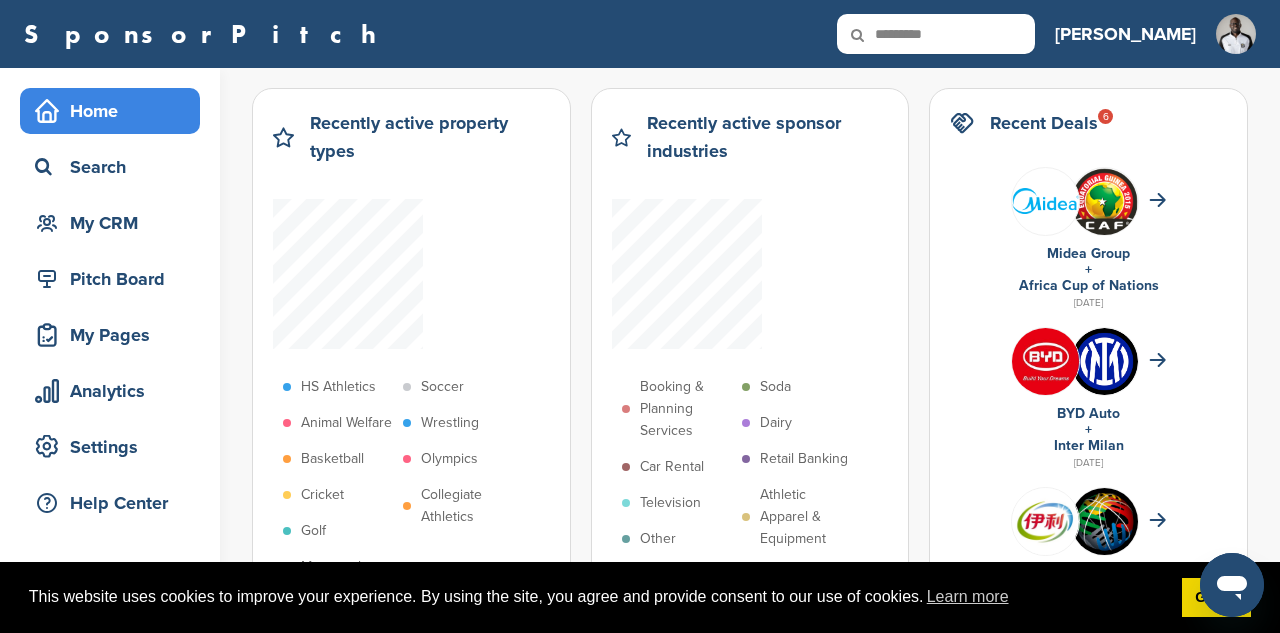 type on "*********" 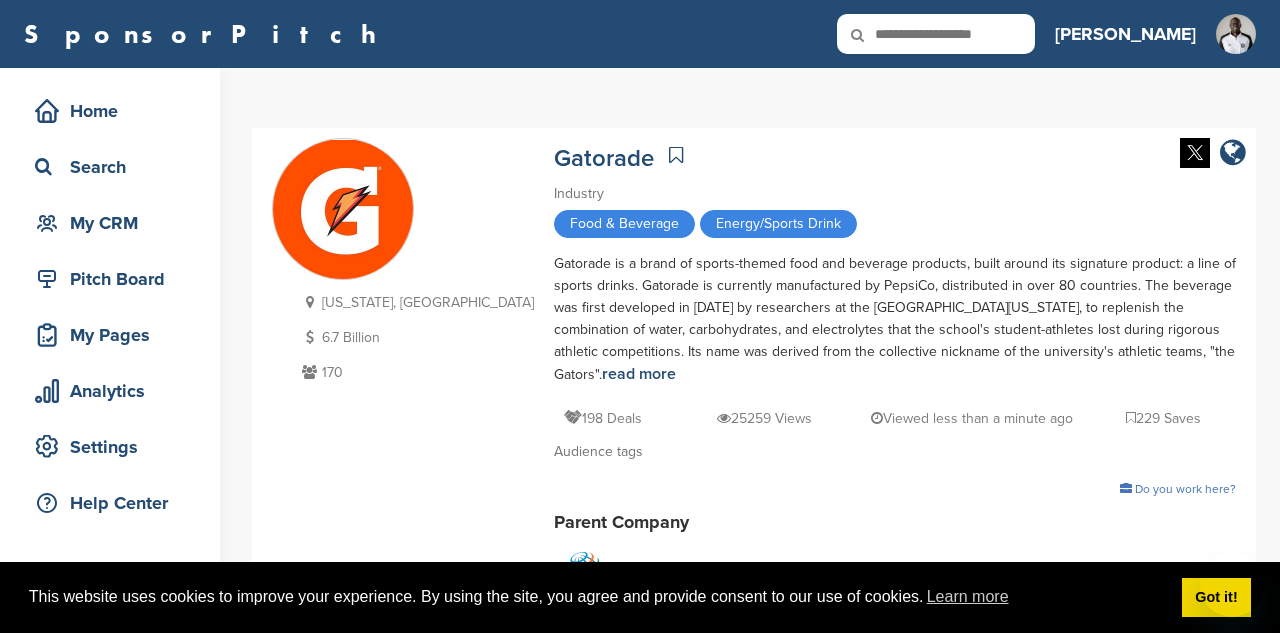 scroll, scrollTop: 0, scrollLeft: 0, axis: both 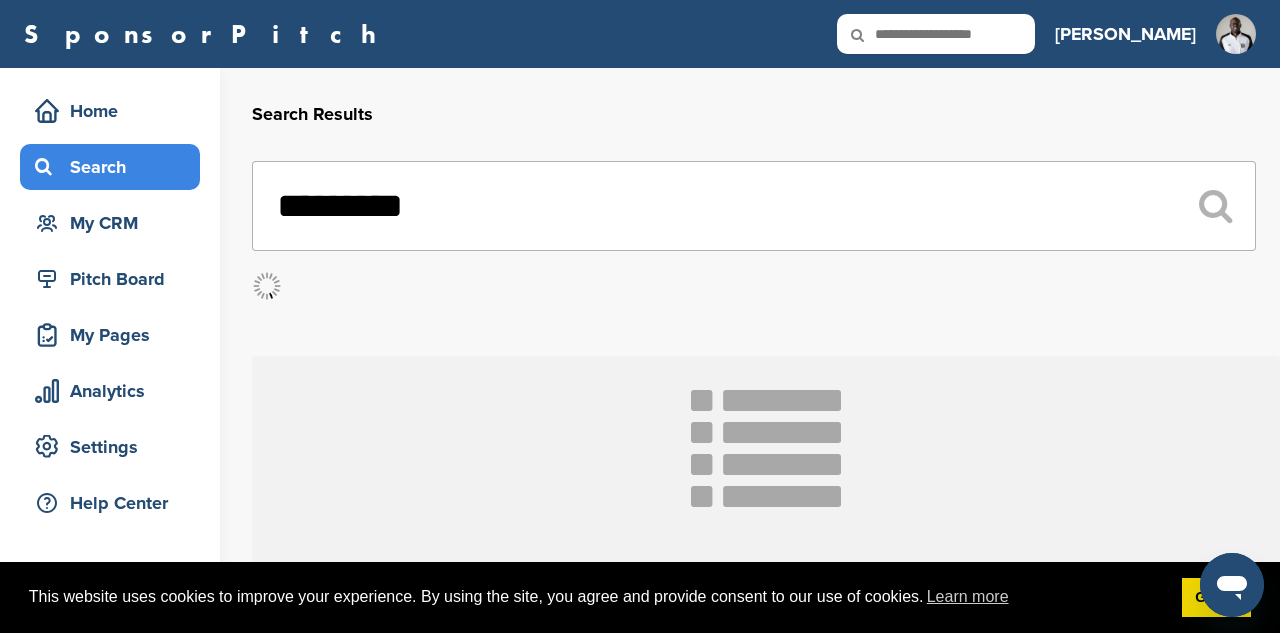 click on "Search" at bounding box center [115, 167] 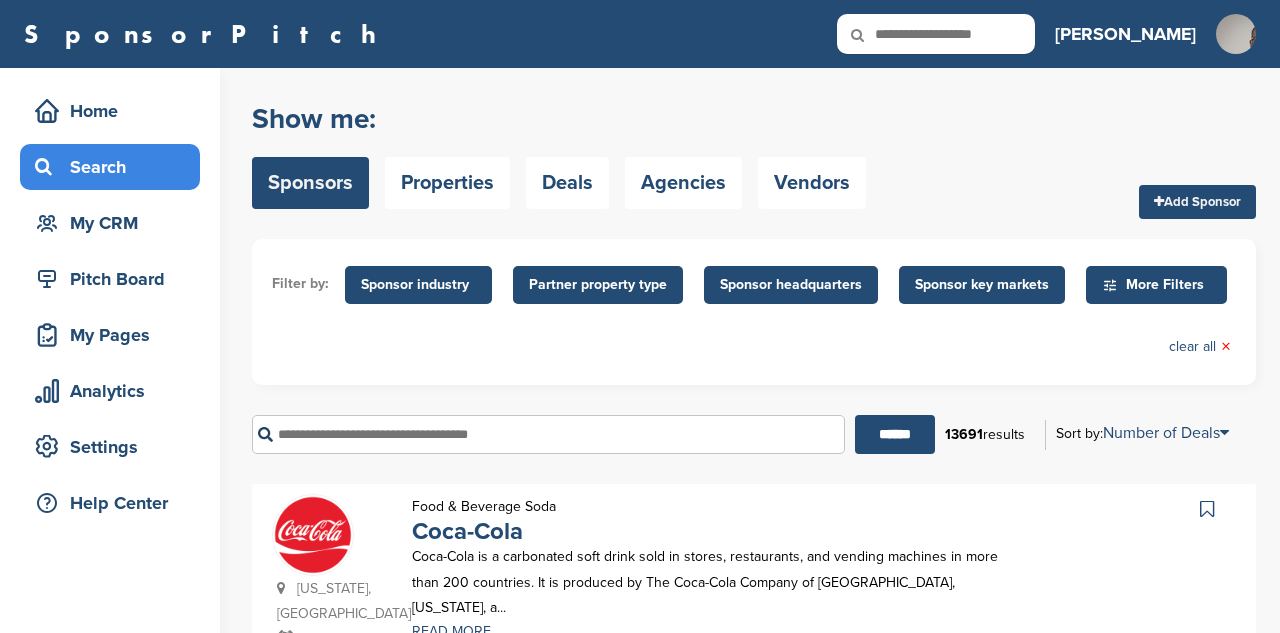 scroll, scrollTop: 0, scrollLeft: 0, axis: both 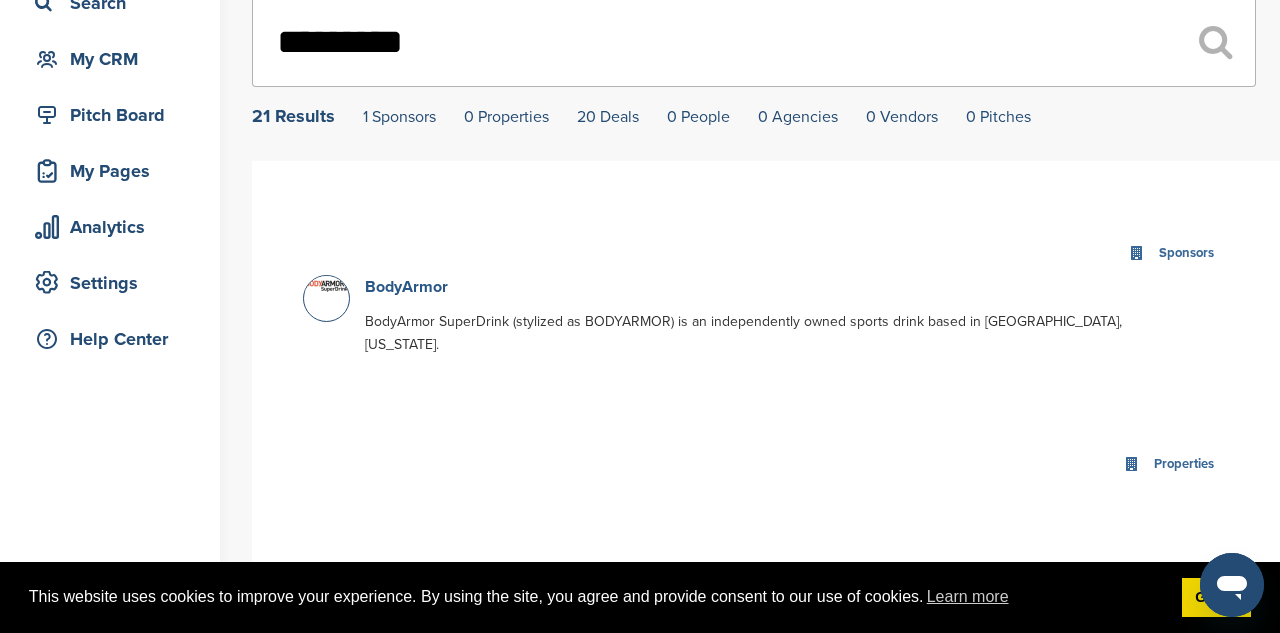 click on "BodyArmor" at bounding box center (406, 287) 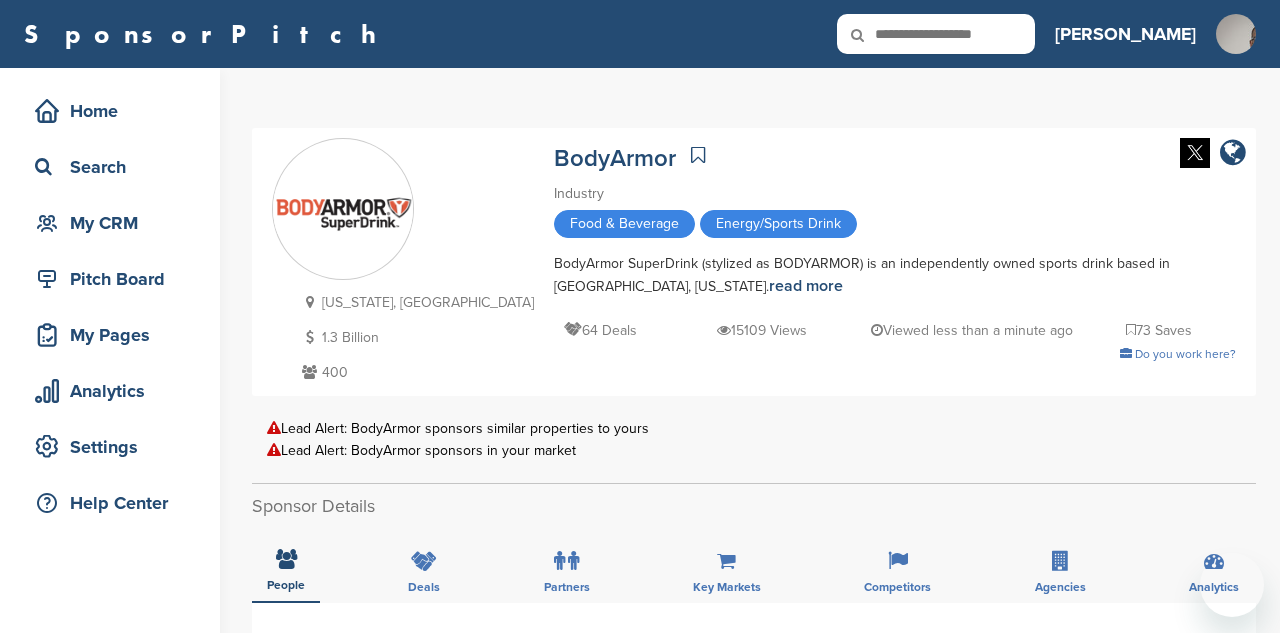 scroll, scrollTop: 0, scrollLeft: 0, axis: both 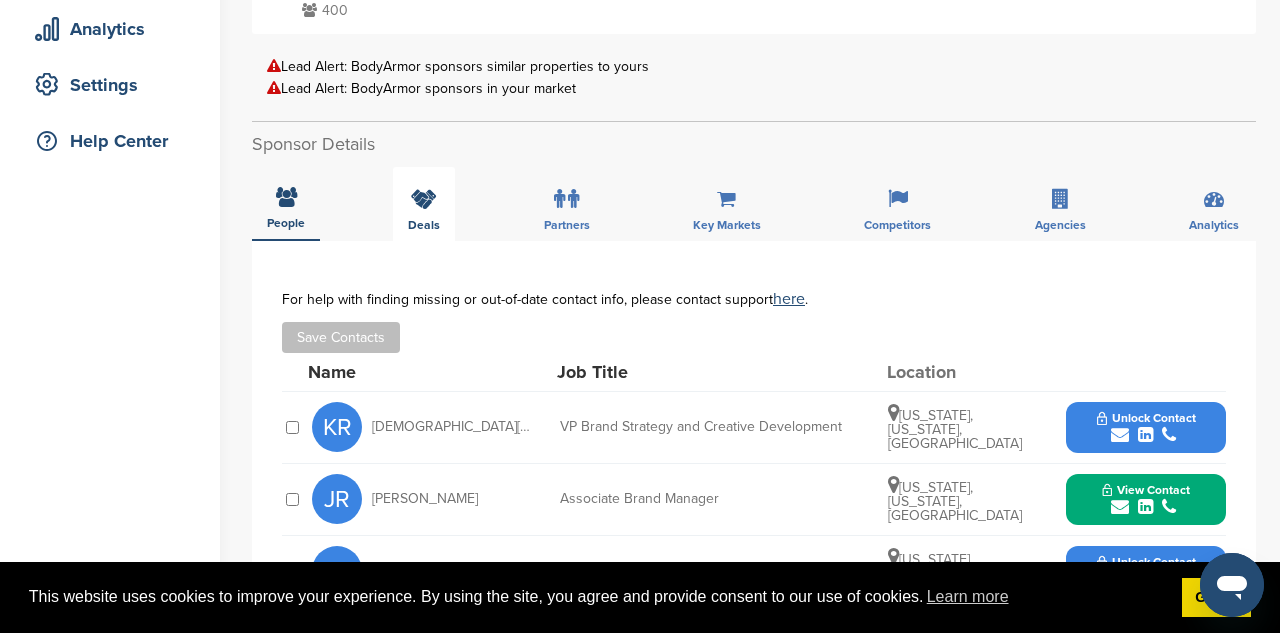 click on "Deals" at bounding box center [424, 204] 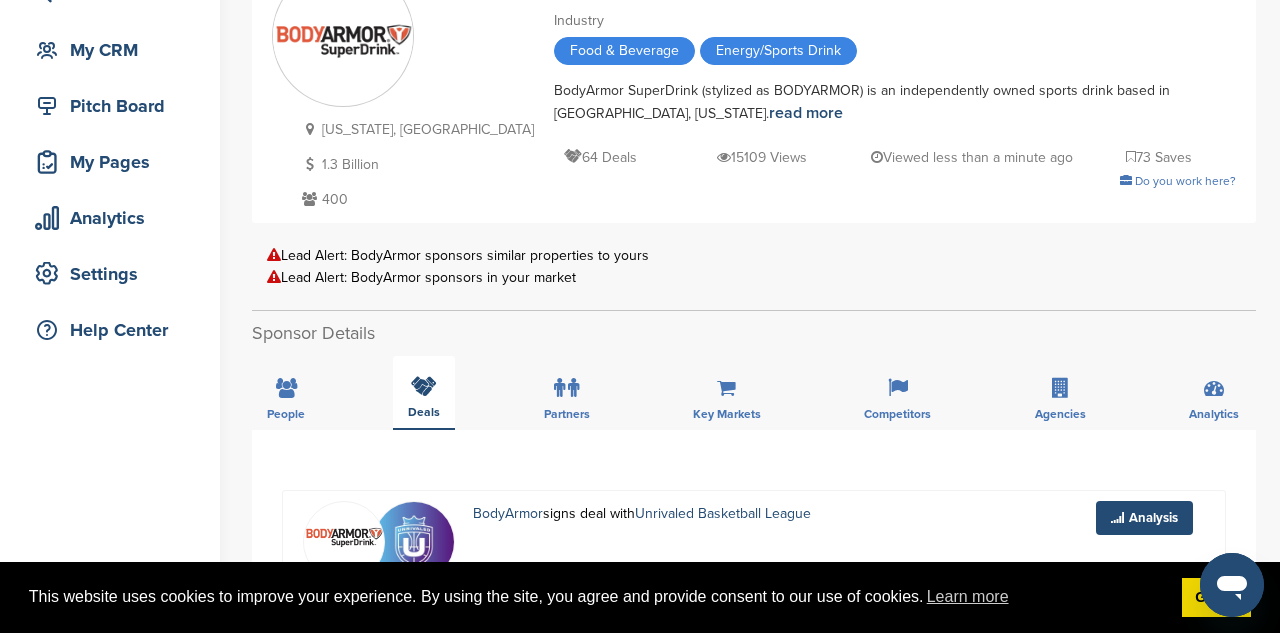 scroll, scrollTop: 169, scrollLeft: 0, axis: vertical 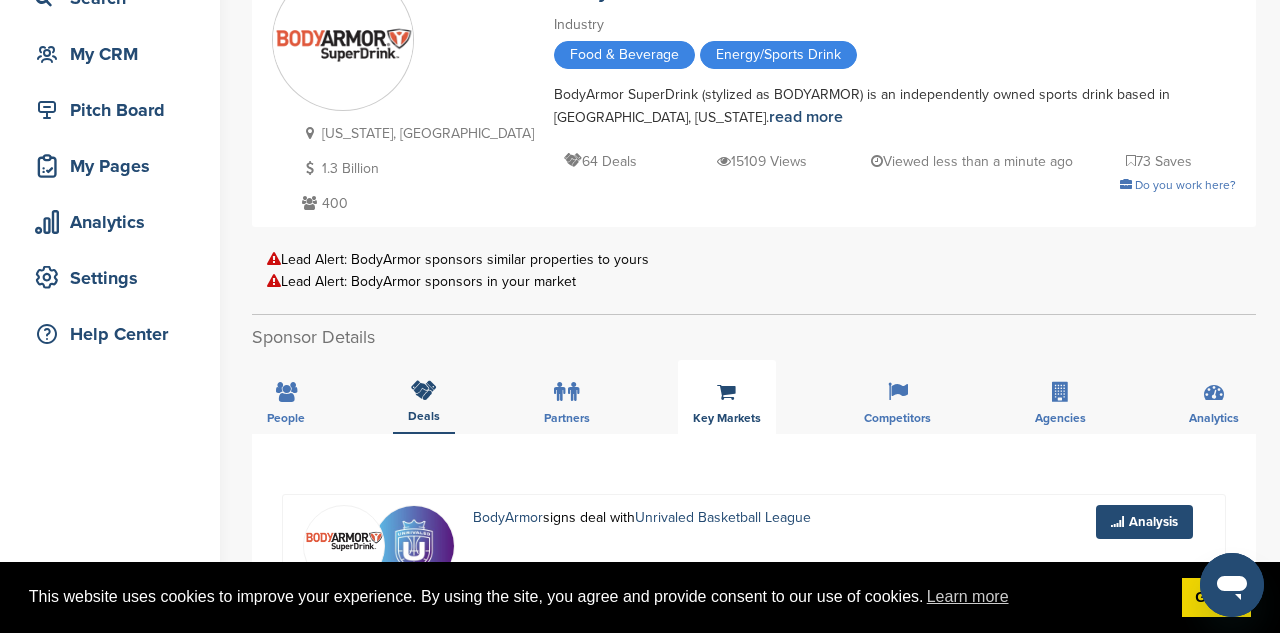 click on "Key Markets" at bounding box center (727, 397) 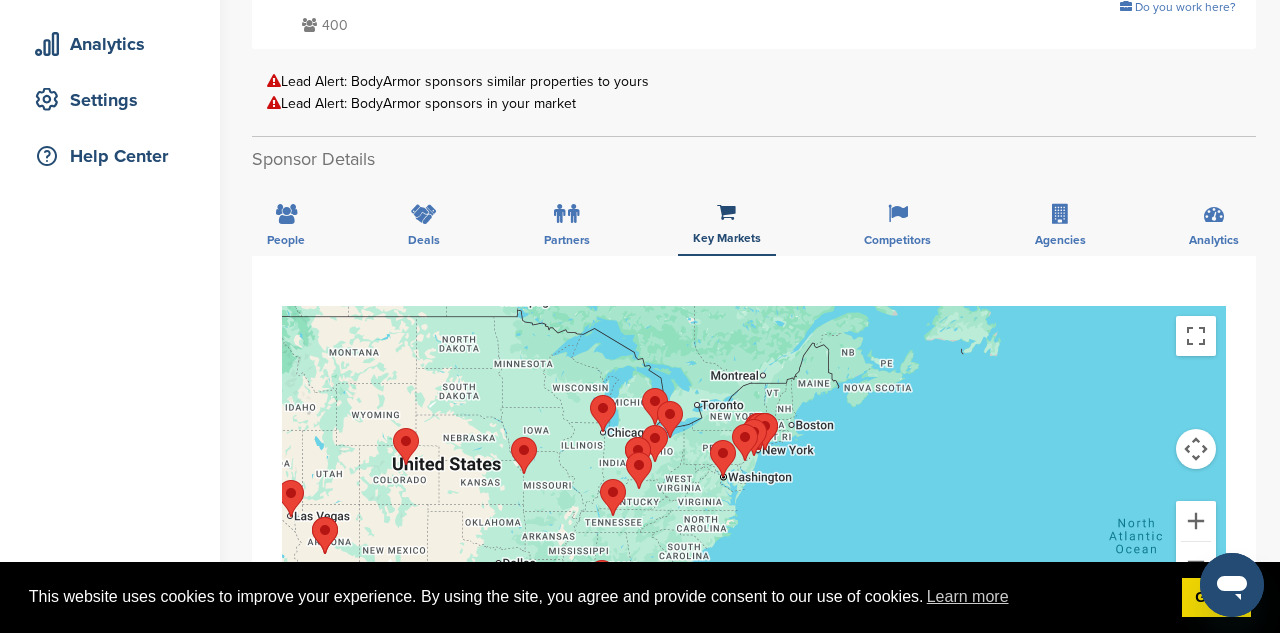 scroll, scrollTop: 356, scrollLeft: 0, axis: vertical 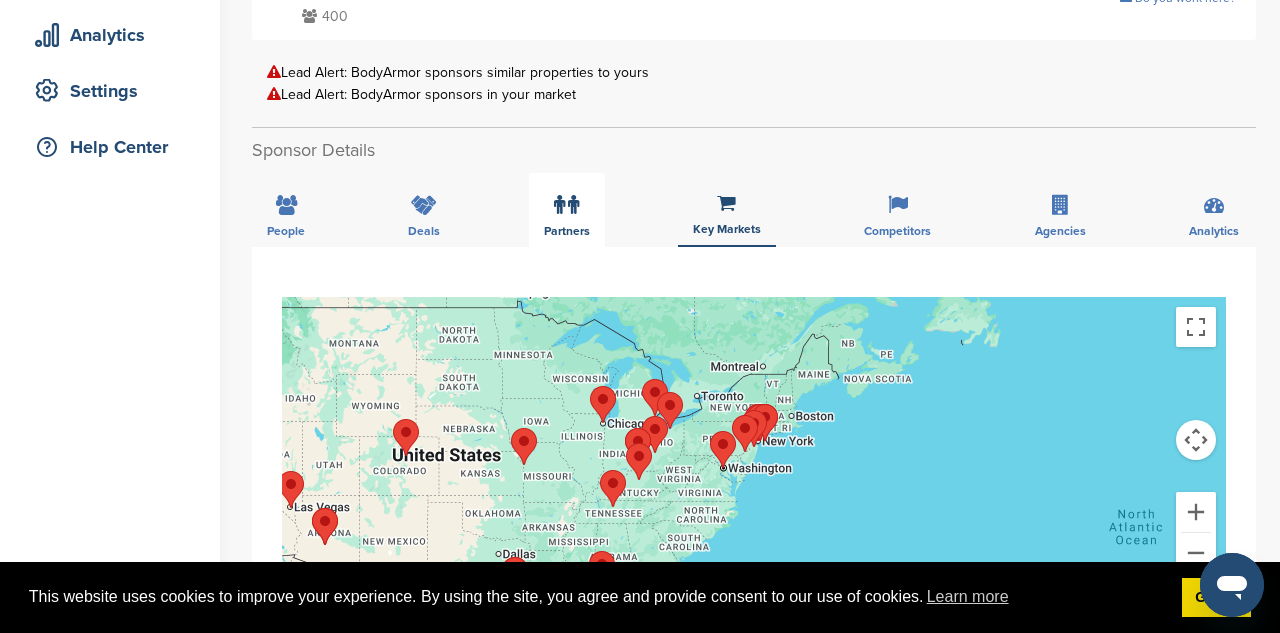 click on "Partners" at bounding box center (286, 231) 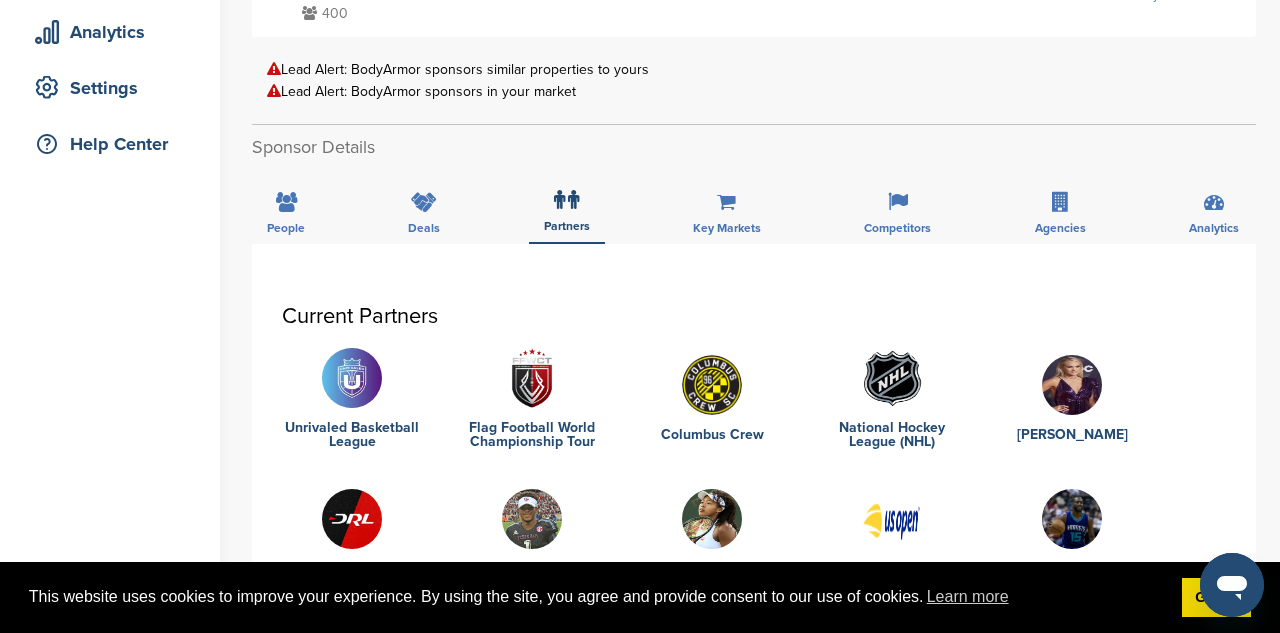 scroll, scrollTop: 318, scrollLeft: 0, axis: vertical 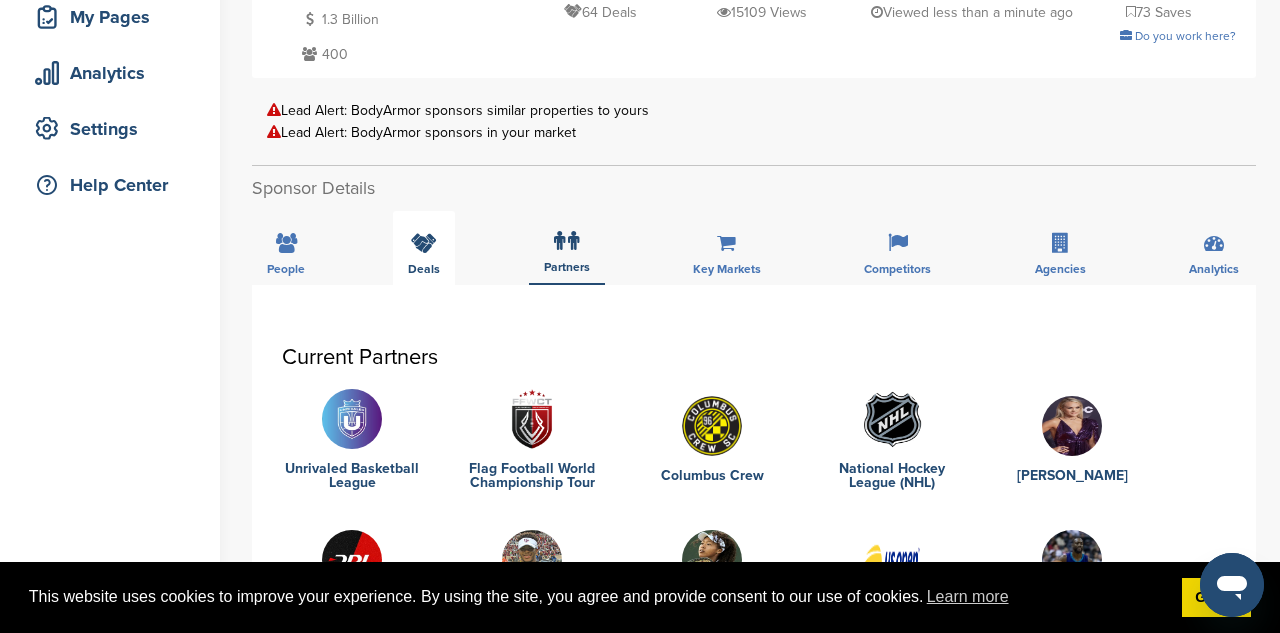 click at bounding box center [424, 243] 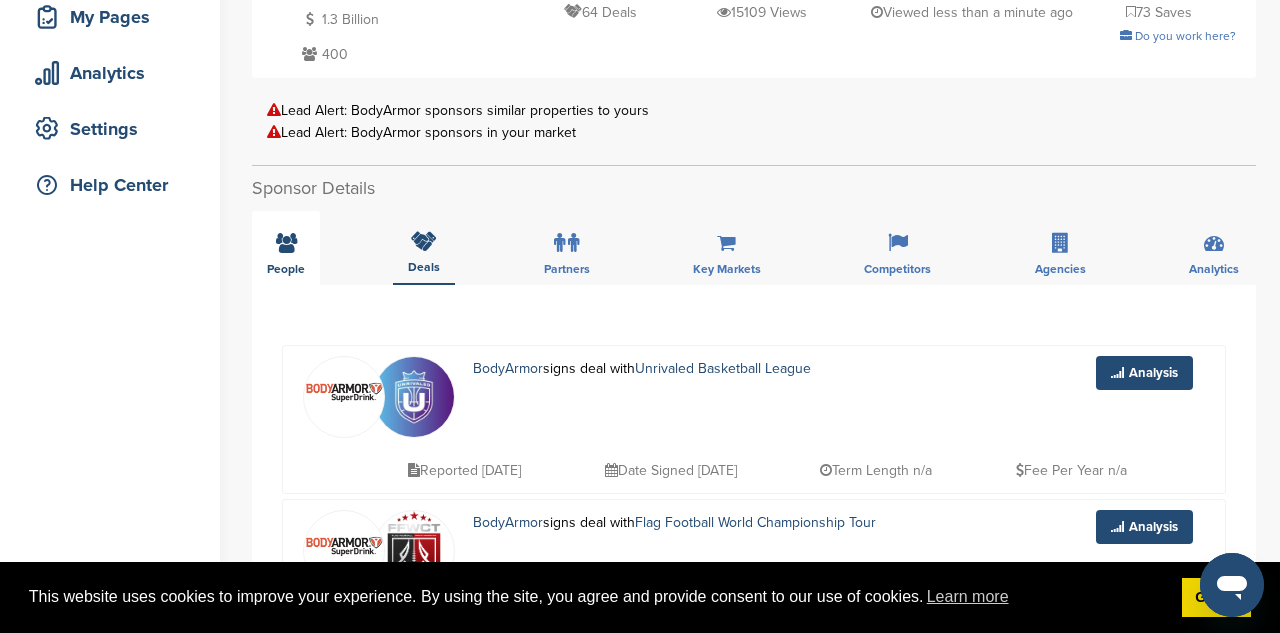 click on "People" at bounding box center [286, 248] 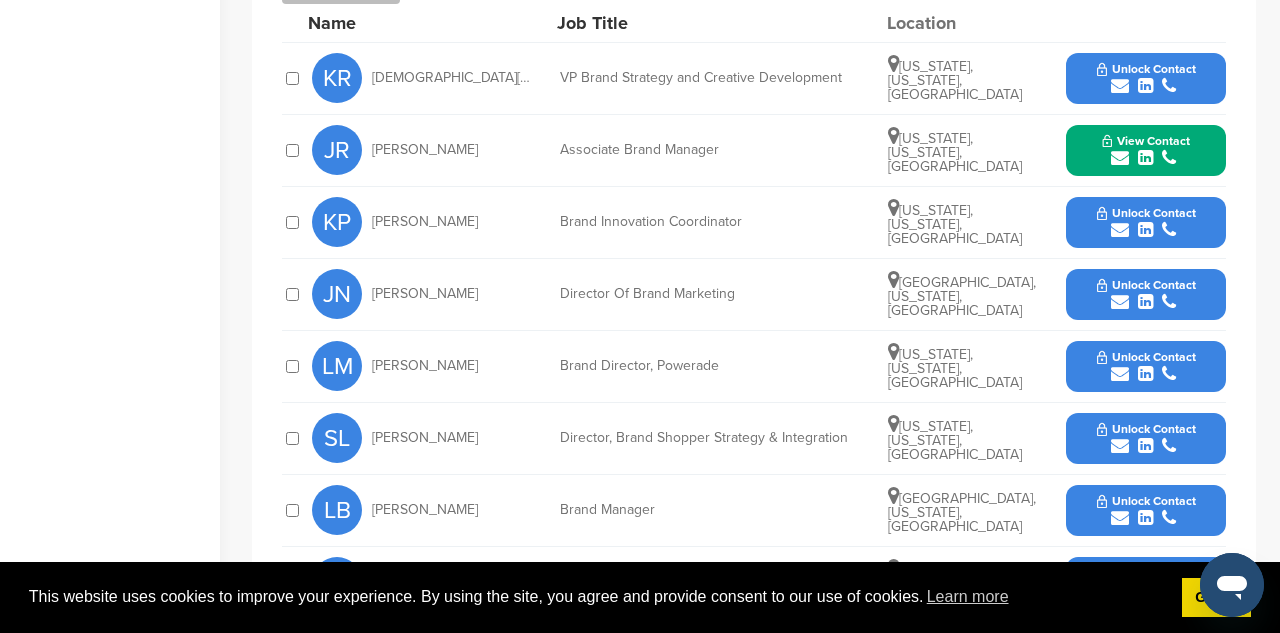 scroll, scrollTop: 701, scrollLeft: 0, axis: vertical 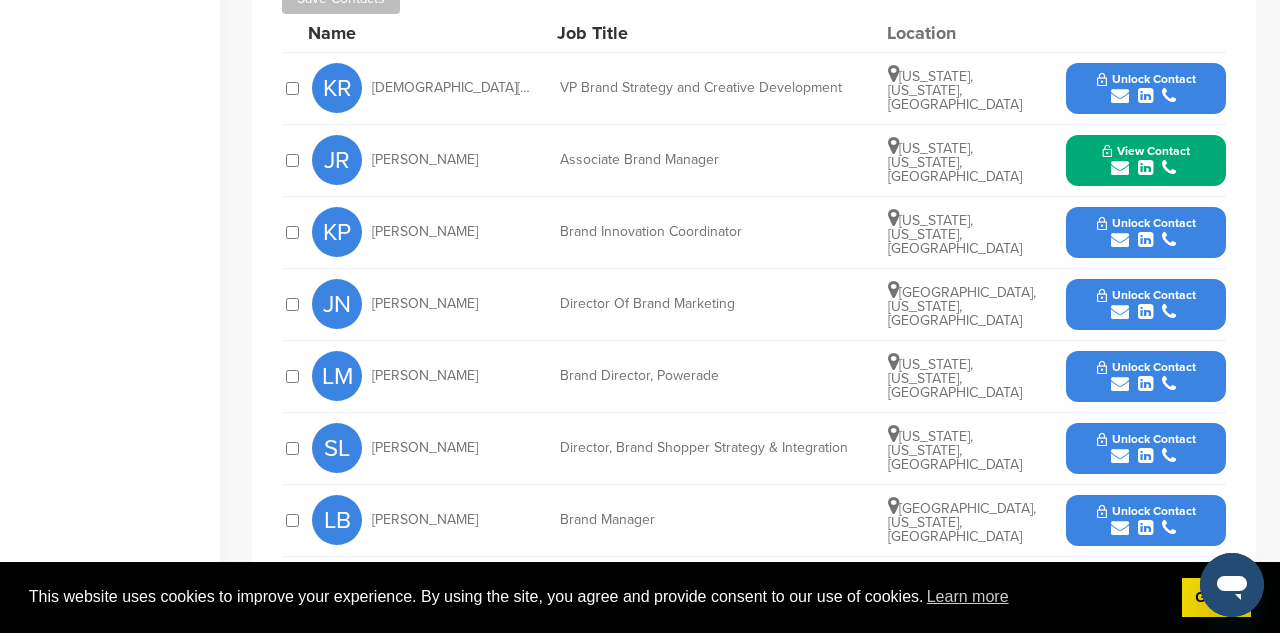 click on "View Contact" at bounding box center (1146, 160) 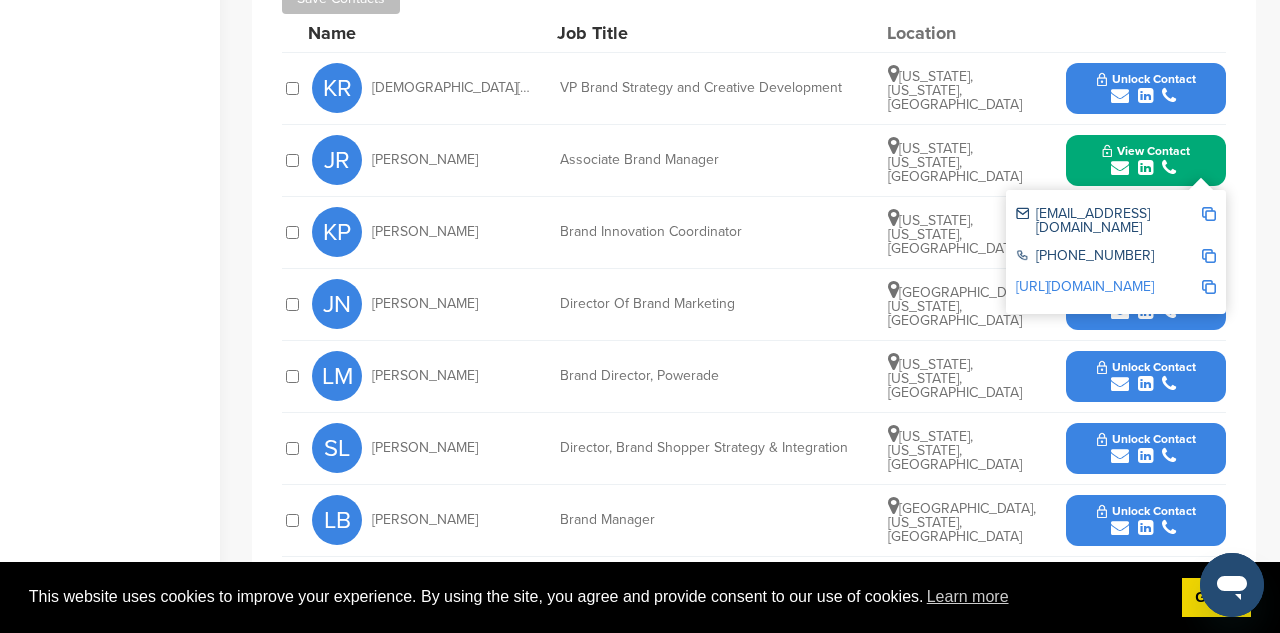 click on "Director Of Brand Marketing" at bounding box center [710, 304] 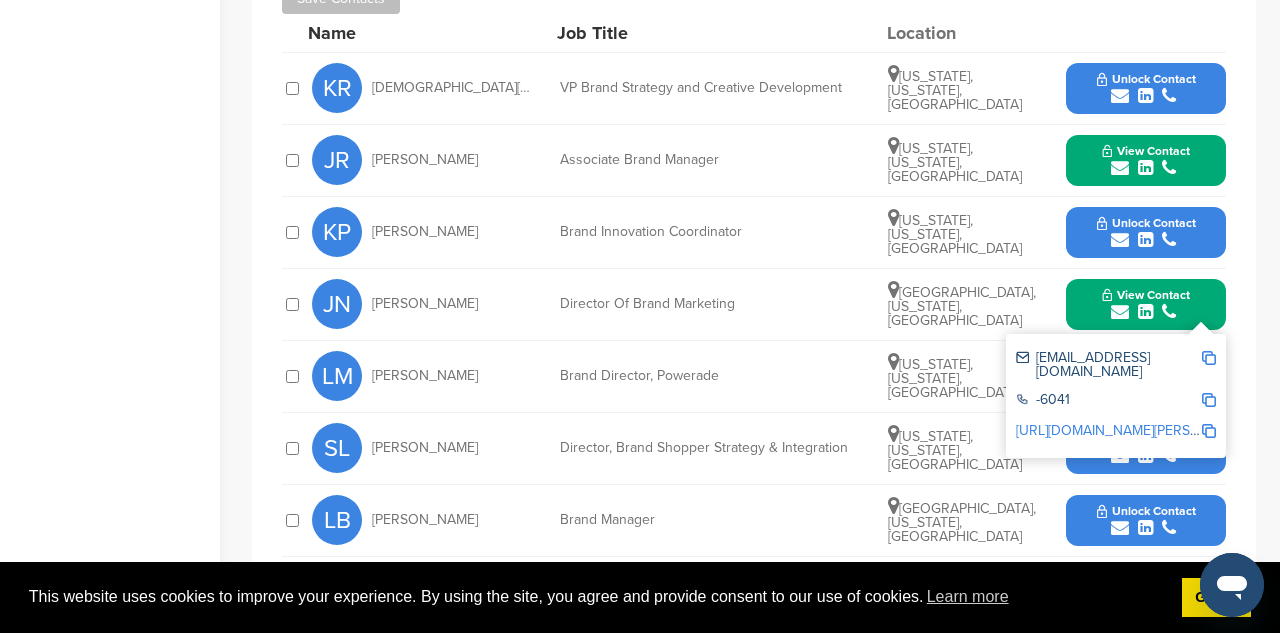 click at bounding box center [1209, 358] 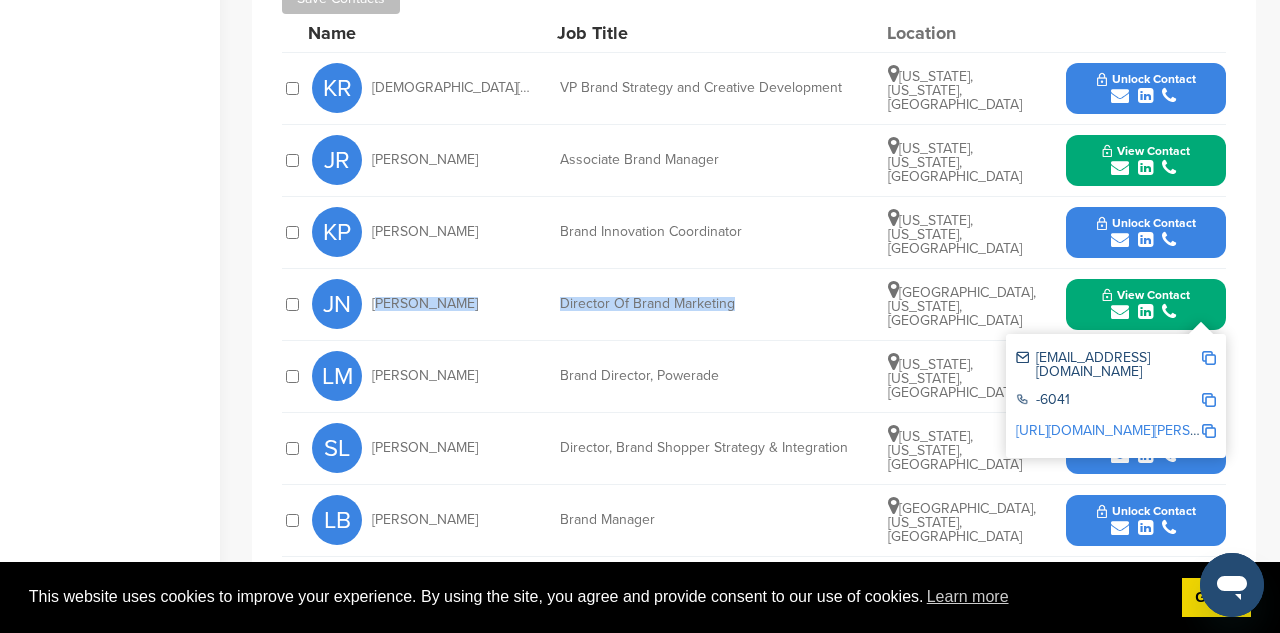 drag, startPoint x: 749, startPoint y: 297, endPoint x: 369, endPoint y: 292, distance: 380.0329 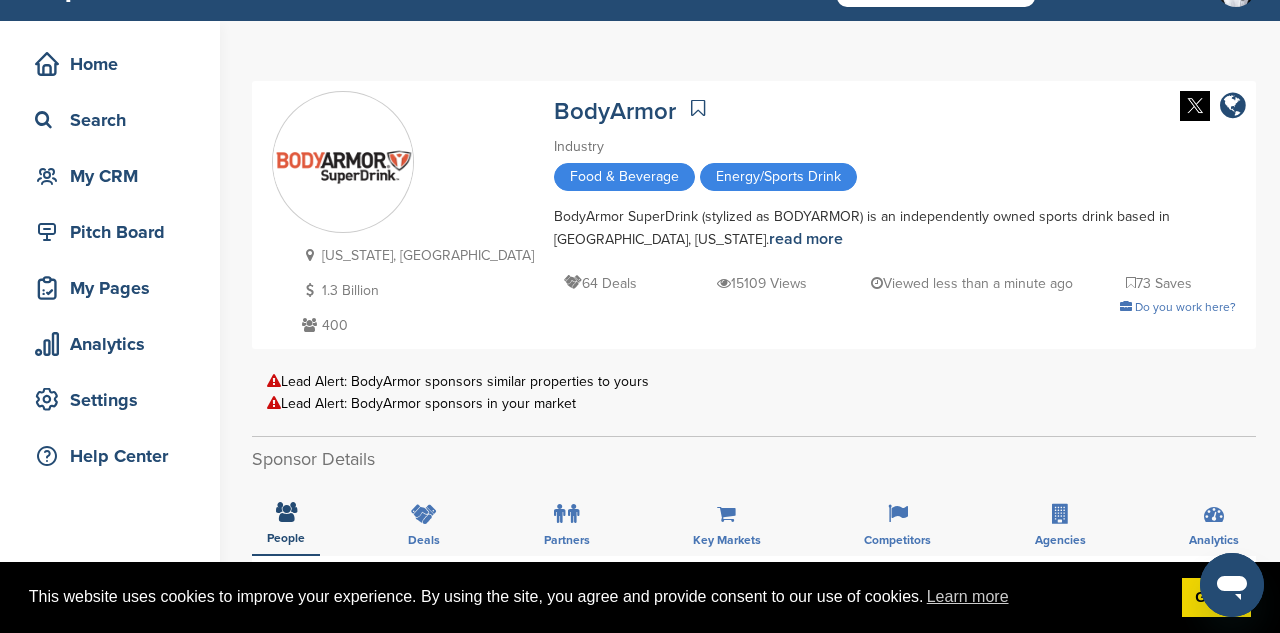 scroll, scrollTop: 0, scrollLeft: 0, axis: both 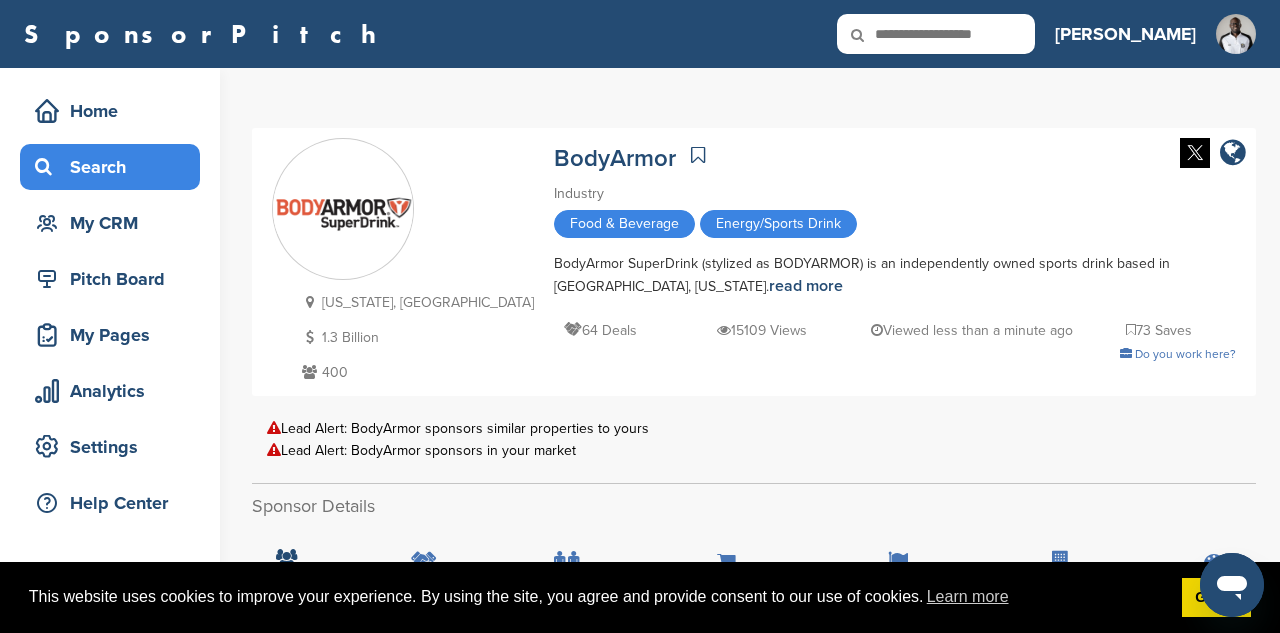 click on "Search" at bounding box center (115, 167) 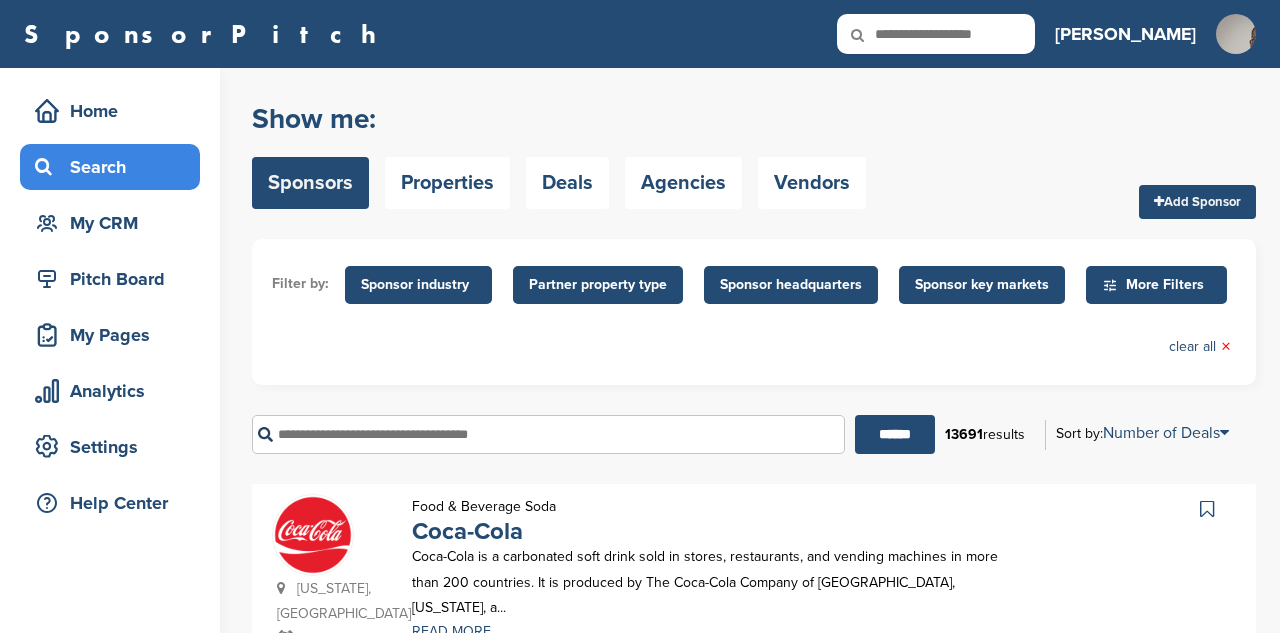 click at bounding box center [548, 434] 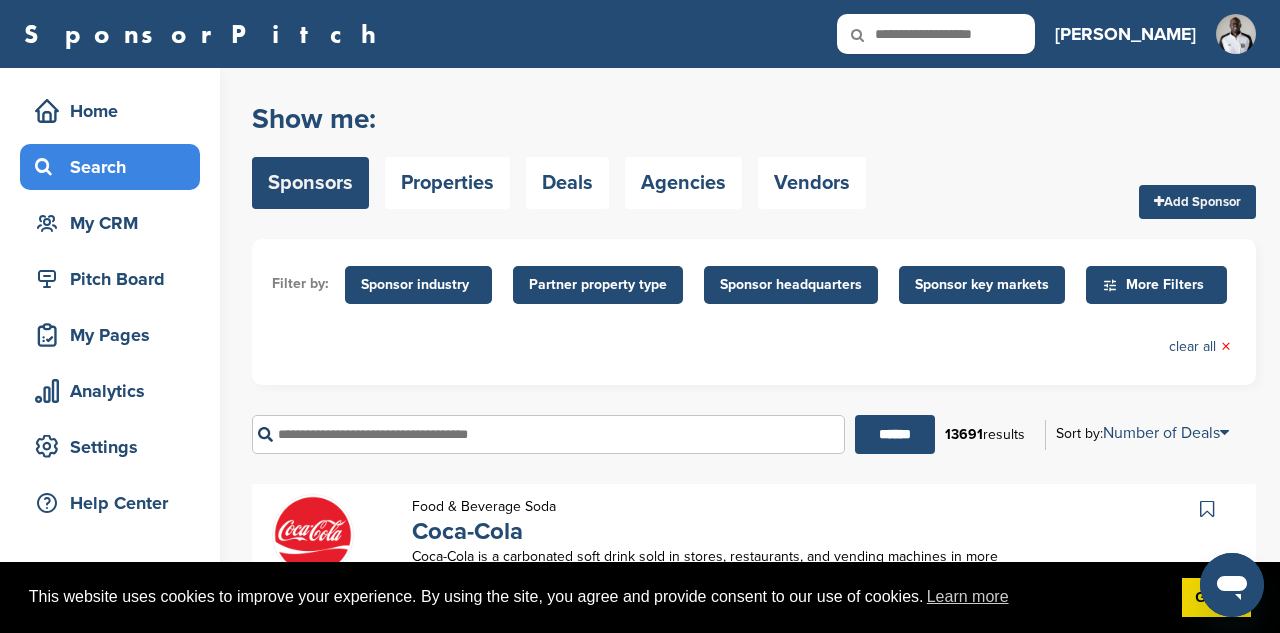 scroll, scrollTop: 0, scrollLeft: 0, axis: both 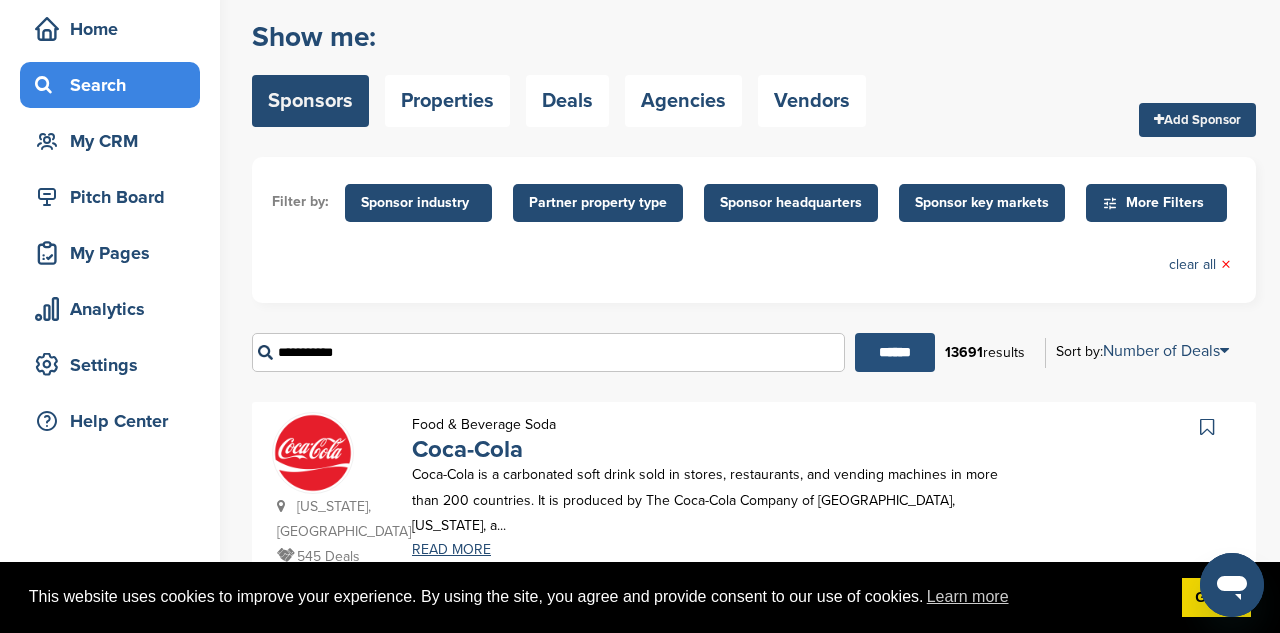 click on "******" at bounding box center (895, 352) 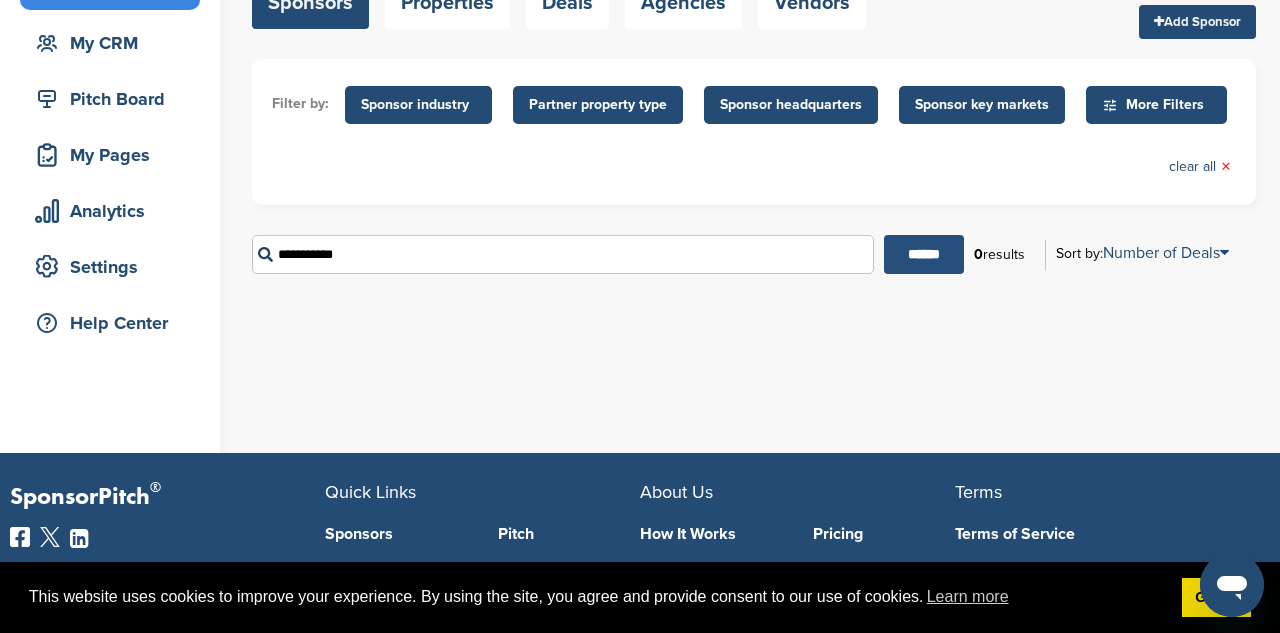 scroll, scrollTop: 198, scrollLeft: 0, axis: vertical 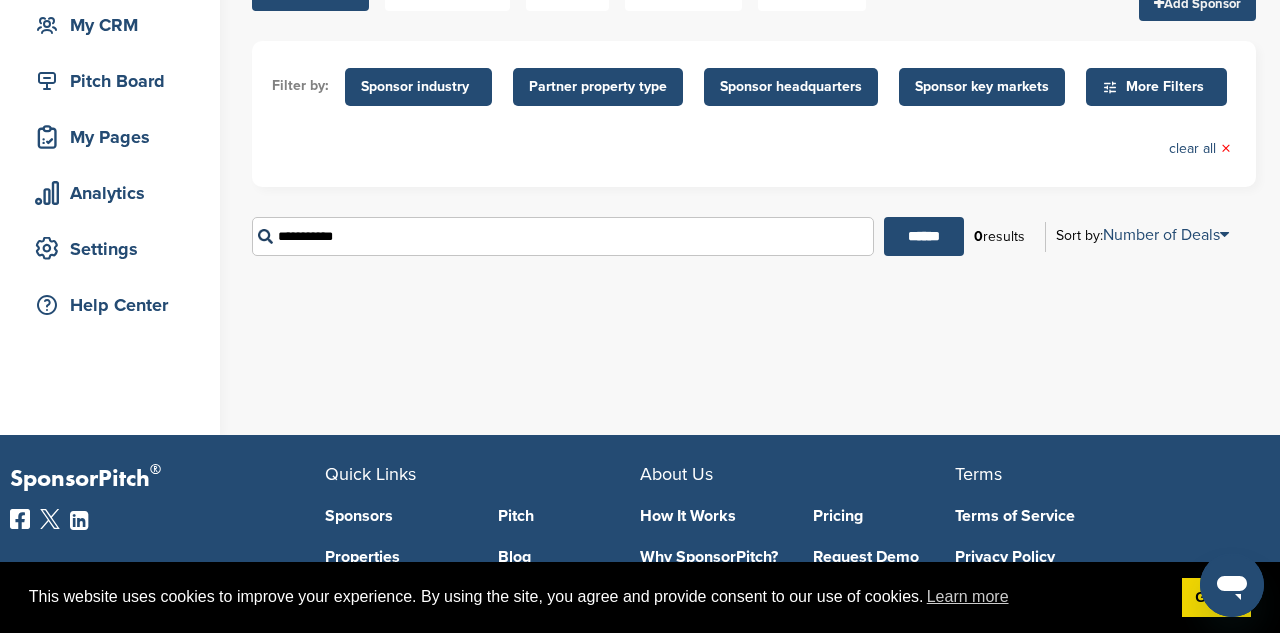 click on "**********" at bounding box center (563, 236) 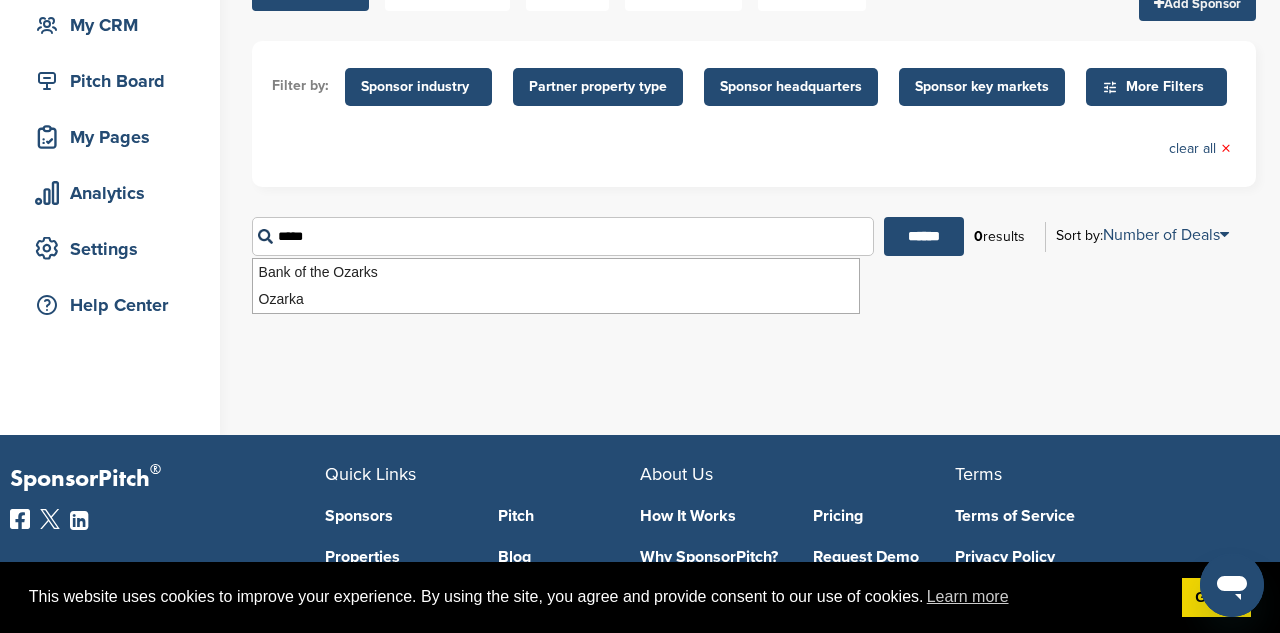 click on "******" at bounding box center [924, 236] 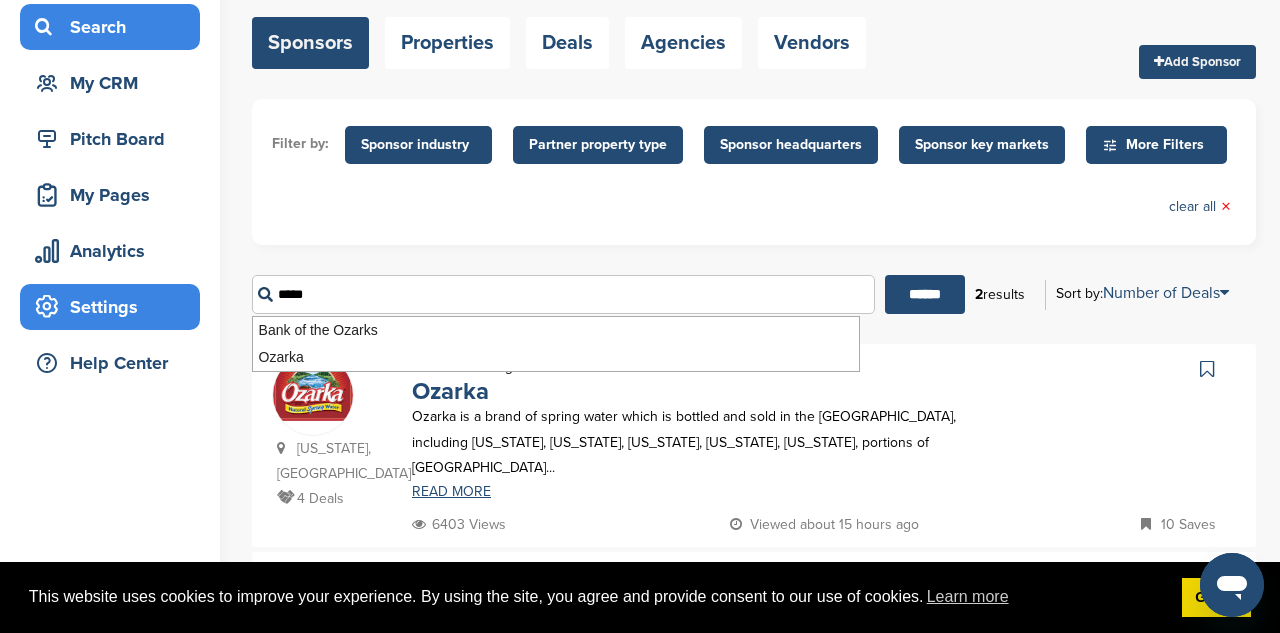 scroll, scrollTop: 144, scrollLeft: 0, axis: vertical 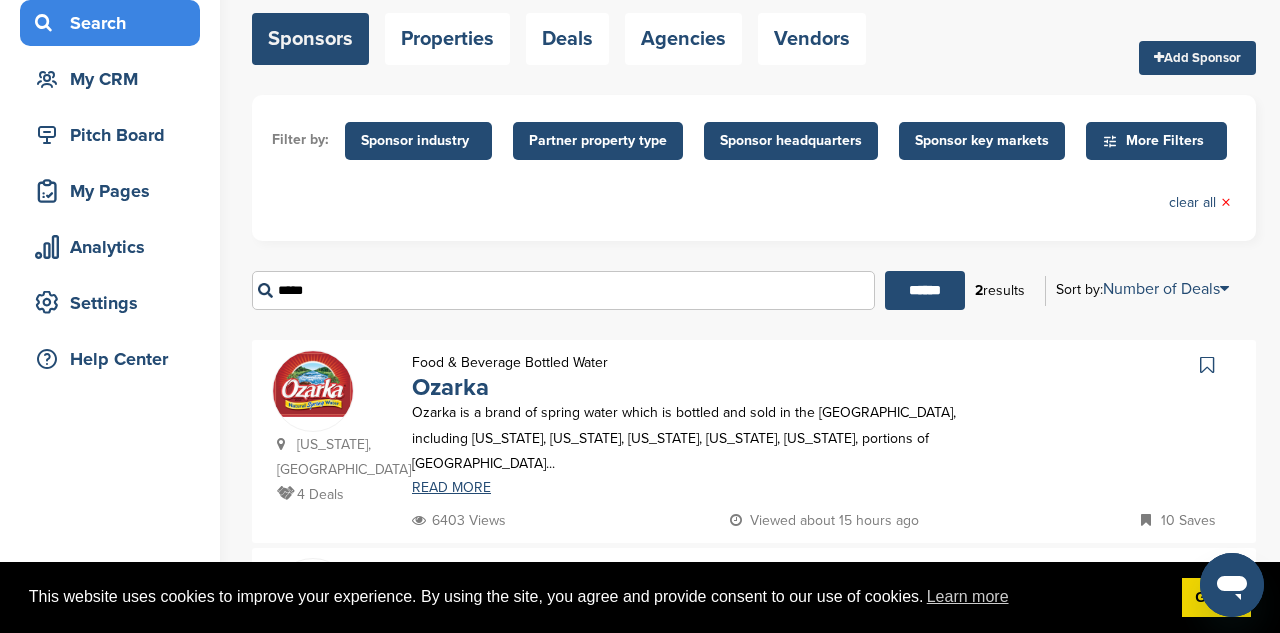 click on "Food & Beverage Bottled Water
Ozarka
Ozarka is a brand of spring water which is bottled and sold in the South Central United States, including Arkansas, Texas, Oklahoma, Louisiana, Mississippi, portions of Tennesse...
READ MORE" at bounding box center (708, 429) 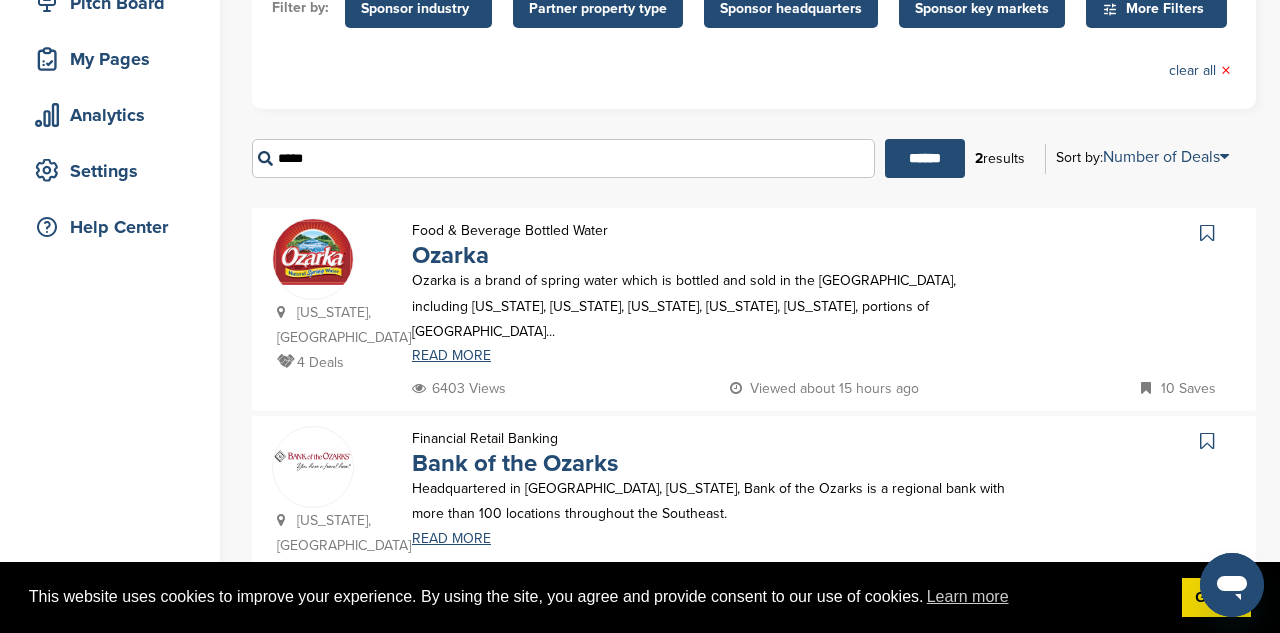 scroll, scrollTop: 272, scrollLeft: 0, axis: vertical 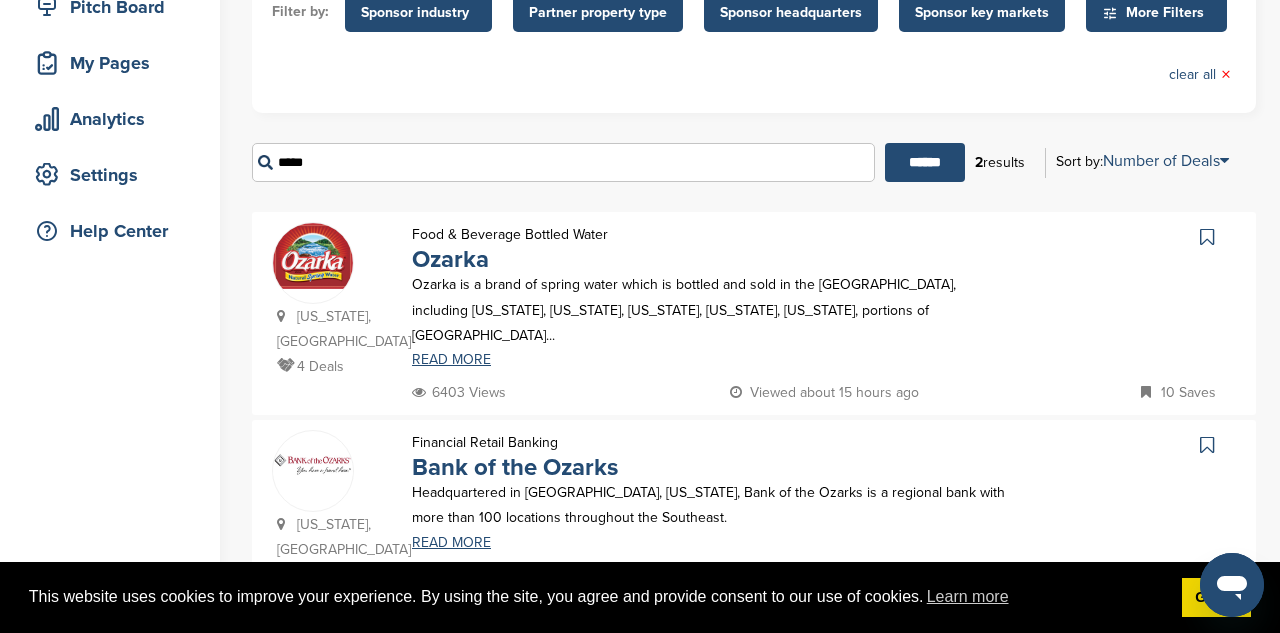 drag, startPoint x: 367, startPoint y: 168, endPoint x: 221, endPoint y: 144, distance: 147.95946 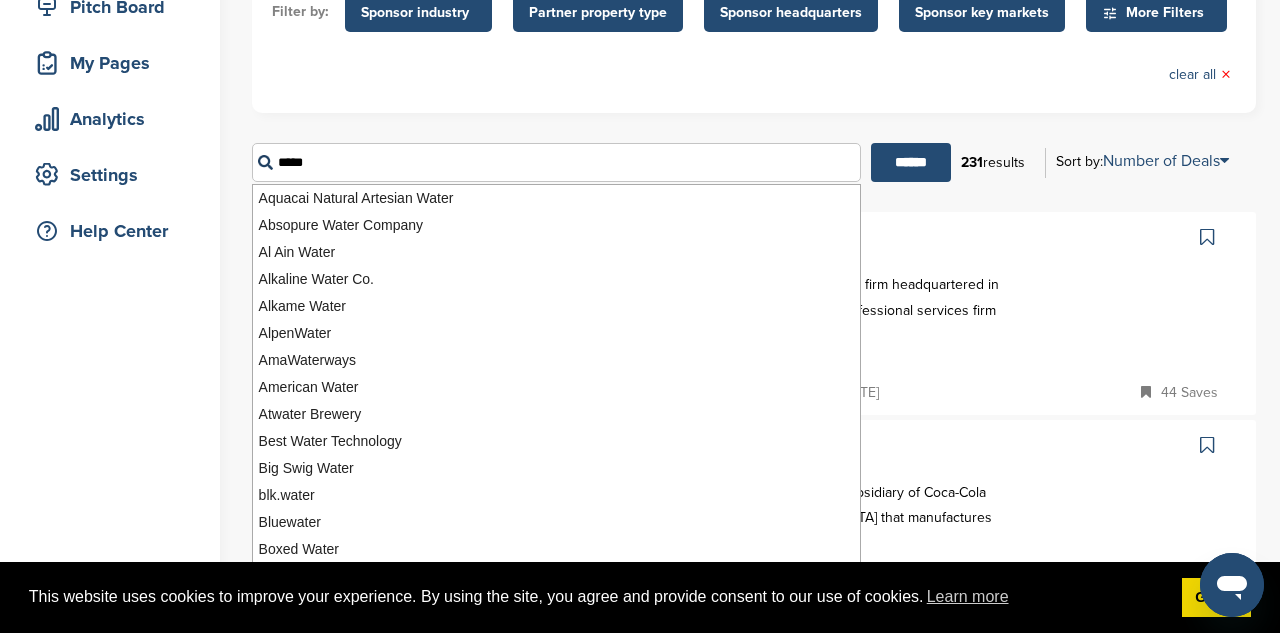 scroll, scrollTop: 0, scrollLeft: 0, axis: both 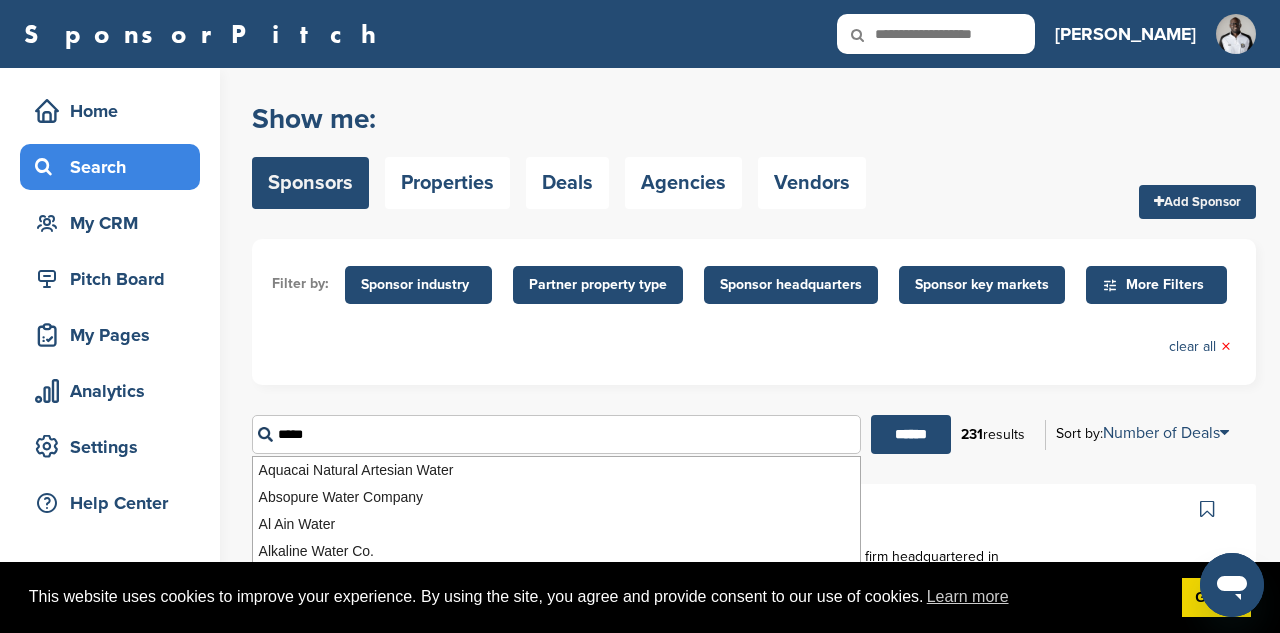 click on "Filter by:
Sponsor industry
Sponsor Industry
×
Apparel, Clothing, & Fashion
Accessories
Athletic Apparel & Equipment
Backpacks
Clothing Line
Eyewear
Footwear
Formalwear
Fragrance
Handbags
Hats
Jewelry
Other
Outdoor clothing
Outerwear
Swimwear
Underwear
Uniforms
Watches
Automotive
ATV
Auto Dealer
Auto Manufacturer
Auto Parts
Car Wash
Classifieds
Motorcycle
Navigation Systems
Other
RV's
Service Center
Tire Distribution
Tire Manufacturer
Beauty & Cosmetics" at bounding box center [754, 312] 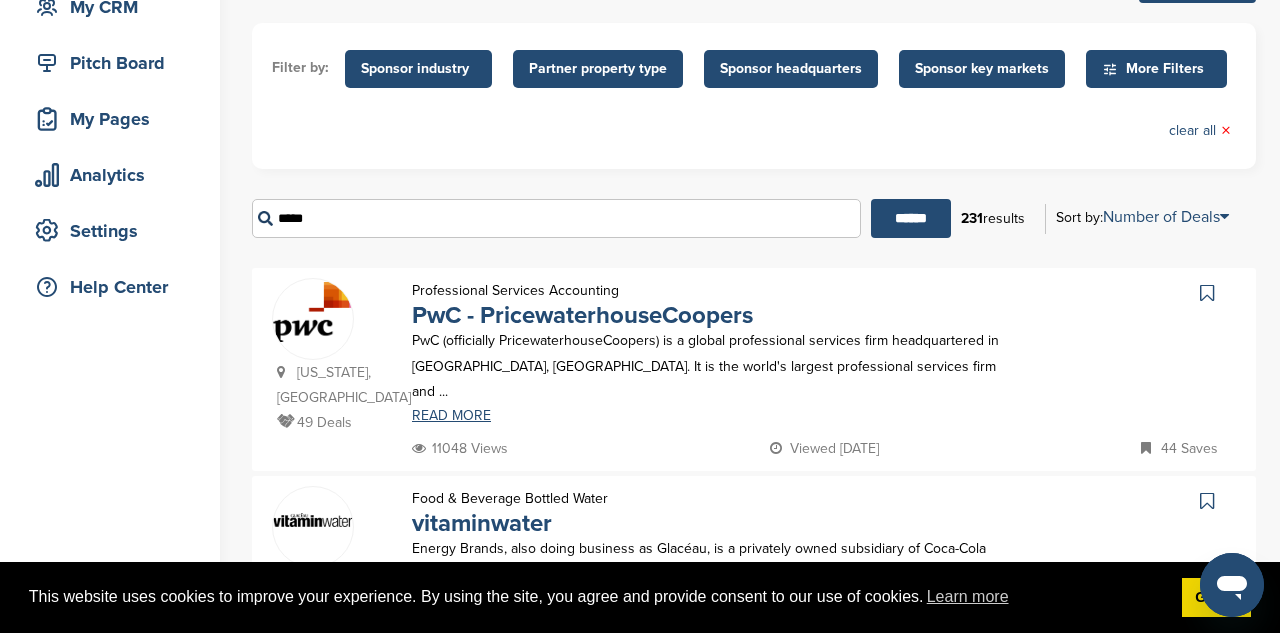 scroll, scrollTop: 0, scrollLeft: 0, axis: both 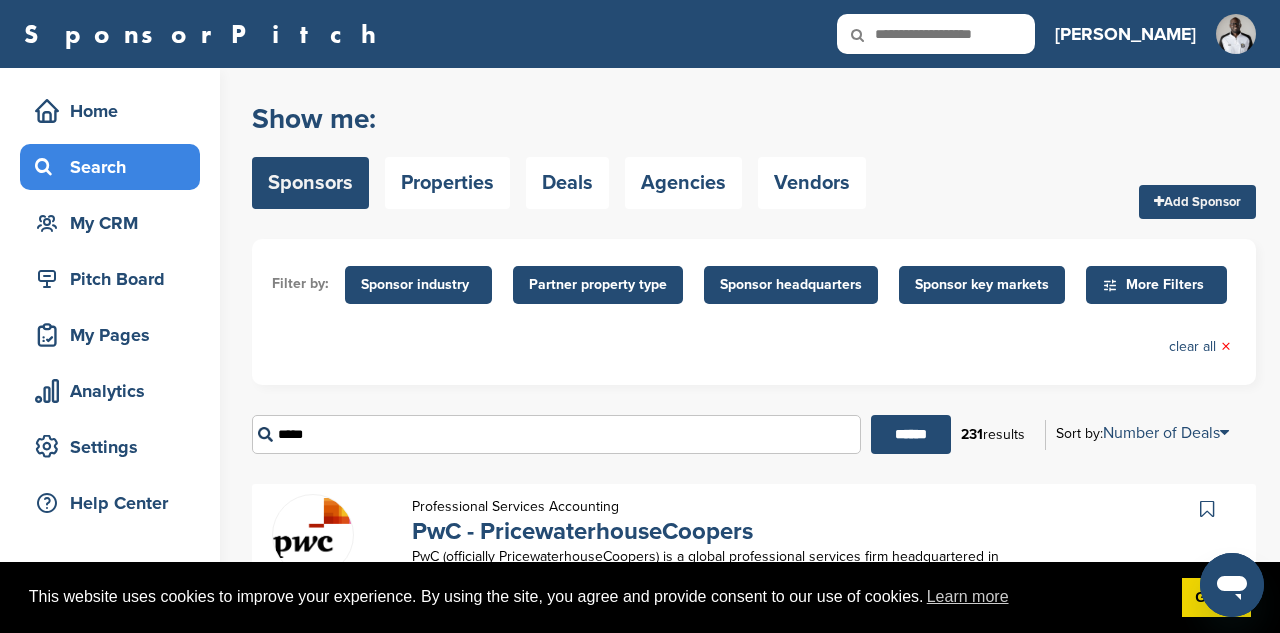 click on "Sponsor industry" at bounding box center [418, 285] 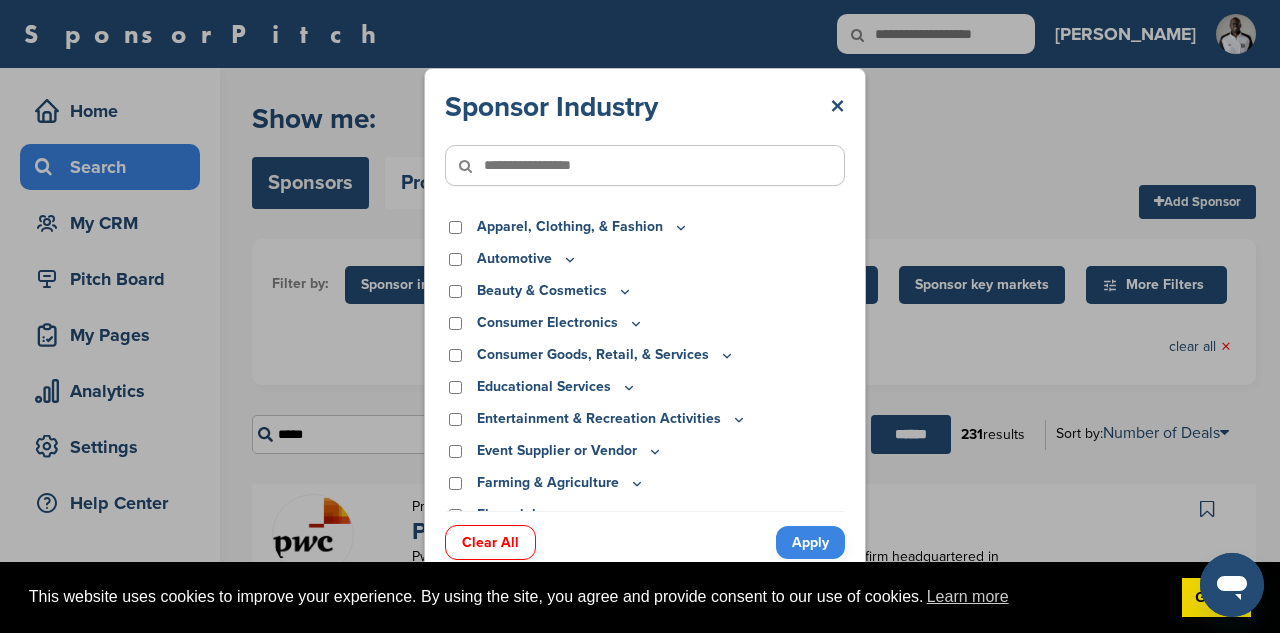 click at bounding box center [645, 165] 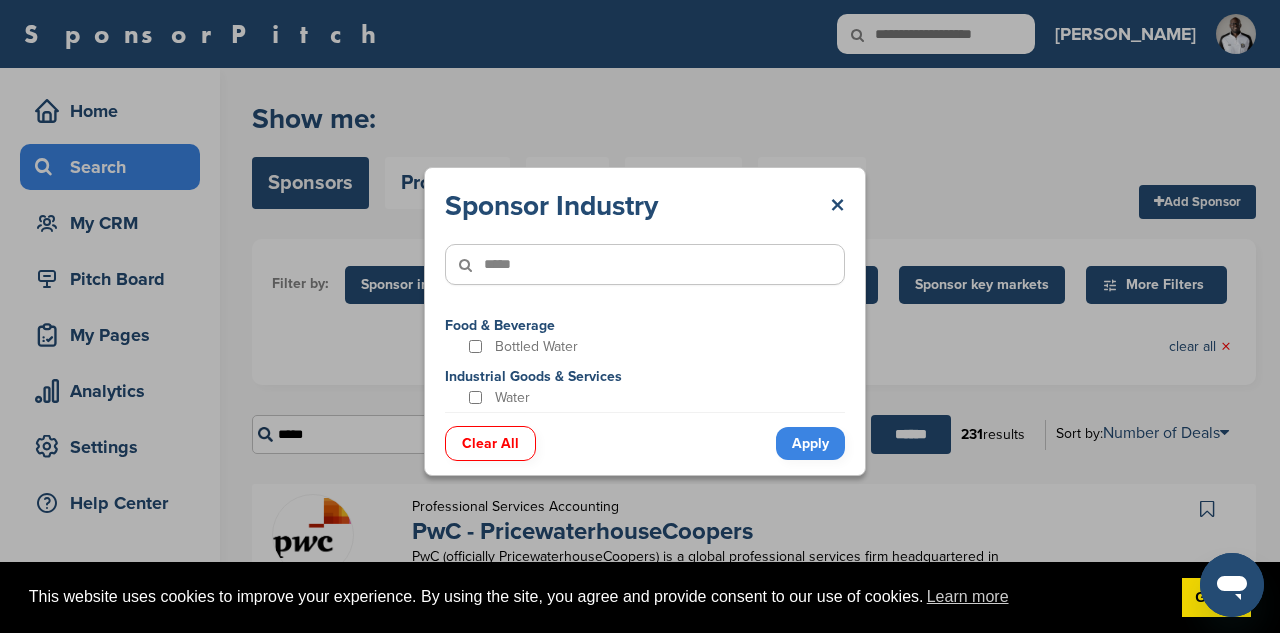type on "*****" 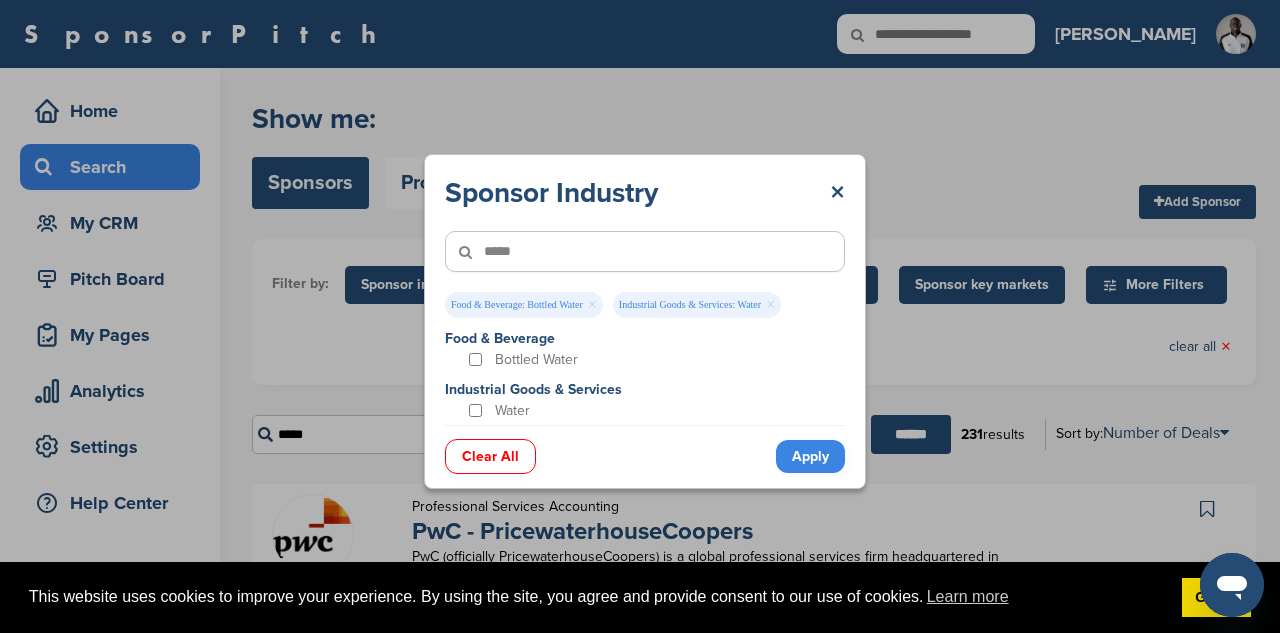click on "Clear All
Apply" at bounding box center [645, 446] 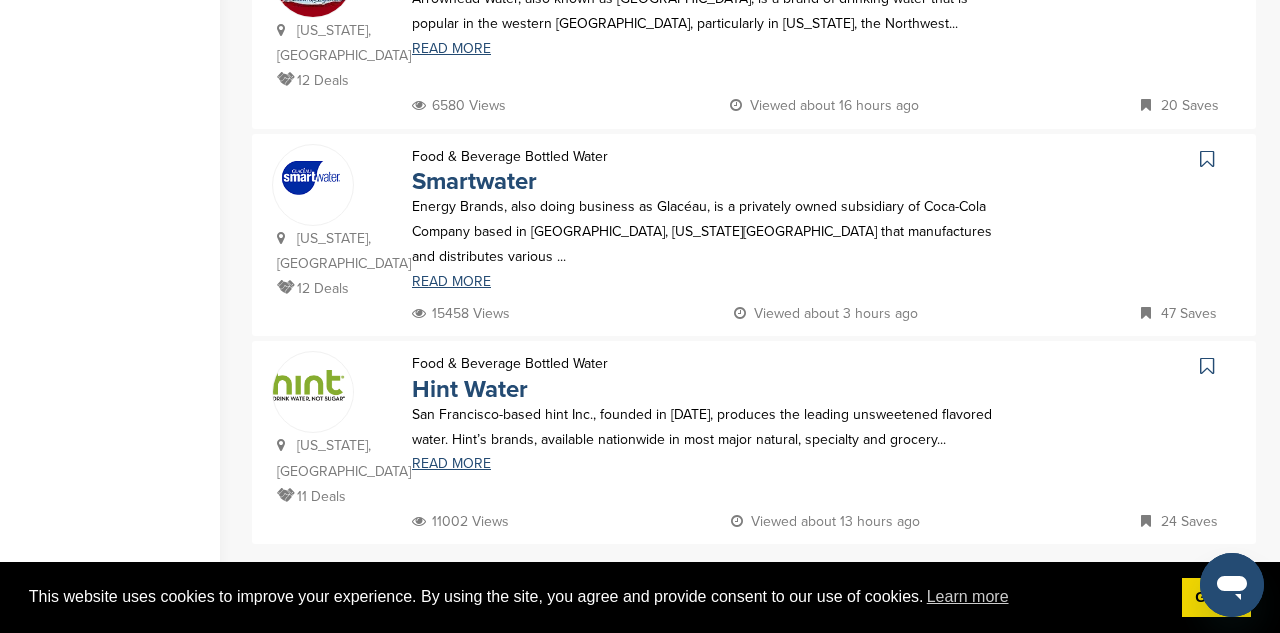 scroll, scrollTop: 2068, scrollLeft: 0, axis: vertical 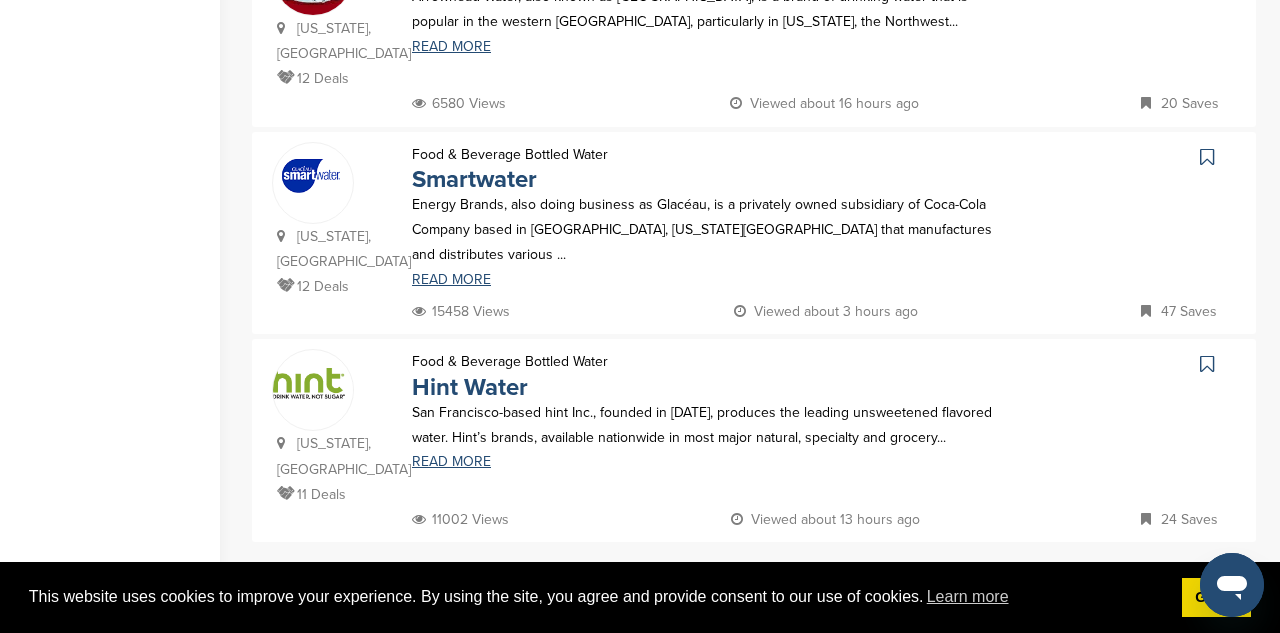 click on "2" at bounding box center [696, 584] 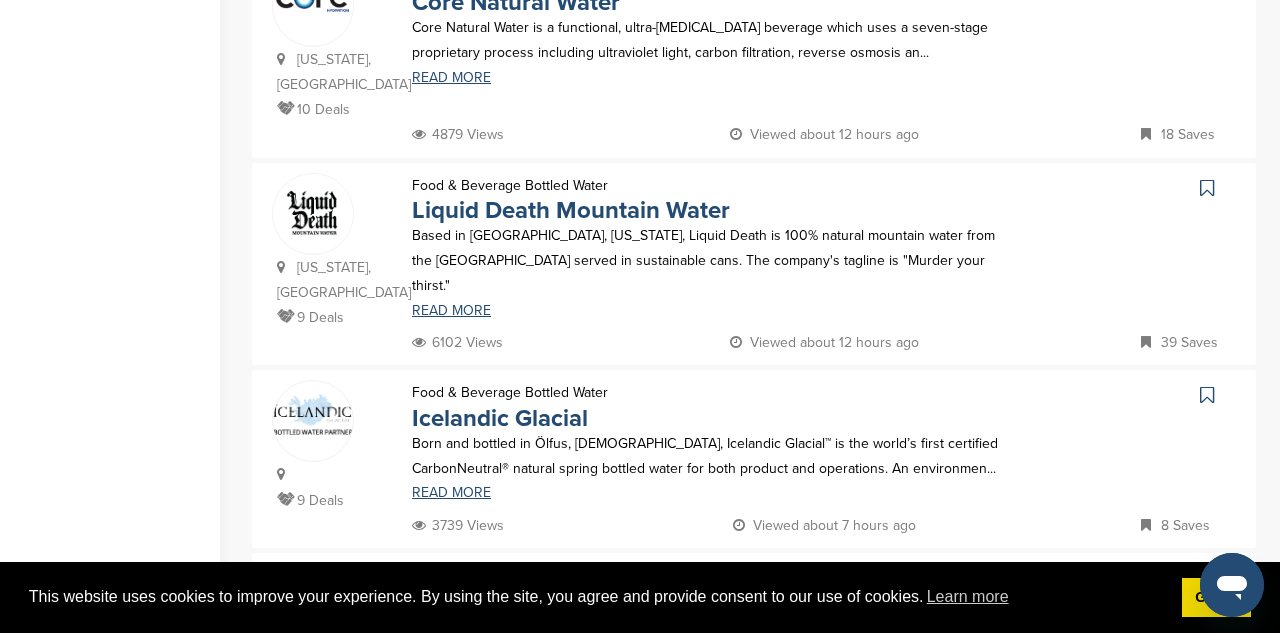 scroll, scrollTop: 0, scrollLeft: 0, axis: both 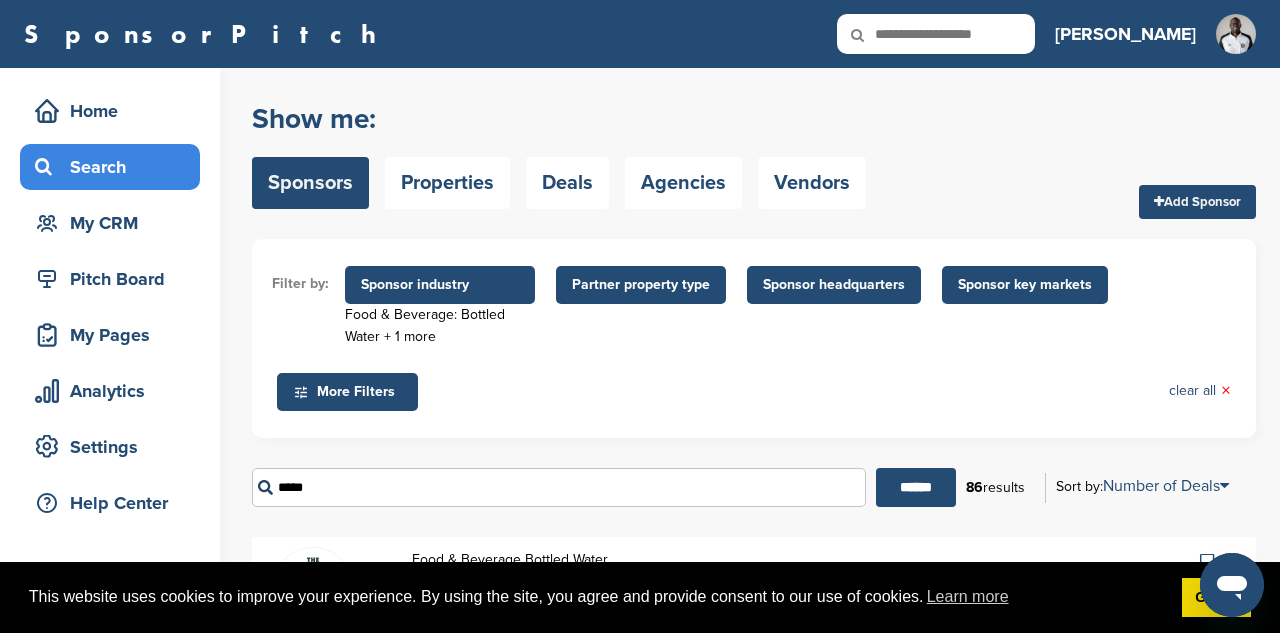 click on "Sponsor headquarters" at bounding box center [834, 285] 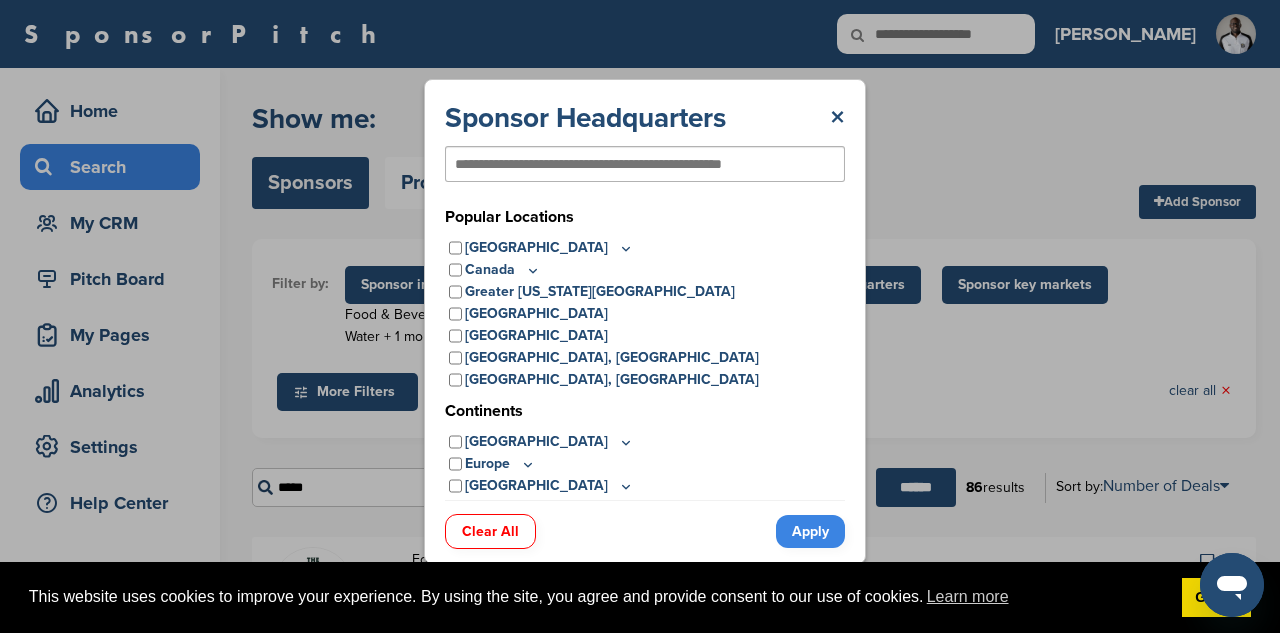 click on "Sponsor Headquarters
×
Popular Locations
United States
Midwest
Illinois
Indiana
Iowa
Kansas
Minnesota
Missouri
Nebraska
North Dakota
Ohio
South Dakota
Wisconsin
Northeast
Connecticut
Maine
Massachusetts
New Hampshire
New Jersey
New York
Pennsylvania
Rhode Island
Vermont
South
Alabama
Arkansas
Delaware
Florida
Georgia
Kentucky
Louisiana
Maryland
Mississippi
North Carolina
Oklahoma
South Carolina
Tennessee
Texas
Virginia
West Virginia" at bounding box center [645, 321] 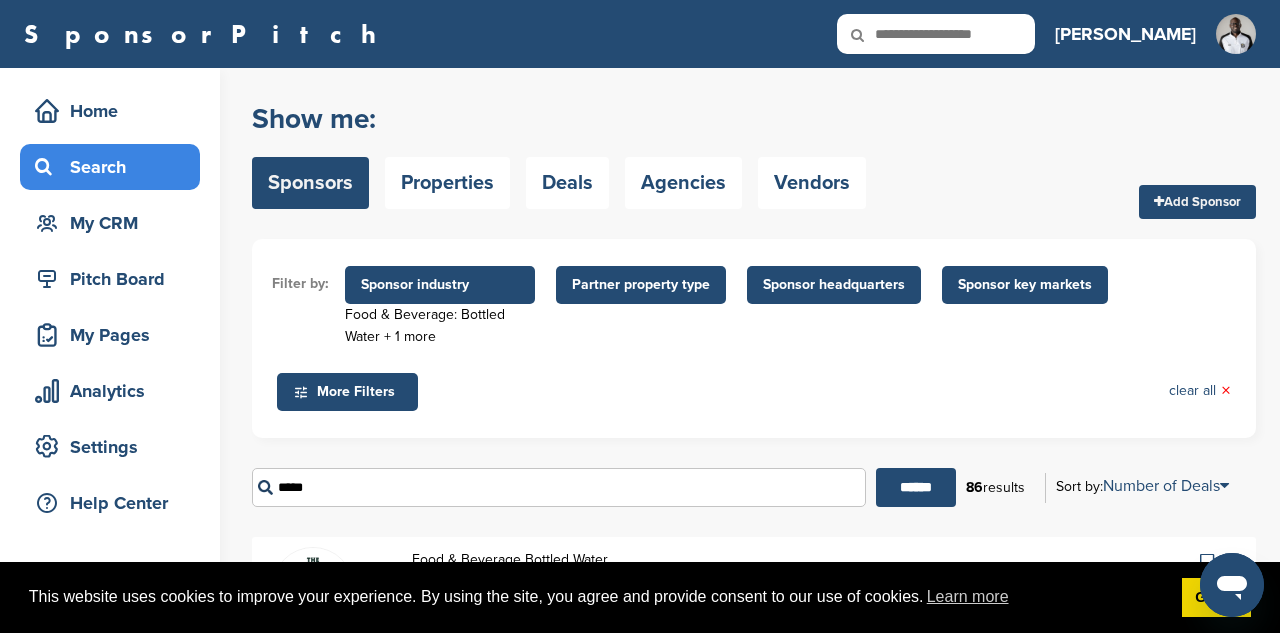 click on "Sponsor key markets" at bounding box center [1025, 285] 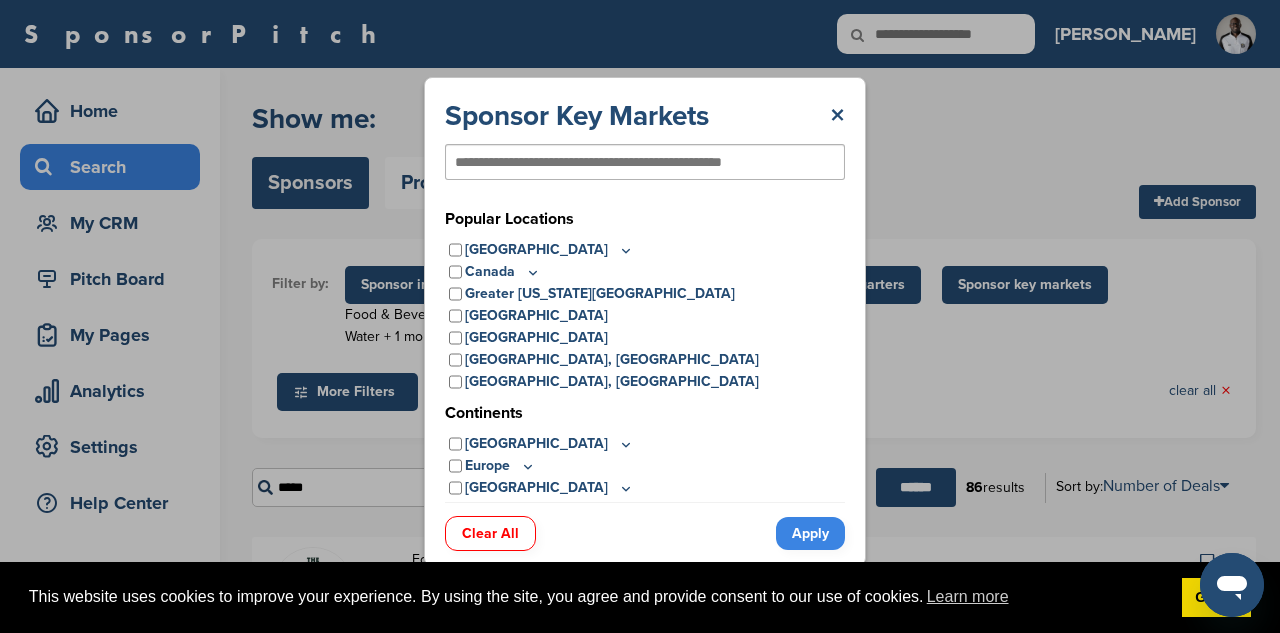 click on "United States" at bounding box center (549, 250) 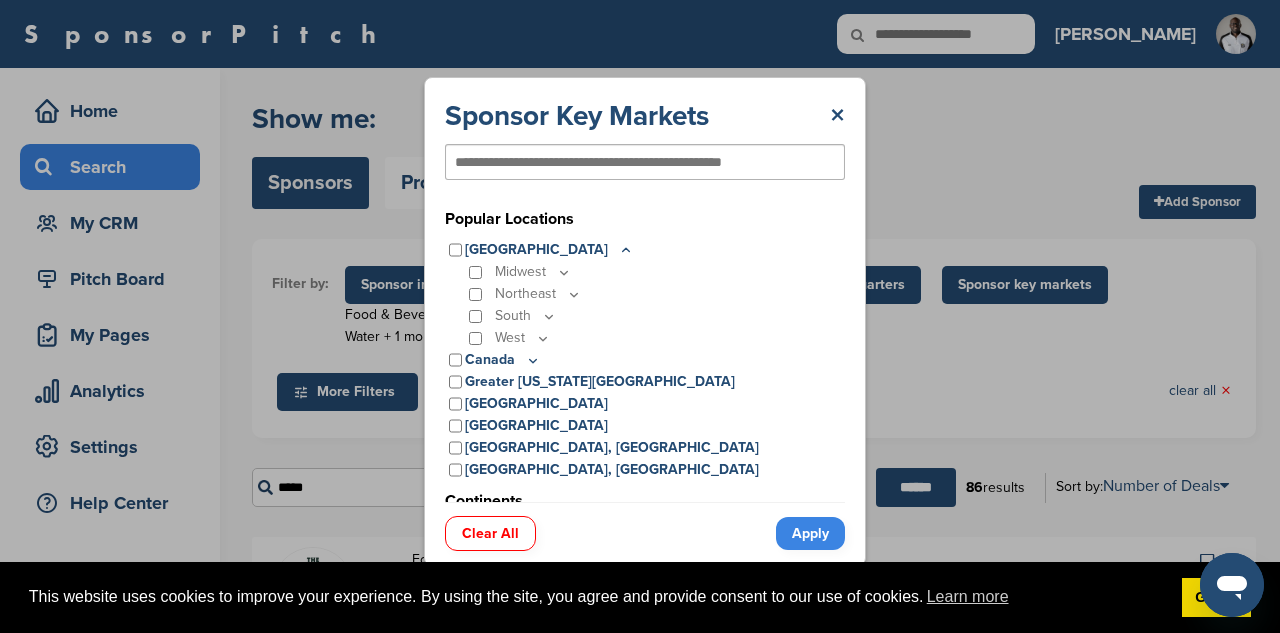 click on "Midwest" at bounding box center (533, 272) 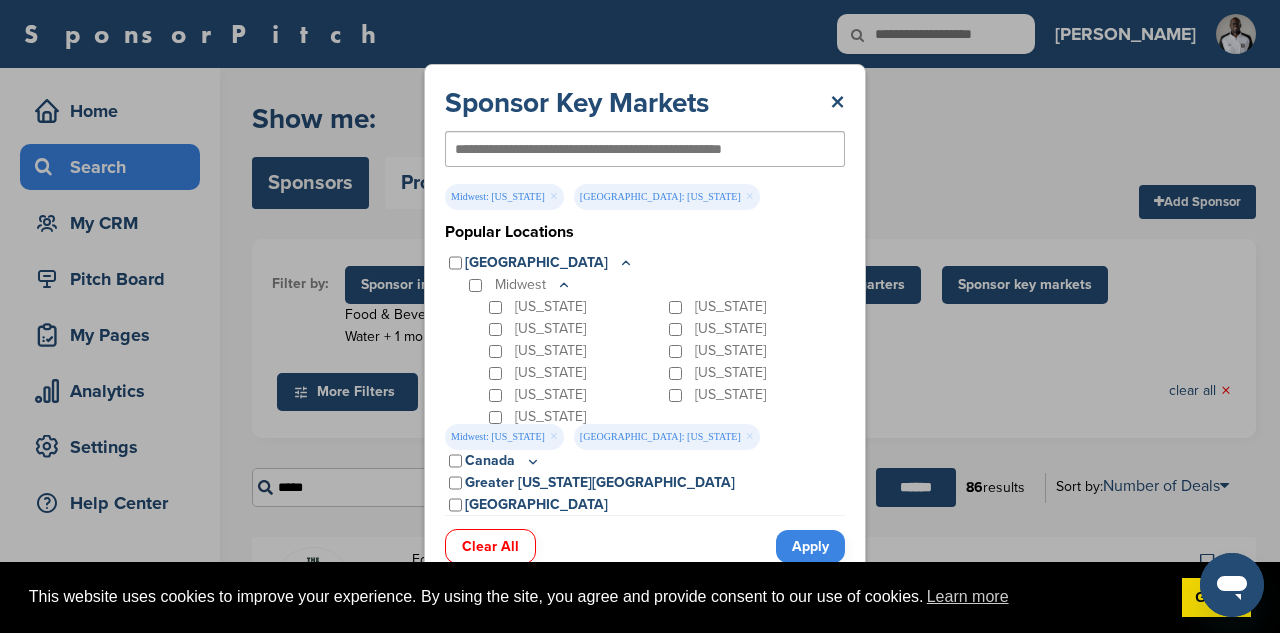 click on "Apply" at bounding box center (810, 546) 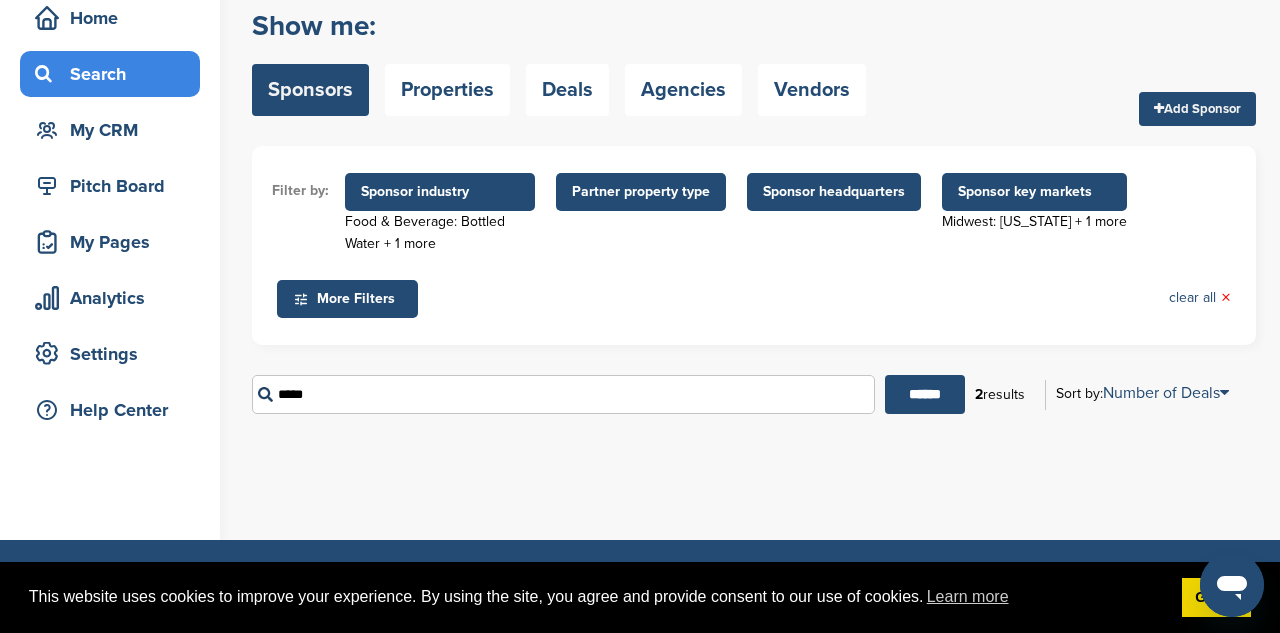 scroll, scrollTop: 3, scrollLeft: 0, axis: vertical 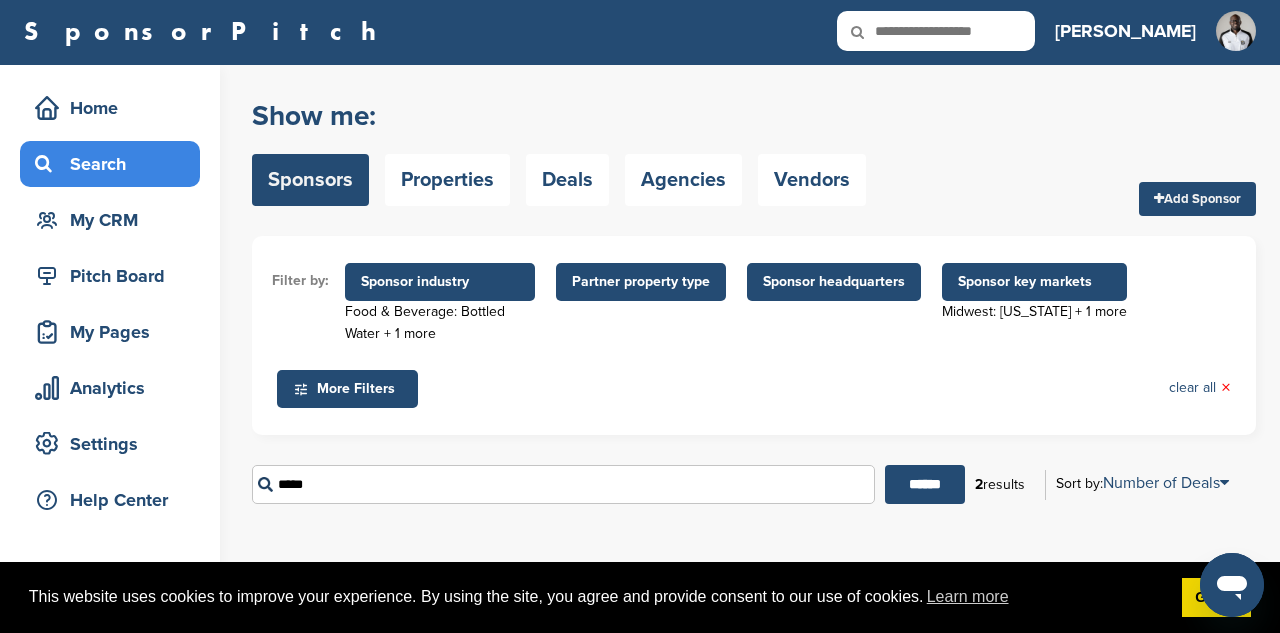 click on "Sponsor key markets" at bounding box center [1034, 282] 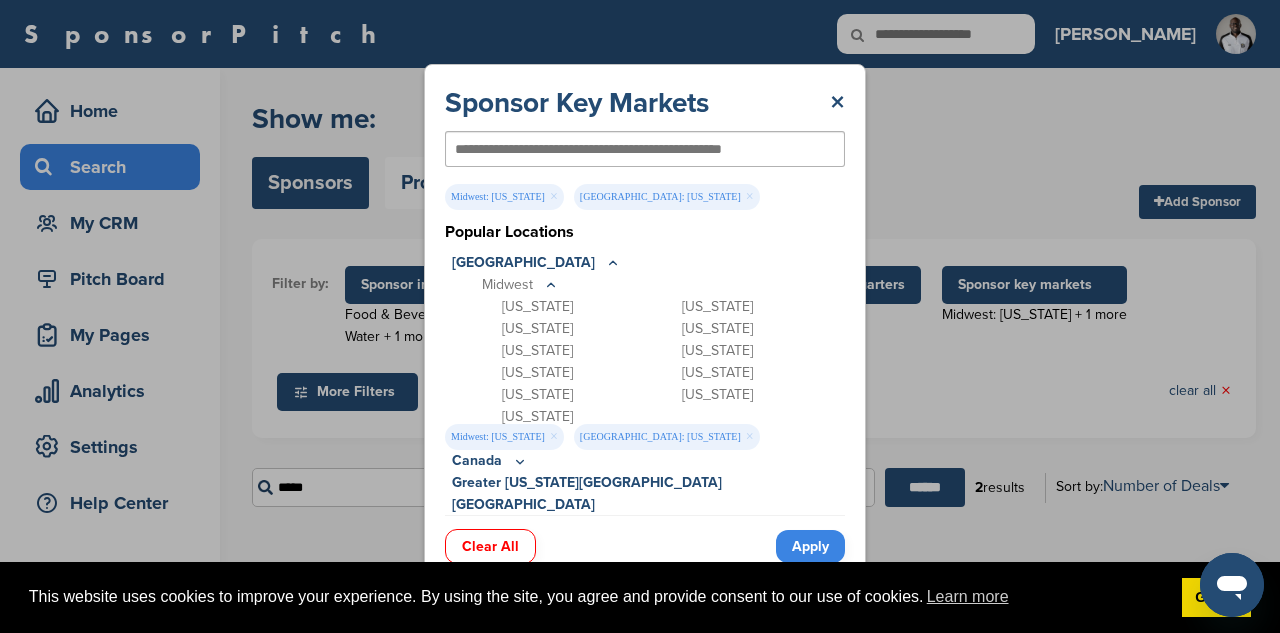 scroll, scrollTop: 0, scrollLeft: 0, axis: both 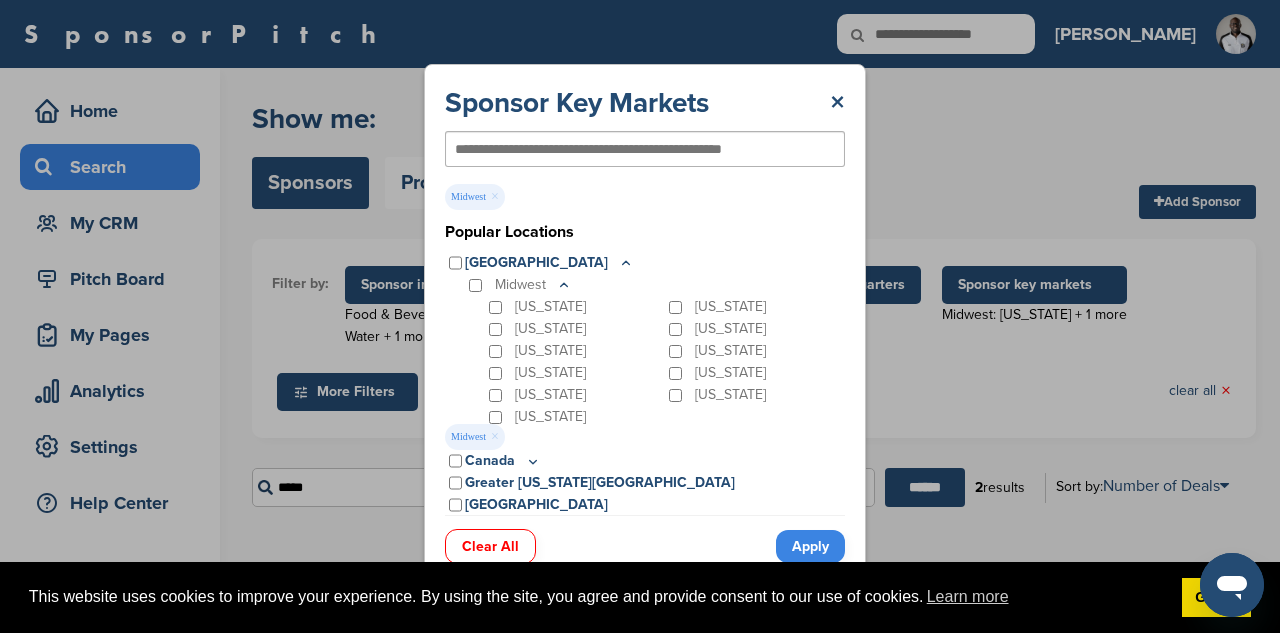 click on "Apply" at bounding box center [810, 546] 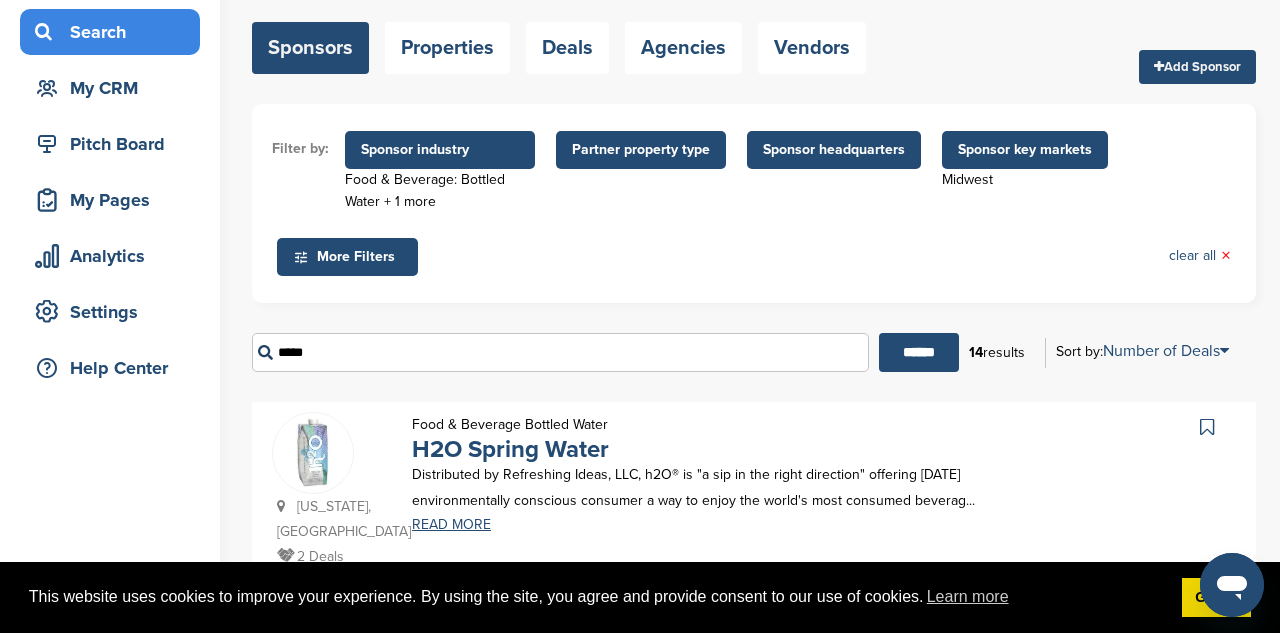 scroll, scrollTop: 0, scrollLeft: 0, axis: both 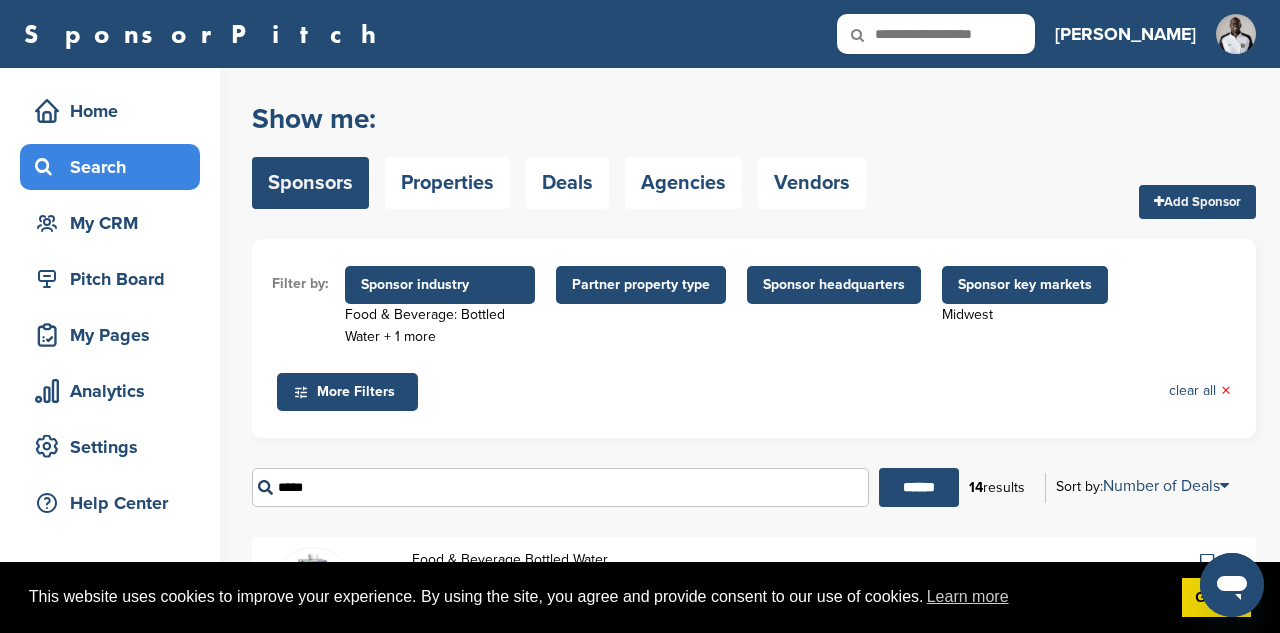 drag, startPoint x: 463, startPoint y: 492, endPoint x: 211, endPoint y: 482, distance: 252.19833 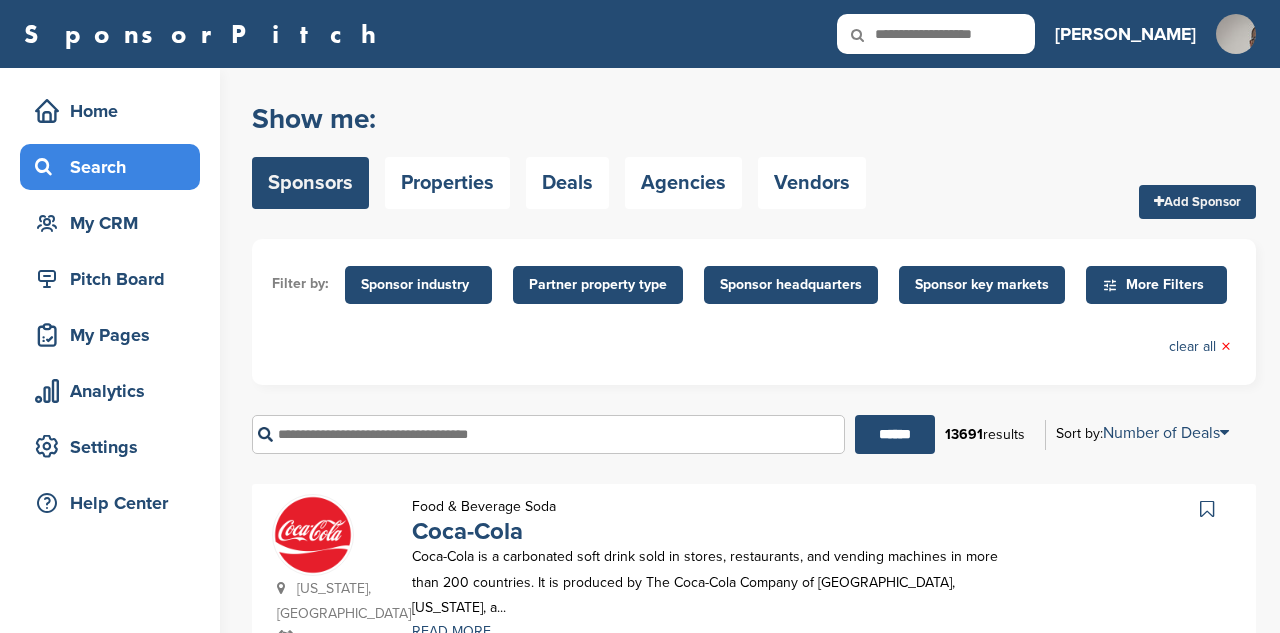 click at bounding box center [548, 434] 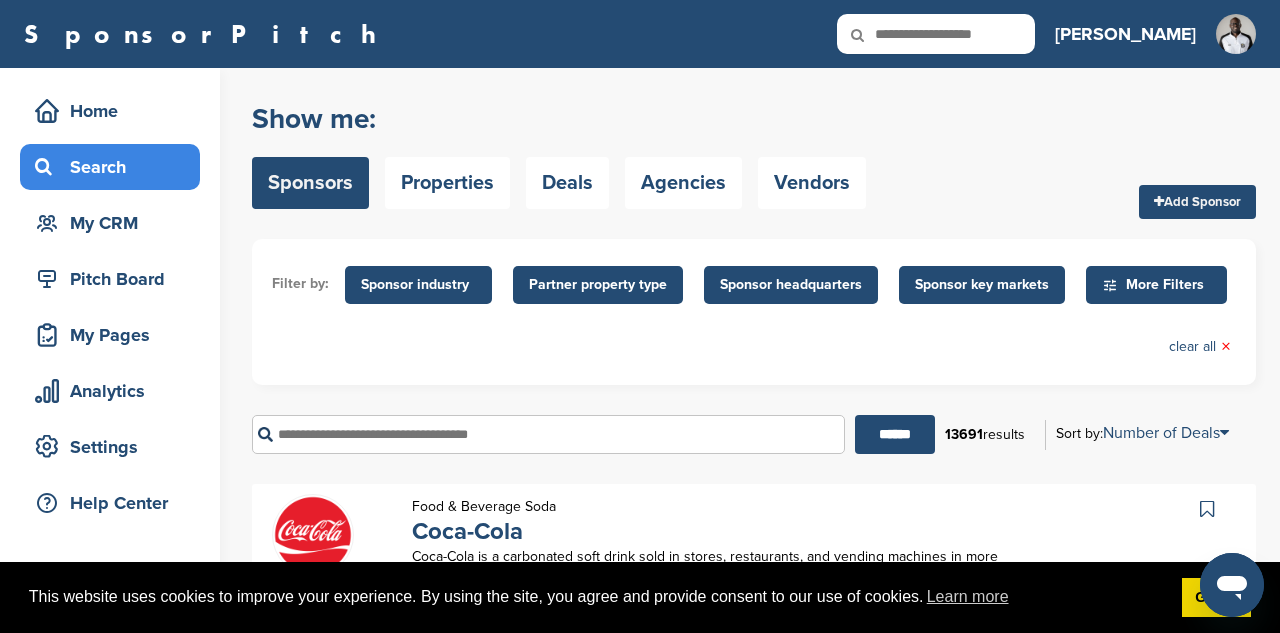 scroll, scrollTop: 0, scrollLeft: 0, axis: both 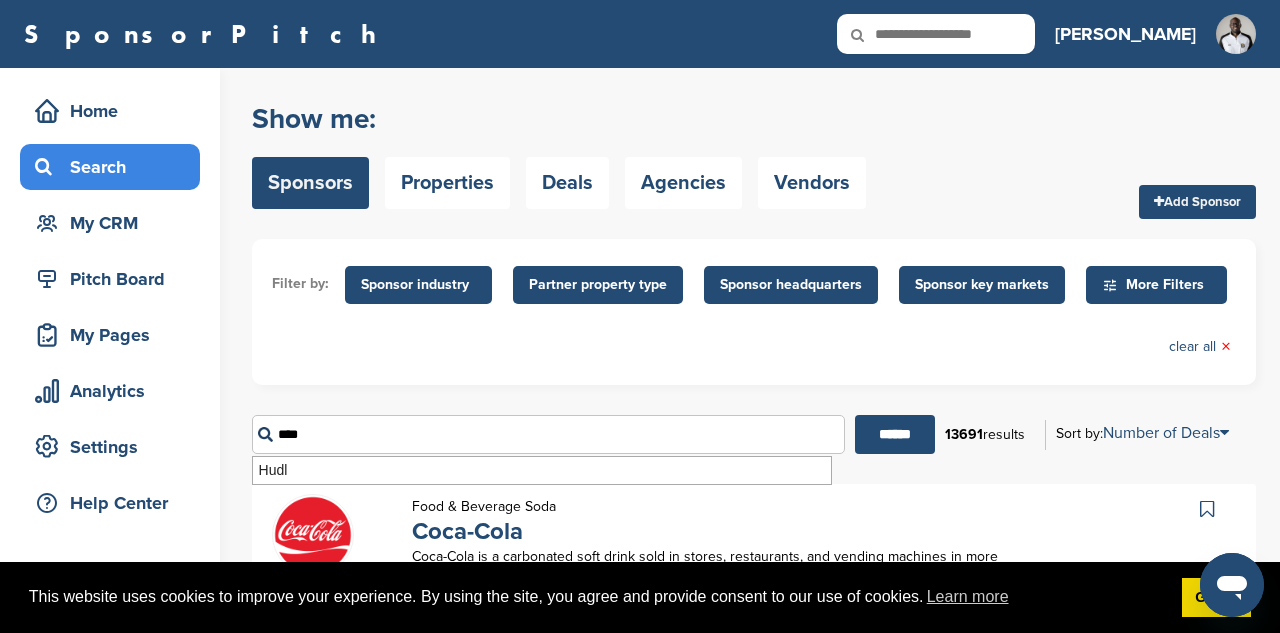 type on "****" 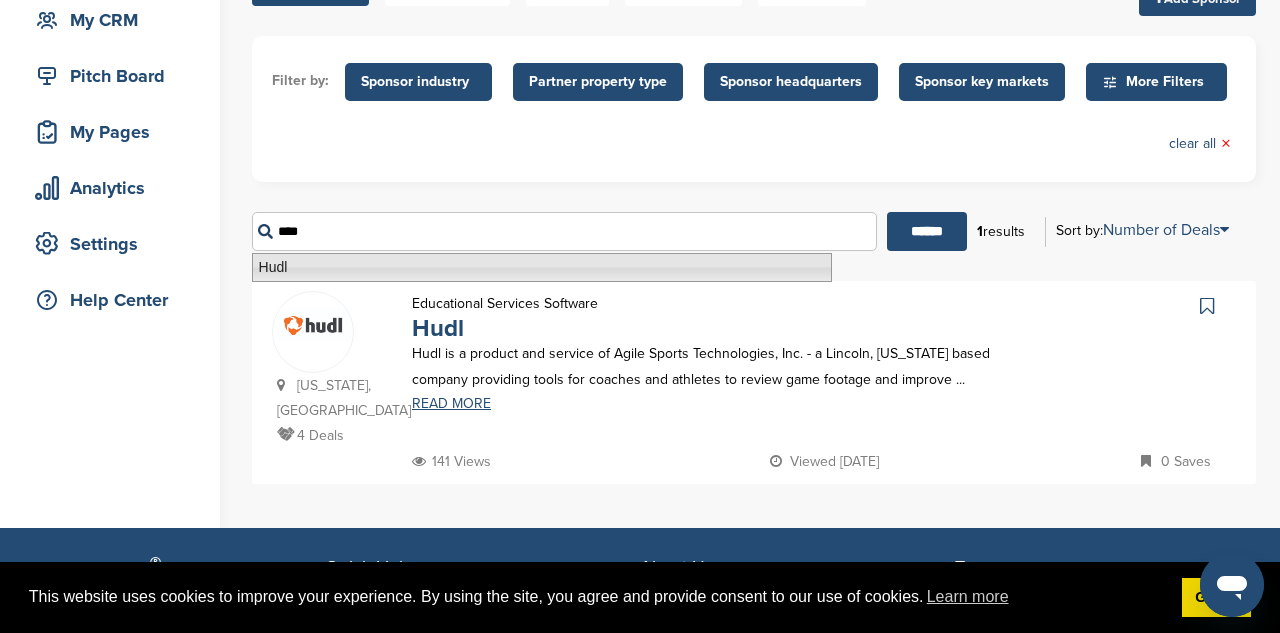 scroll, scrollTop: 249, scrollLeft: 0, axis: vertical 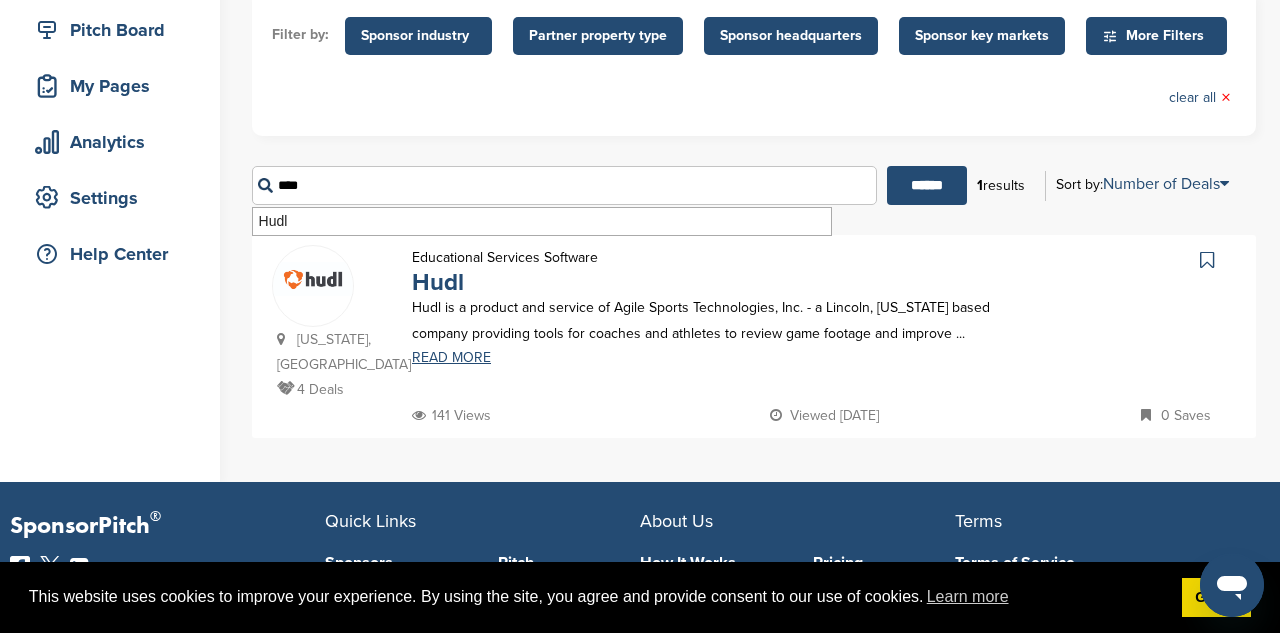 click at bounding box center [313, 279] 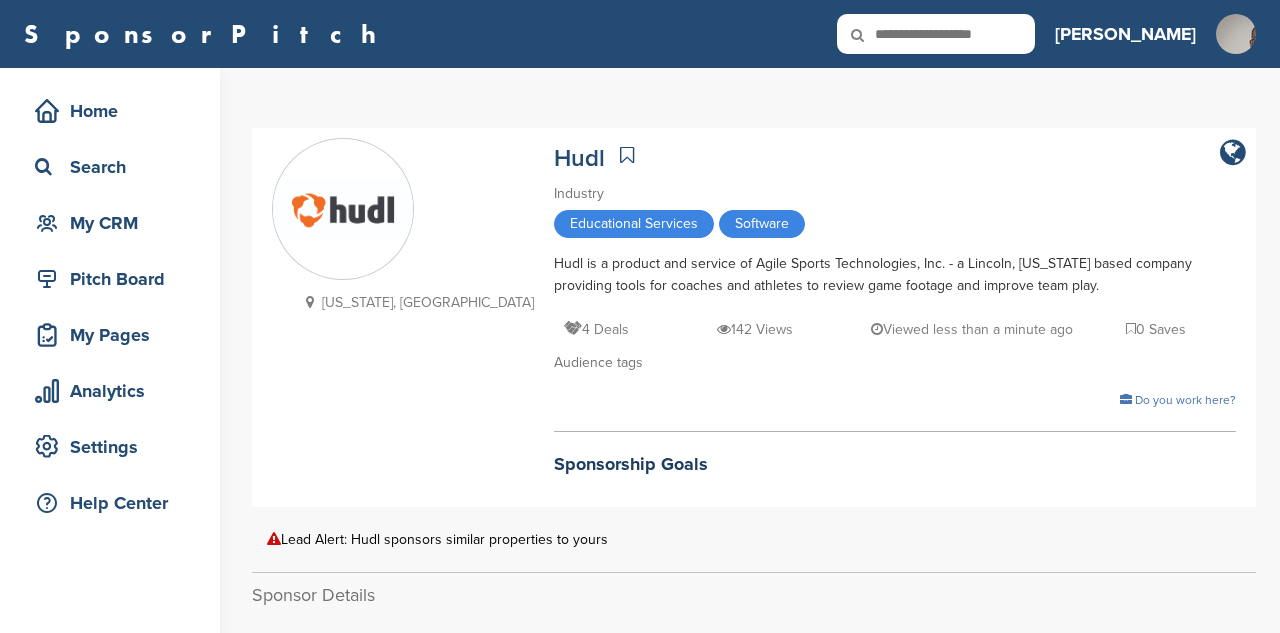 scroll, scrollTop: 0, scrollLeft: 0, axis: both 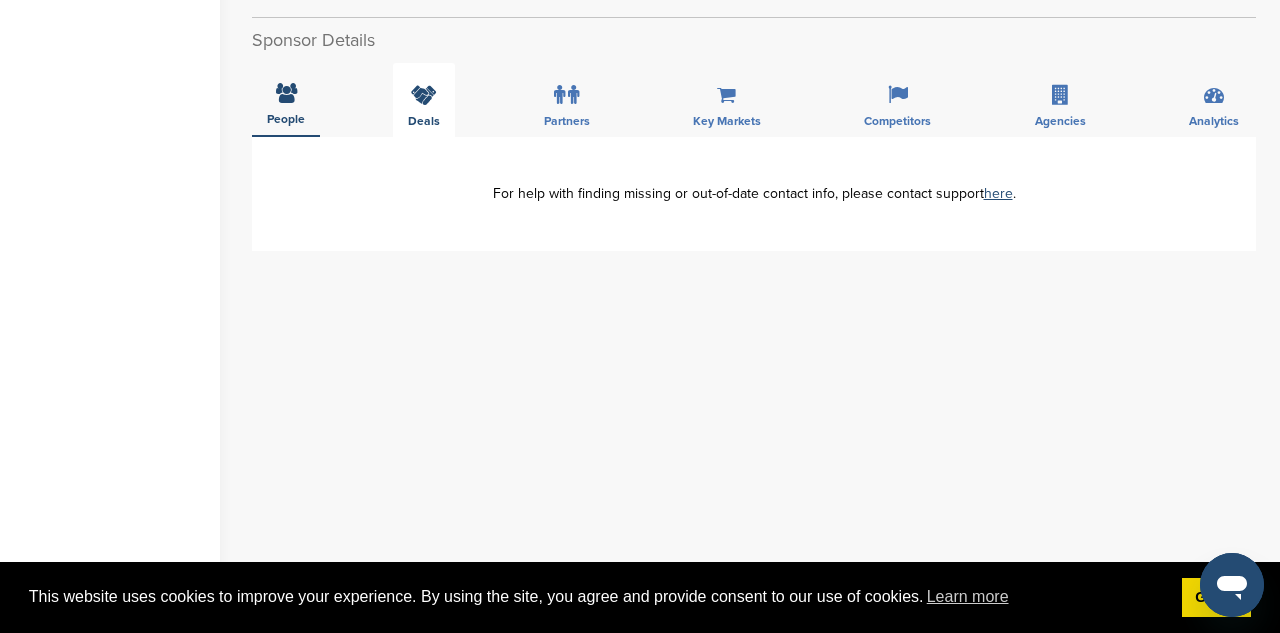 click on "Deals" at bounding box center (424, 100) 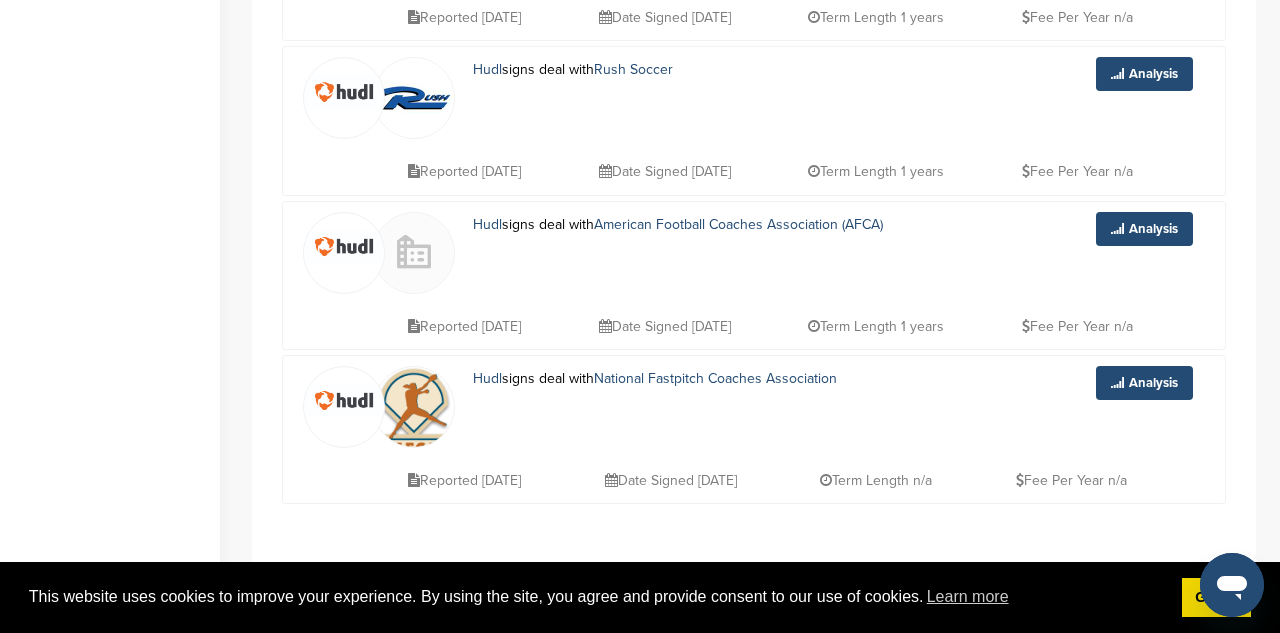 scroll, scrollTop: 858, scrollLeft: 0, axis: vertical 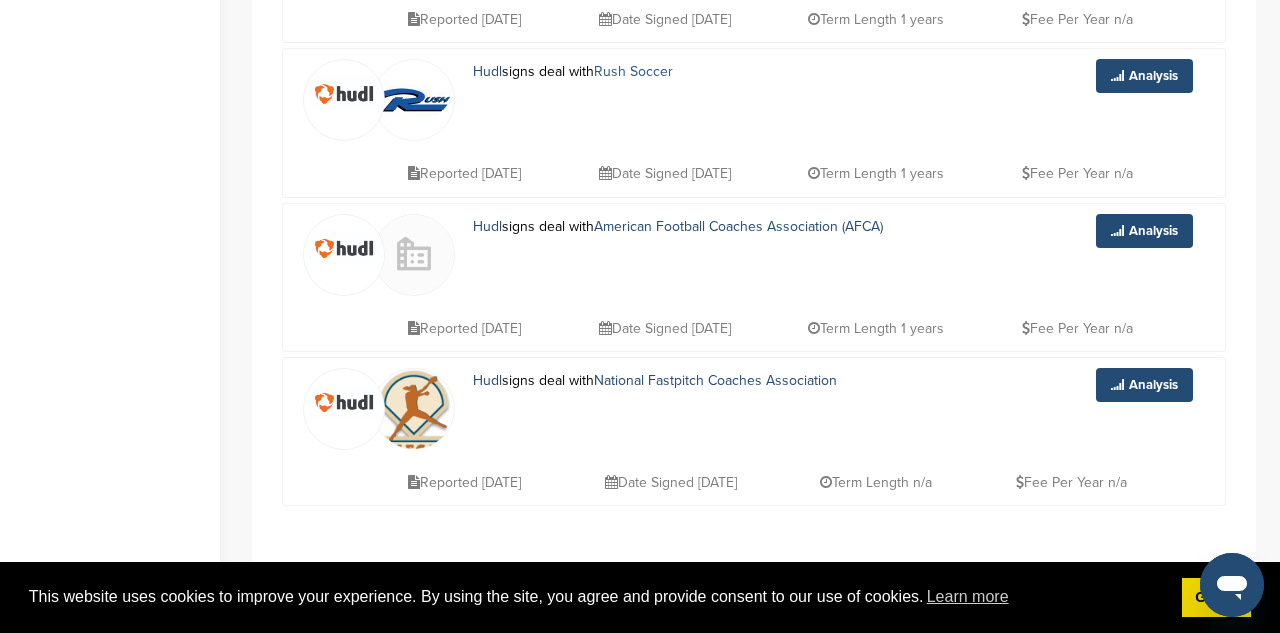 click on "Rush Soccer" at bounding box center [633, 71] 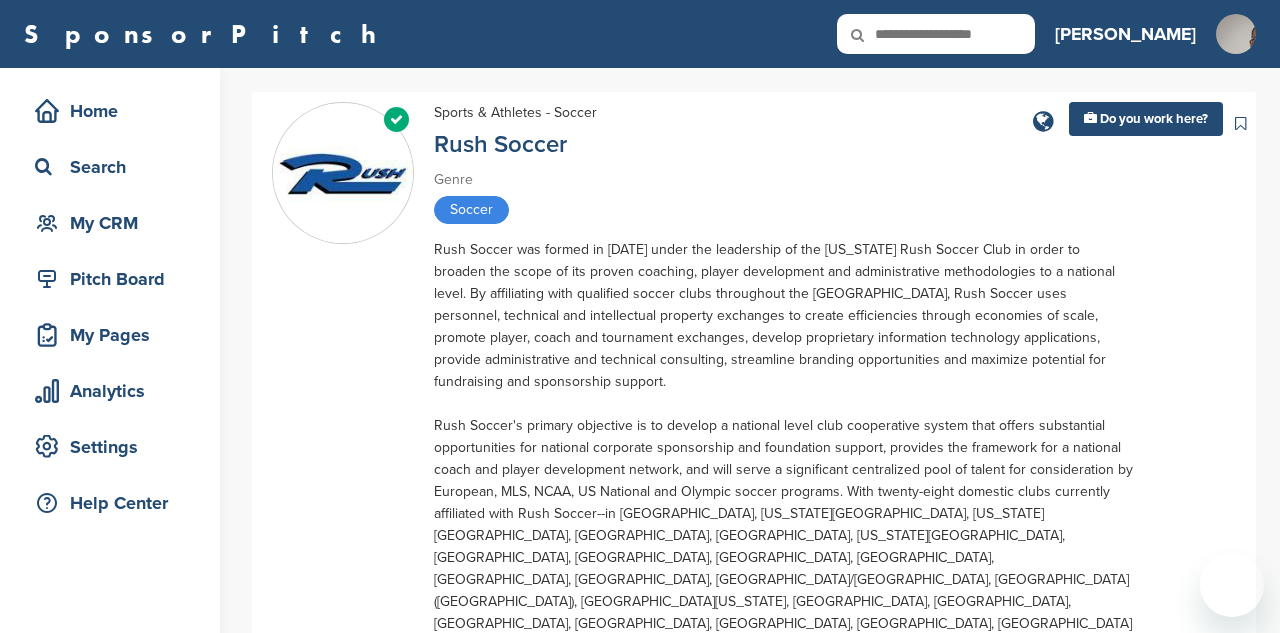 scroll, scrollTop: 0, scrollLeft: 0, axis: both 